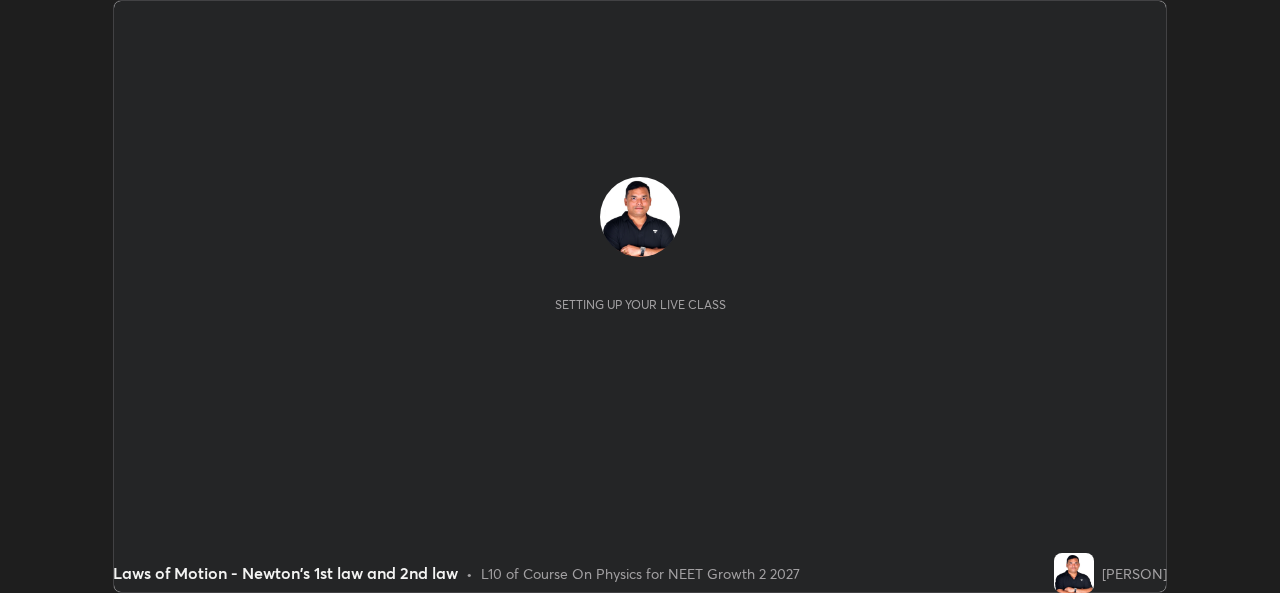 scroll, scrollTop: 0, scrollLeft: 0, axis: both 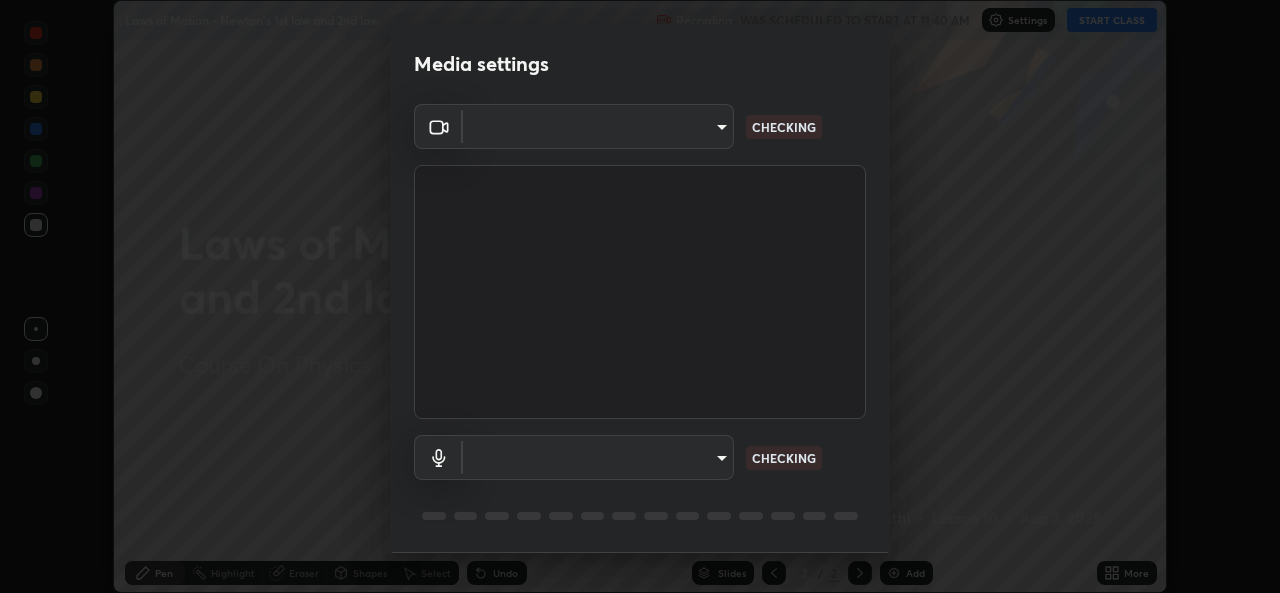 type on "57fe27bd87a5c904b82cfb68591c05e5b7b0fb216399449cf39a3c9620d95e23" 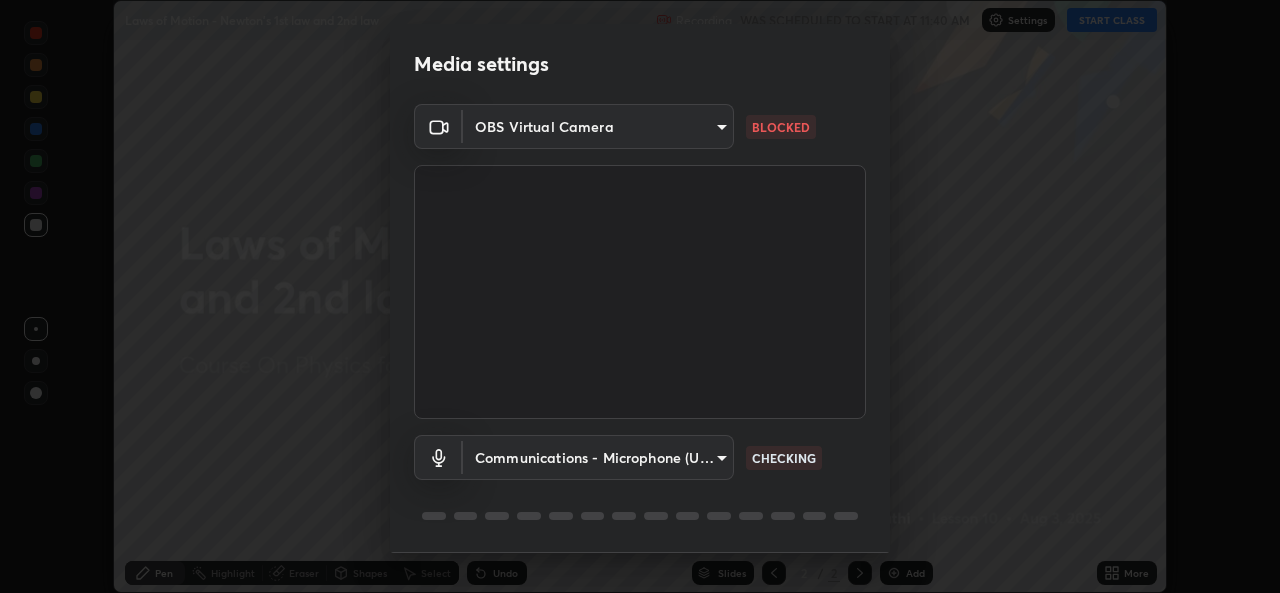 click on "Erase all Laws of Motion - Newton's 1st law and 2nd law Recording WAS SCHEDULED TO START AT  11:40 AM Settings START CLASS Setting up your live class Laws of Motion - Newton's 1st law and 2nd law • L10 of Course On Physics for NEET Growth 2 2027 [PERSON] Pen Highlight Eraser Shapes Select Undo Slides 2 / 2 Add More No doubts shared Encourage your learners to ask a doubt for better clarity Report an issue Reason for reporting Buffering Chat not working Audio - Video sync issue Educator video quality low ​ Attach an image Report Media settings OBS Virtual Camera [HASH] BLOCKED Communications - Microphone (USB Audio Device) communications CHECKING 1 / 5 Next" at bounding box center [640, 296] 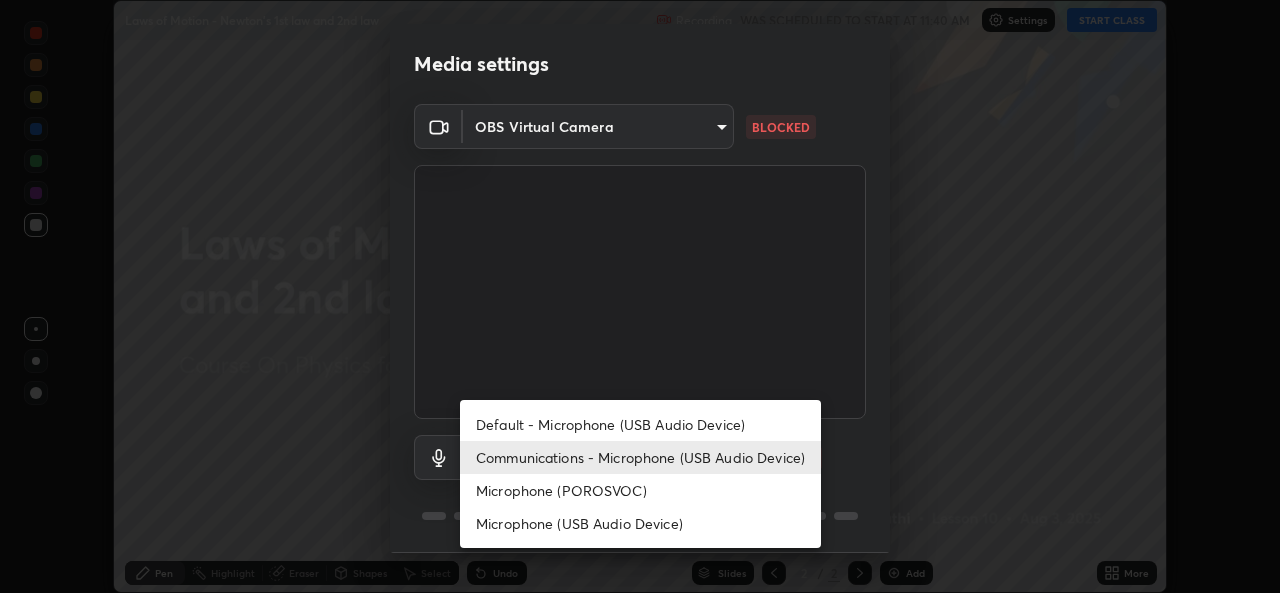 click on "Microphone (POROSVOC)" at bounding box center [640, 490] 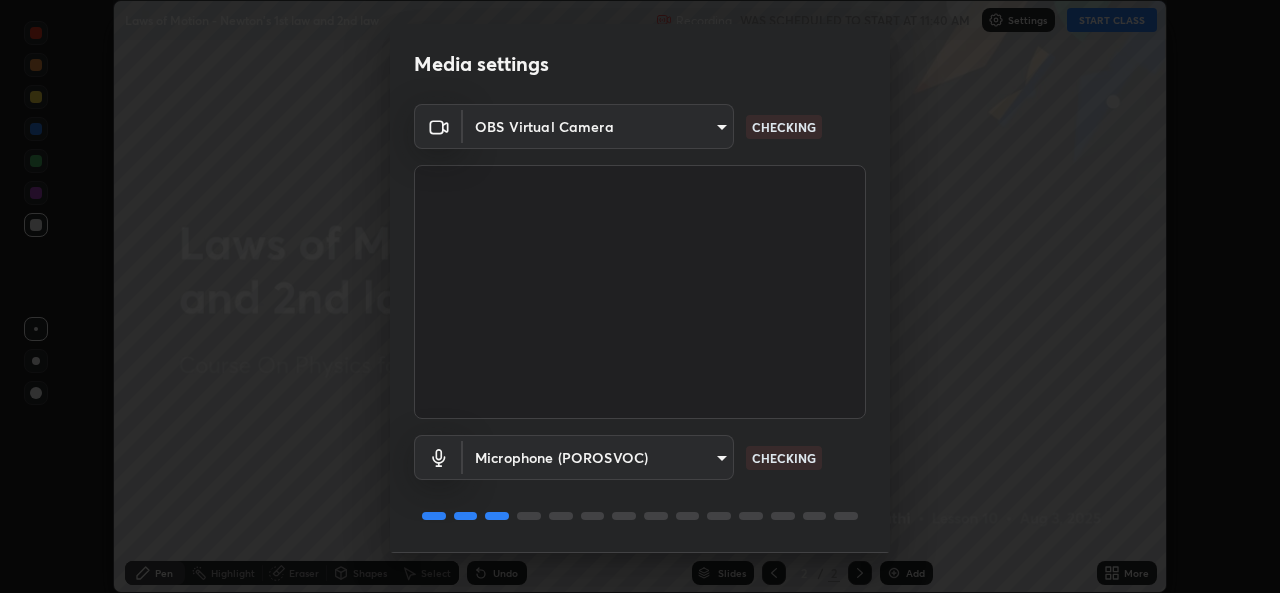 click on "Erase all Laws of Motion - Newton's 1st law and 2nd law Recording WAS SCHEDULED TO START AT  11:40 AM Settings START CLASS Setting up your live class Laws of Motion - Newton's 1st law and 2nd law • L10 of Course On Physics for NEET Growth 2 2027 [PERSON] Pen Highlight Eraser Shapes Select Undo Slides 2 / 2 Add More No doubts shared Encourage your learners to ask a doubt for better clarity Report an issue Reason for reporting Buffering Chat not working Audio - Video sync issue Educator video quality low ​ Attach an image Report Media settings OBS Virtual Camera [HASH] CHECKING Microphone (POROSVOC) [HASH] CHECKING 1 / 5 Next" at bounding box center (640, 296) 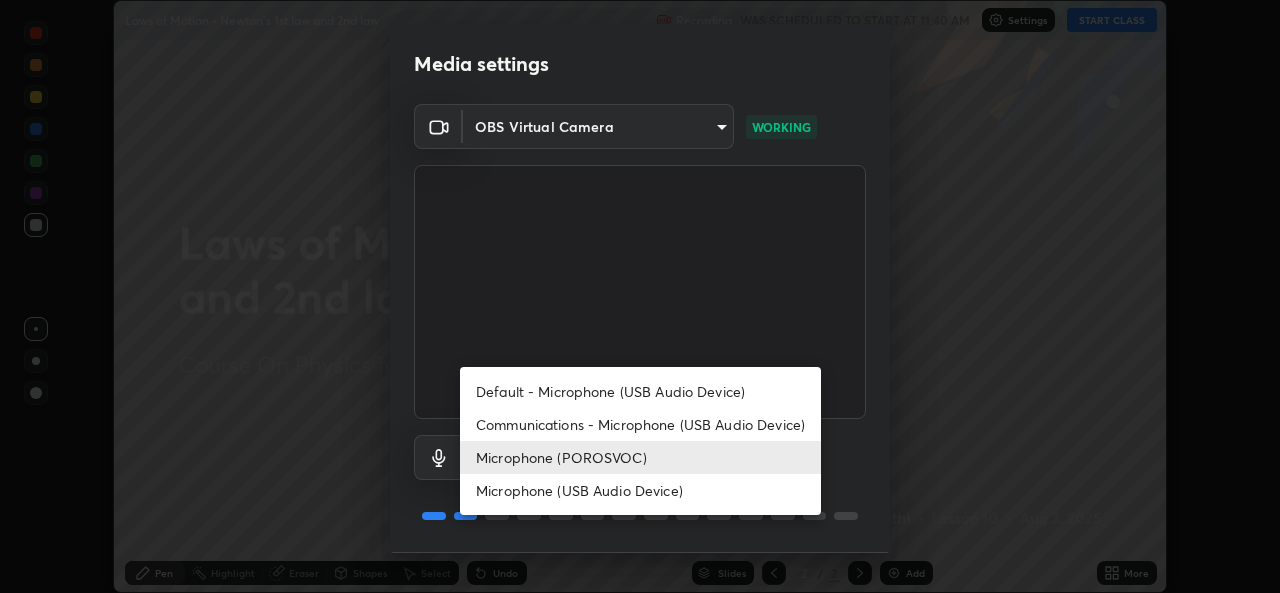 click on "Microphone (POROSVOC)" at bounding box center [640, 457] 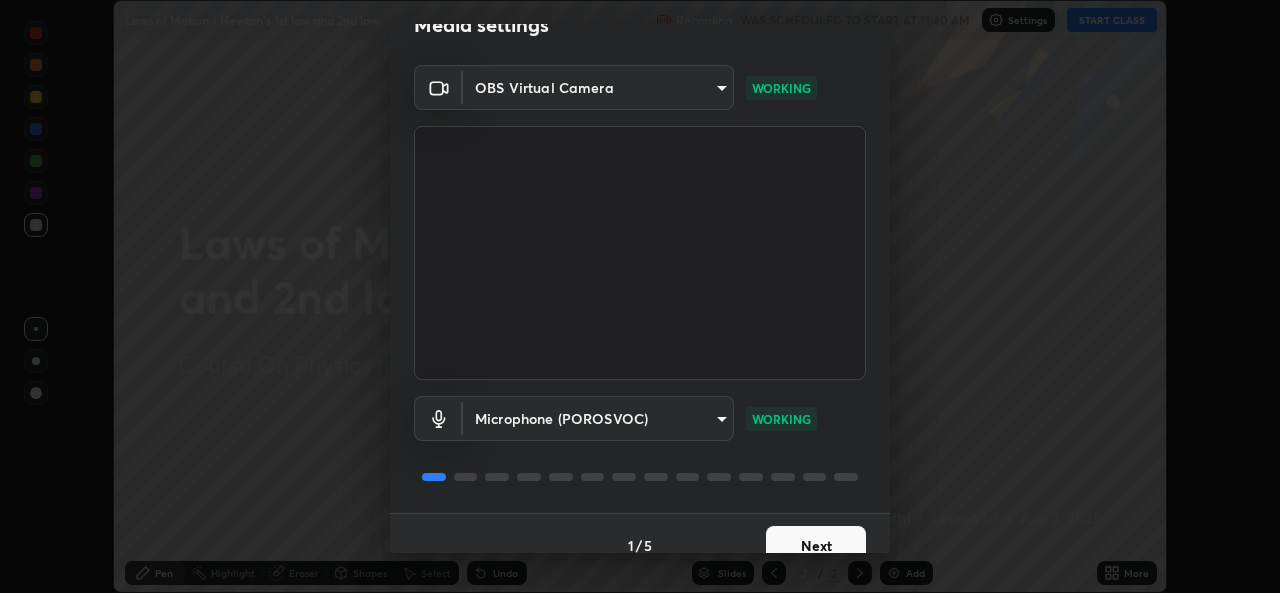 scroll, scrollTop: 63, scrollLeft: 0, axis: vertical 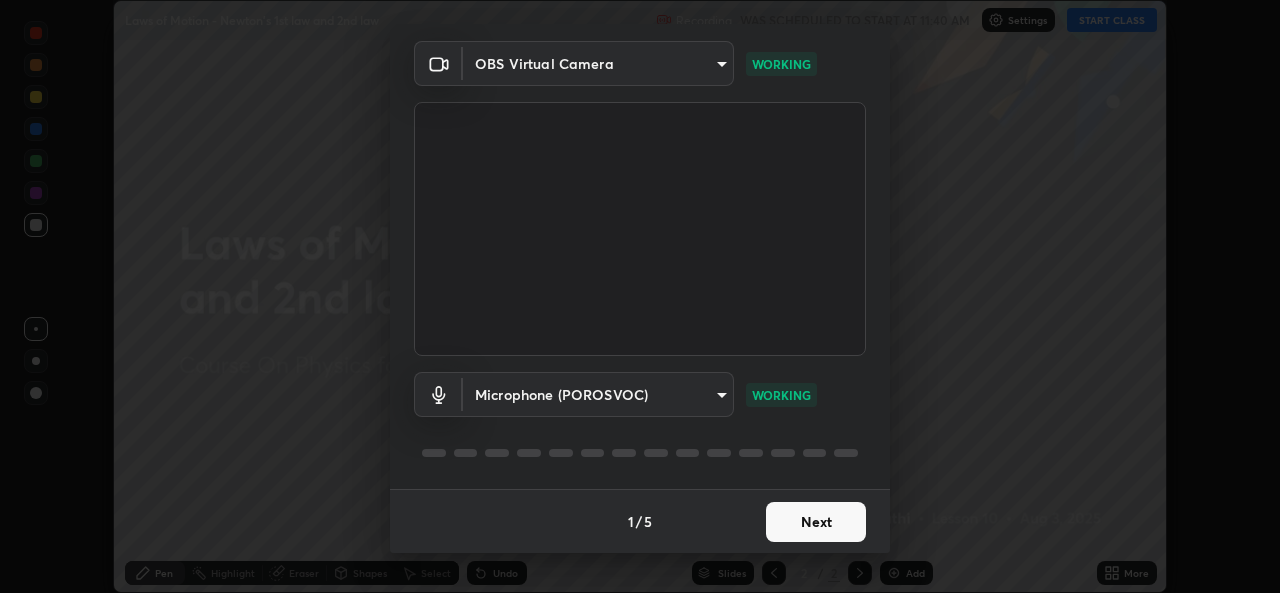 click on "Next" at bounding box center (816, 522) 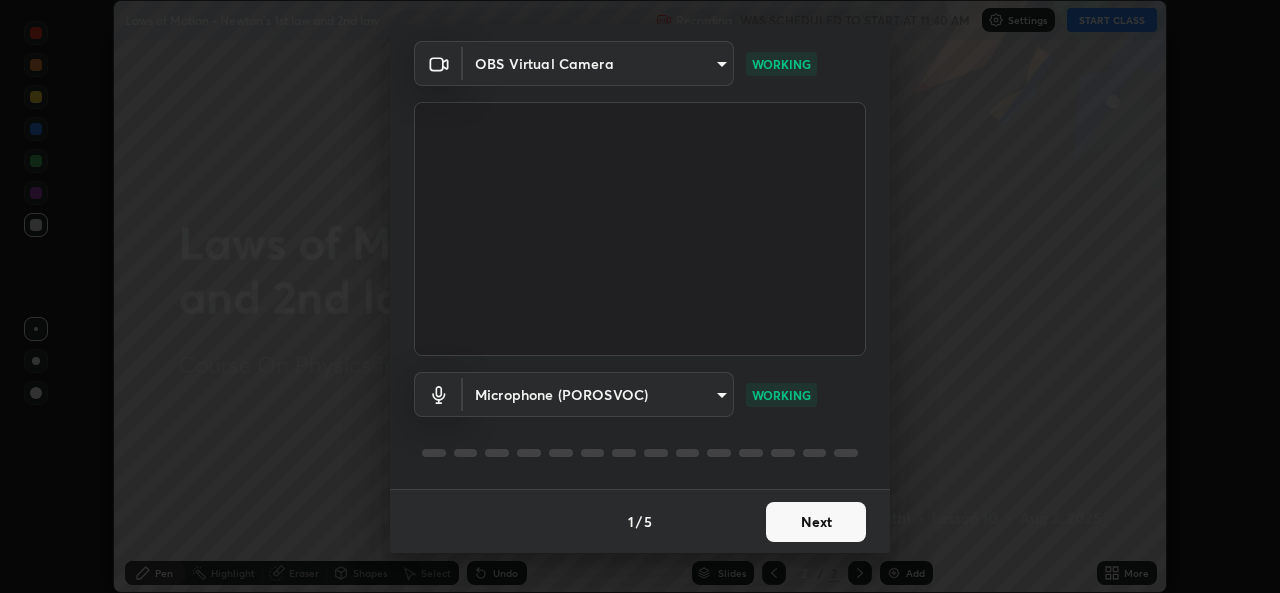 scroll, scrollTop: 0, scrollLeft: 0, axis: both 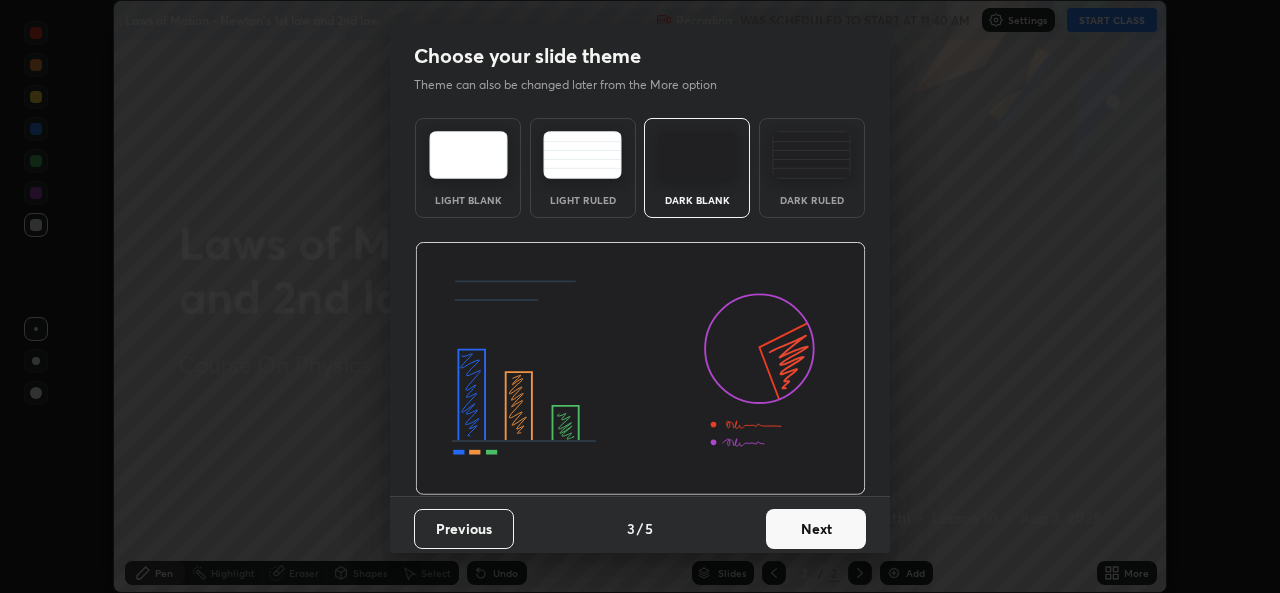 click on "Next" at bounding box center [816, 529] 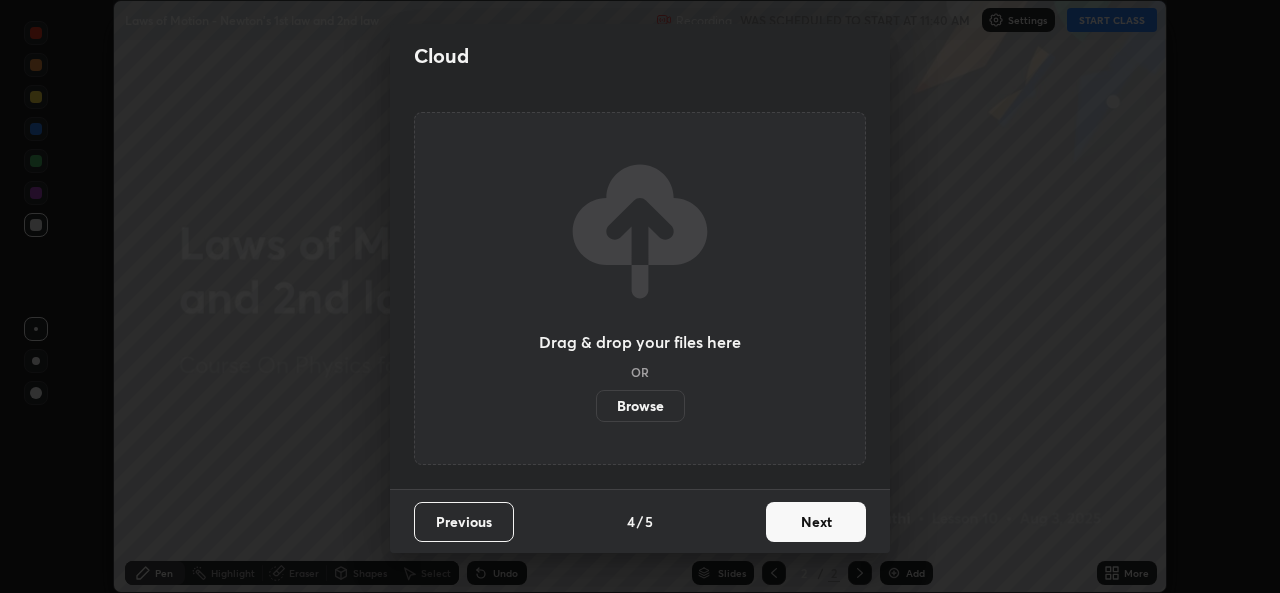 click on "Next" at bounding box center [816, 522] 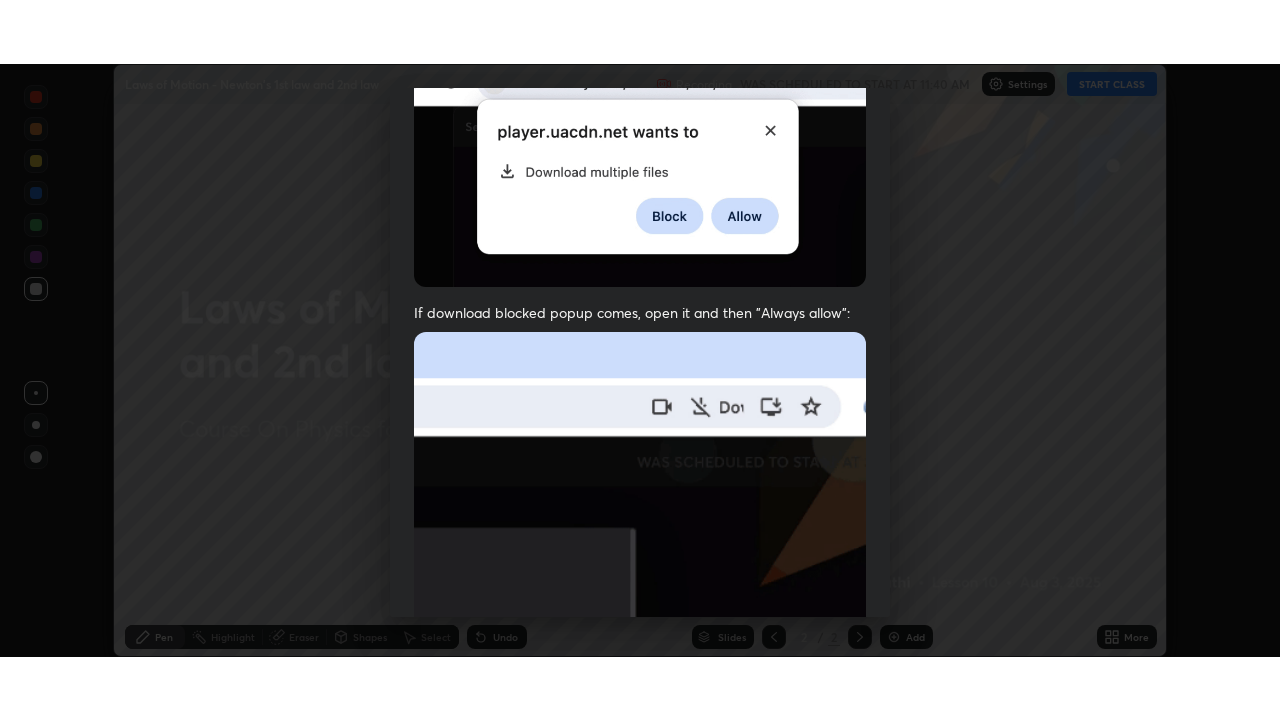 scroll, scrollTop: 471, scrollLeft: 0, axis: vertical 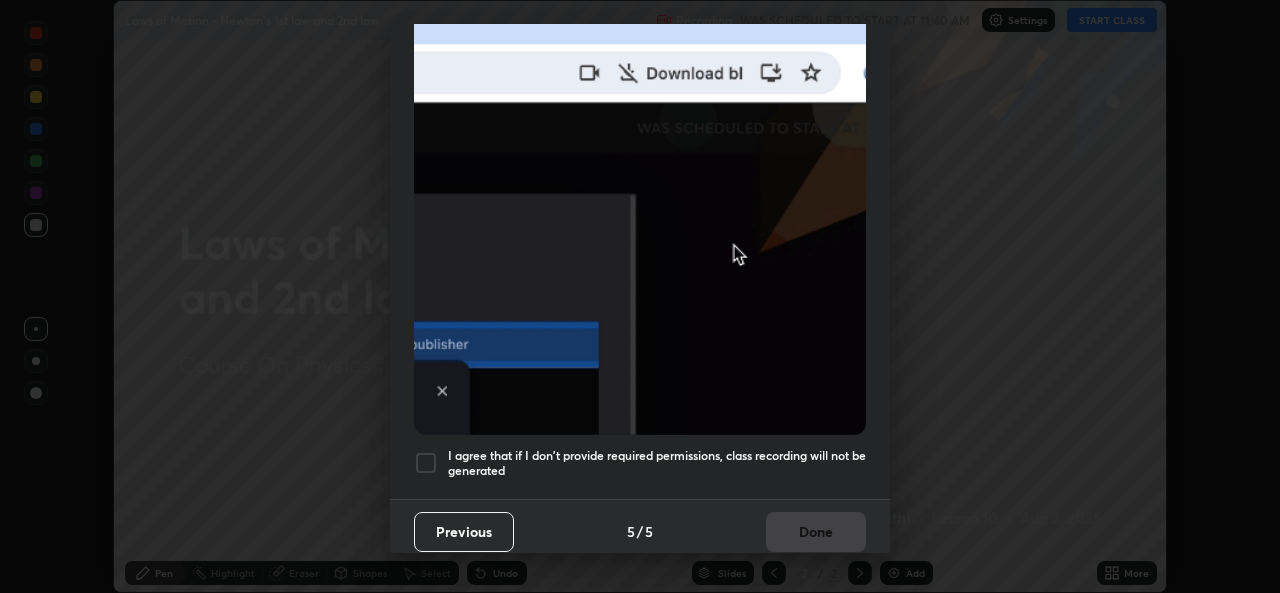 click at bounding box center [426, 463] 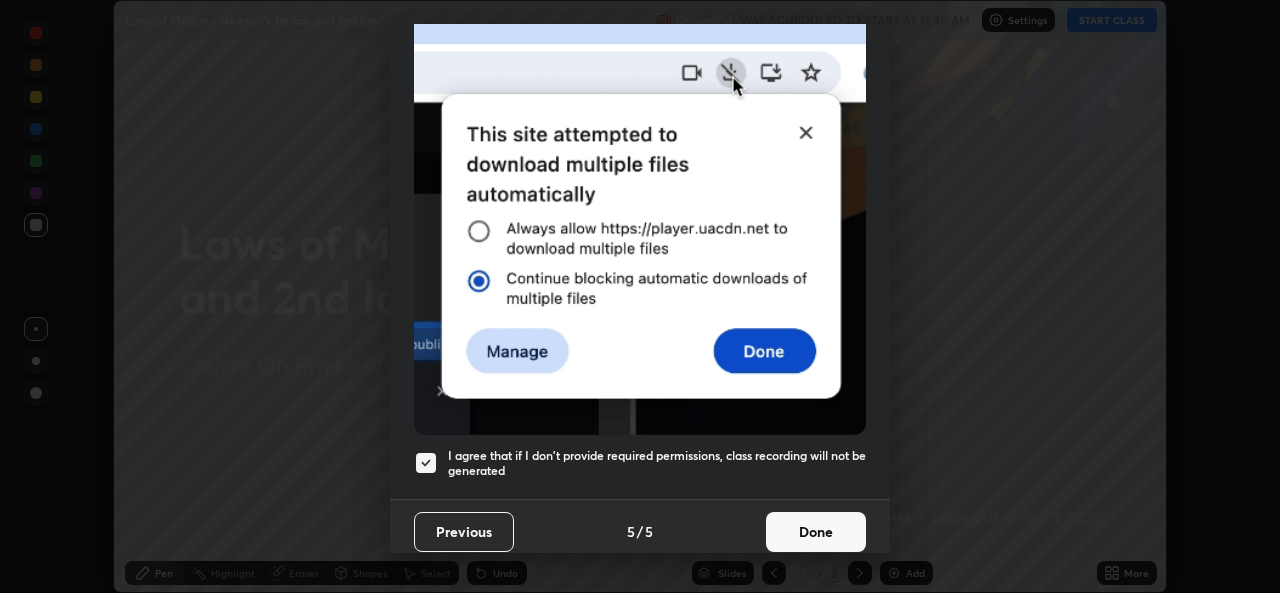 click on "Done" at bounding box center [816, 532] 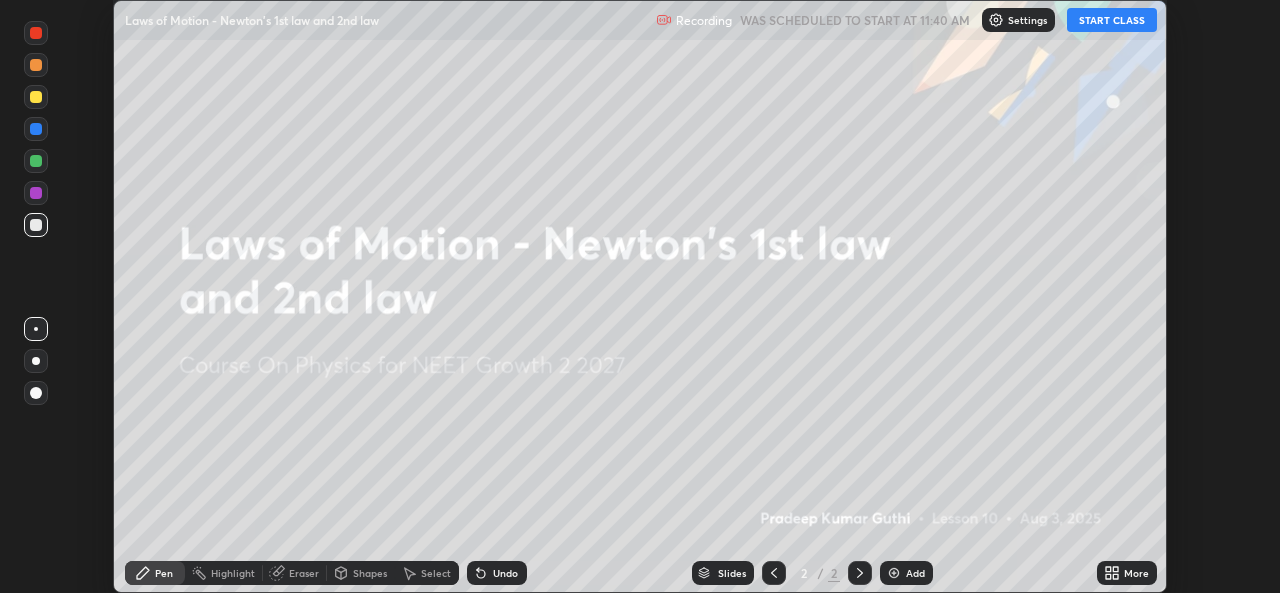 click on "START CLASS" at bounding box center [1112, 20] 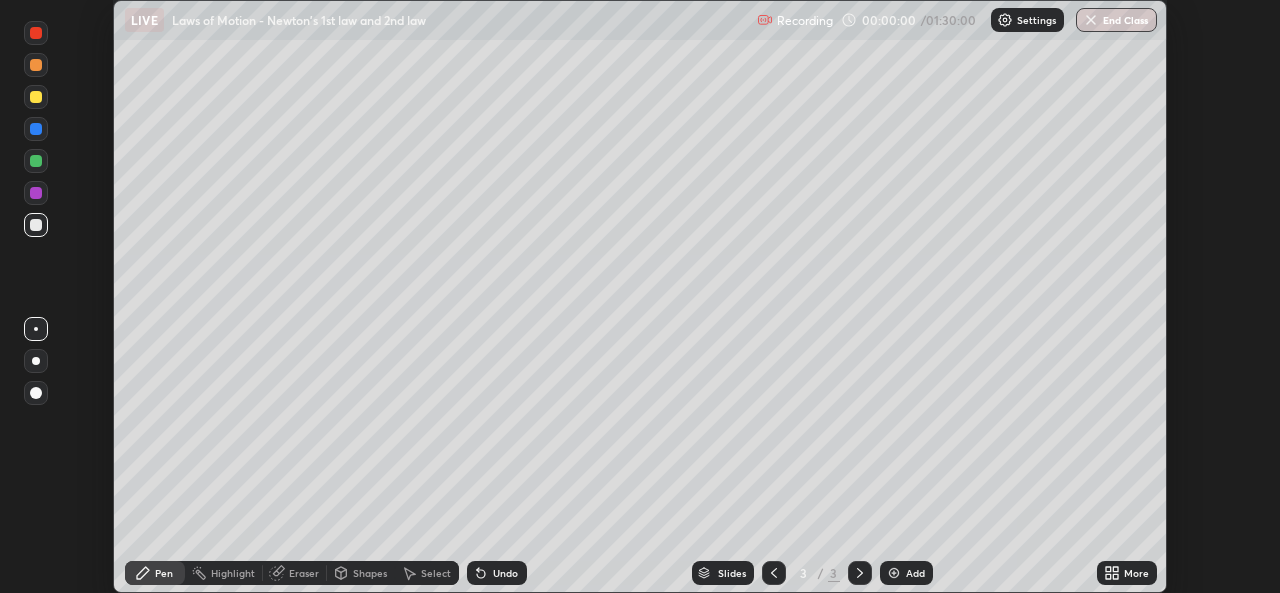 click 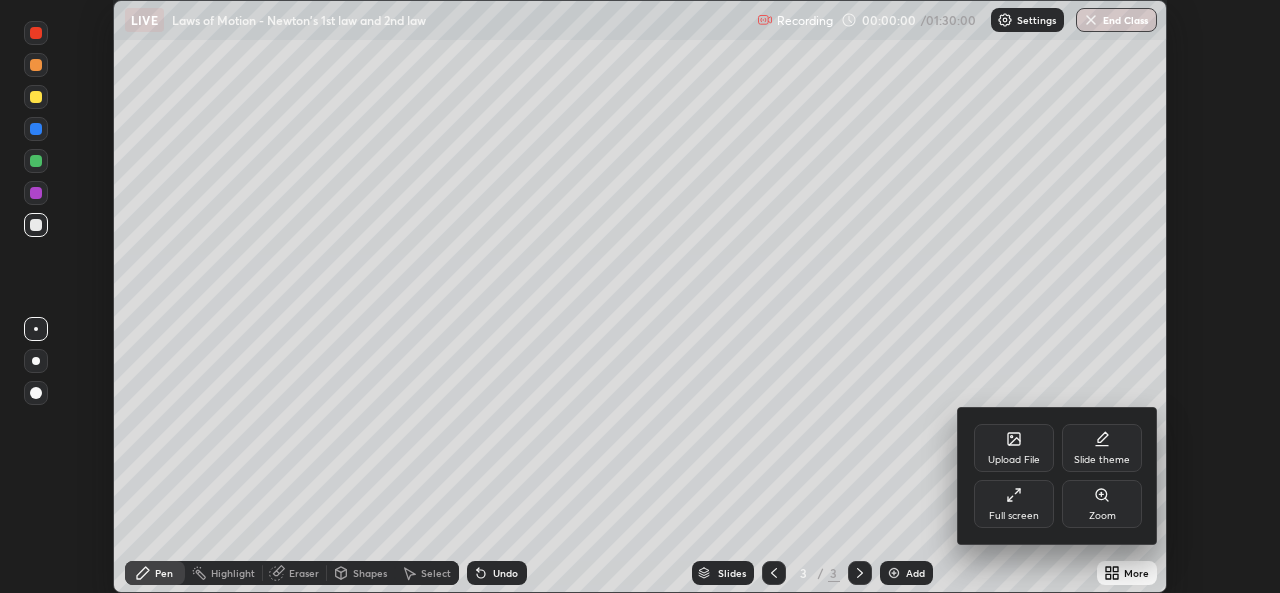 click on "Full screen" at bounding box center [1014, 504] 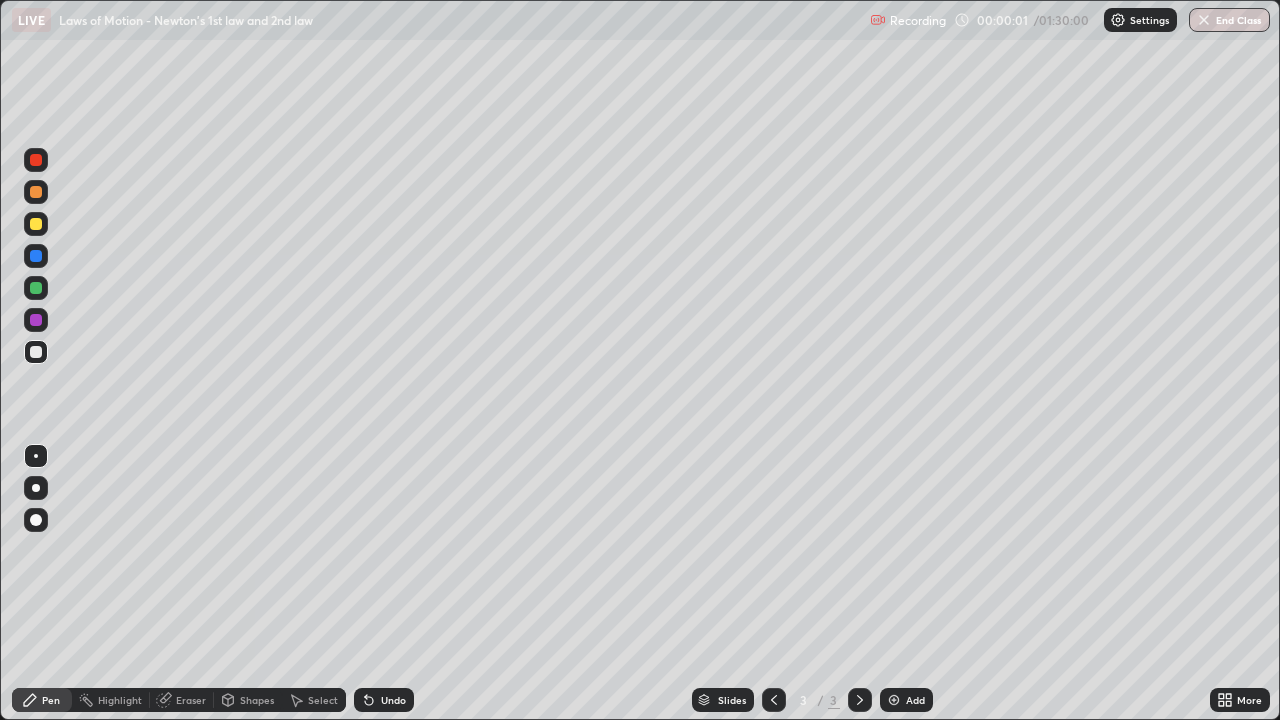 scroll, scrollTop: 99280, scrollLeft: 98720, axis: both 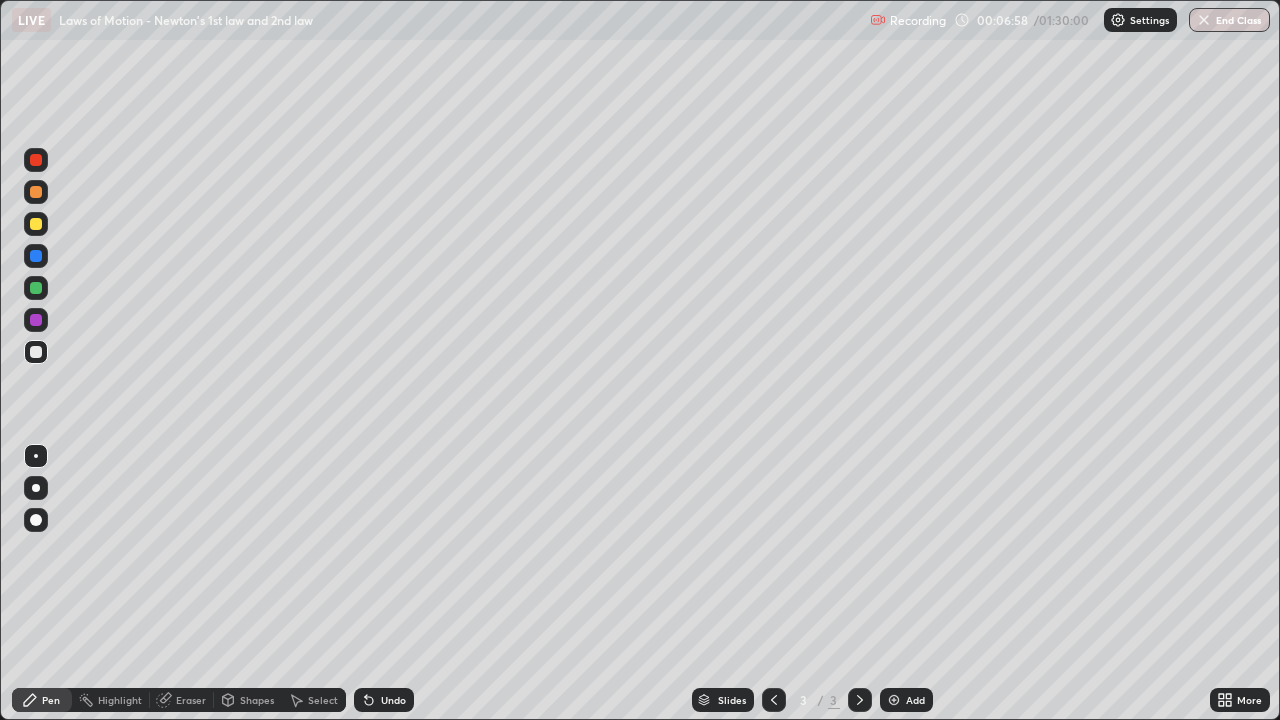 click at bounding box center (36, 224) 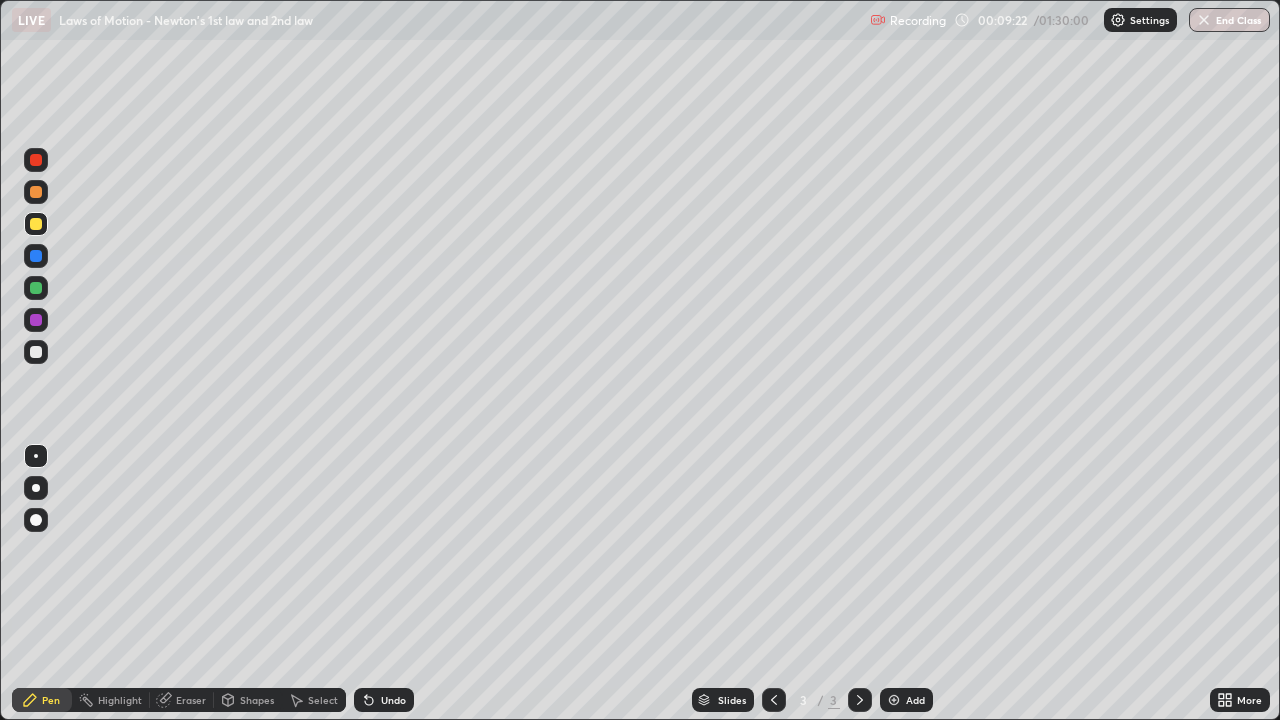 click on "Select" at bounding box center [323, 700] 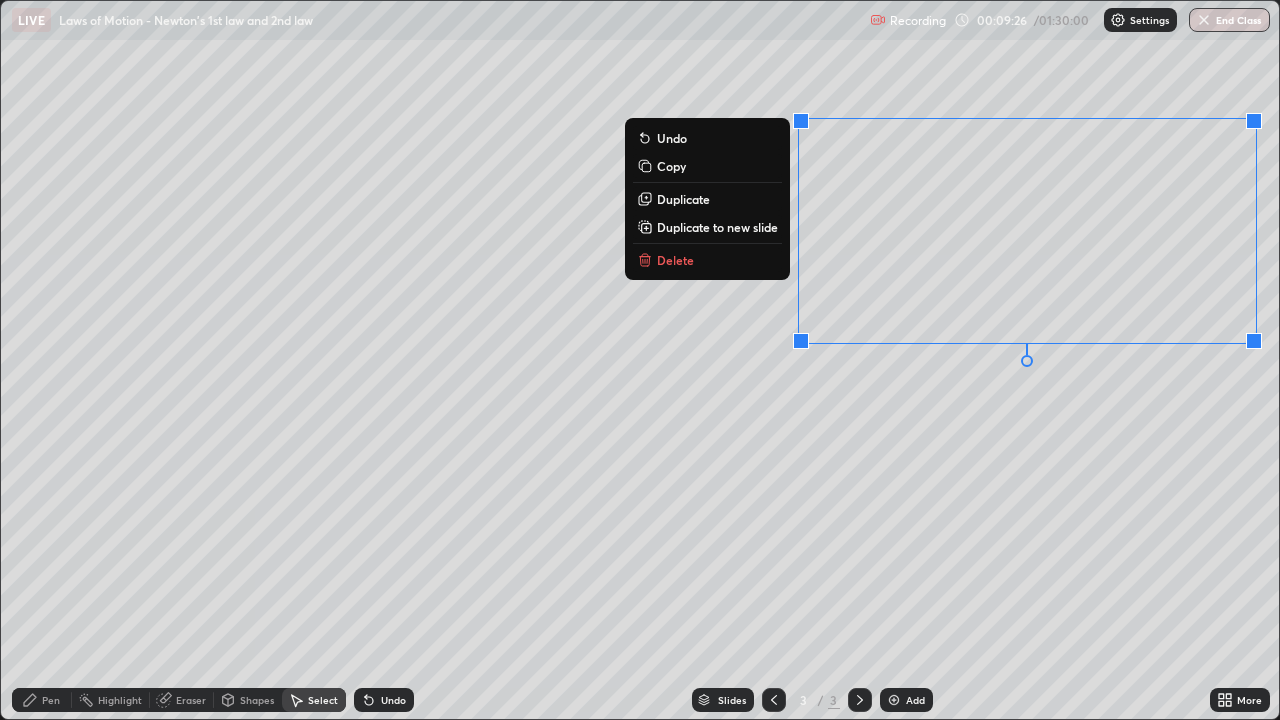 click on "Delete" at bounding box center [707, 260] 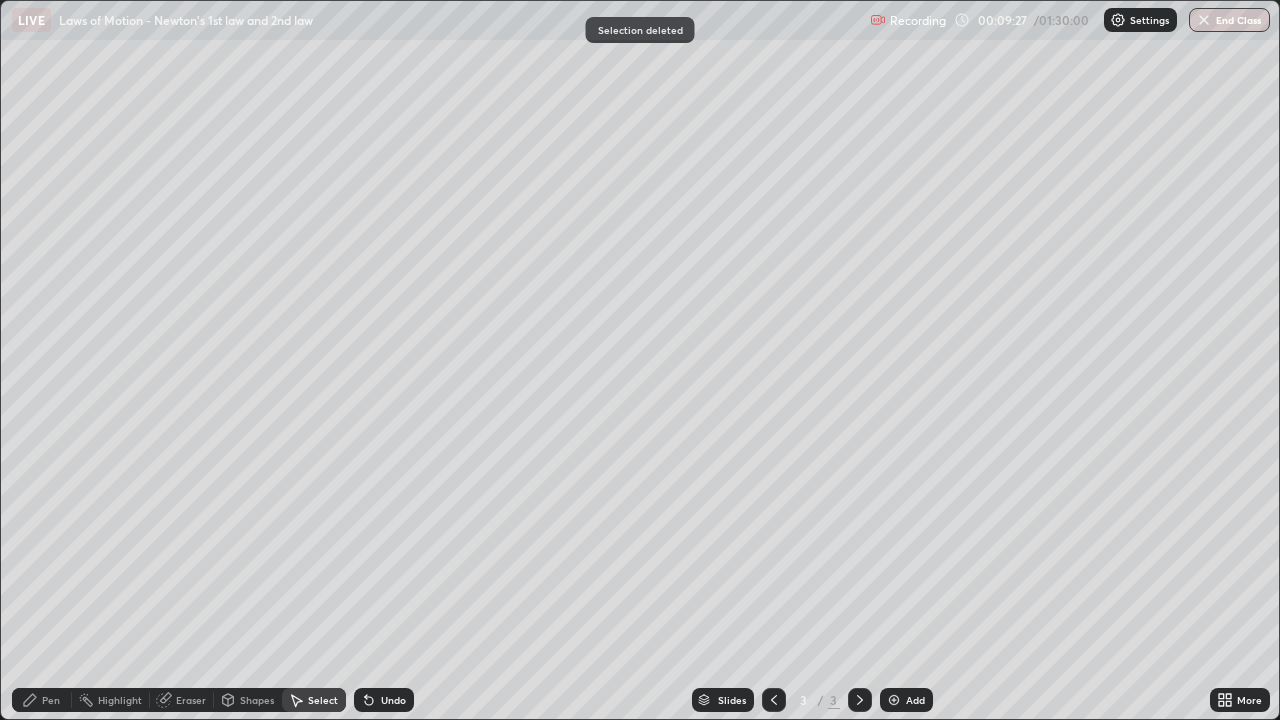 click on "Pen" at bounding box center (51, 700) 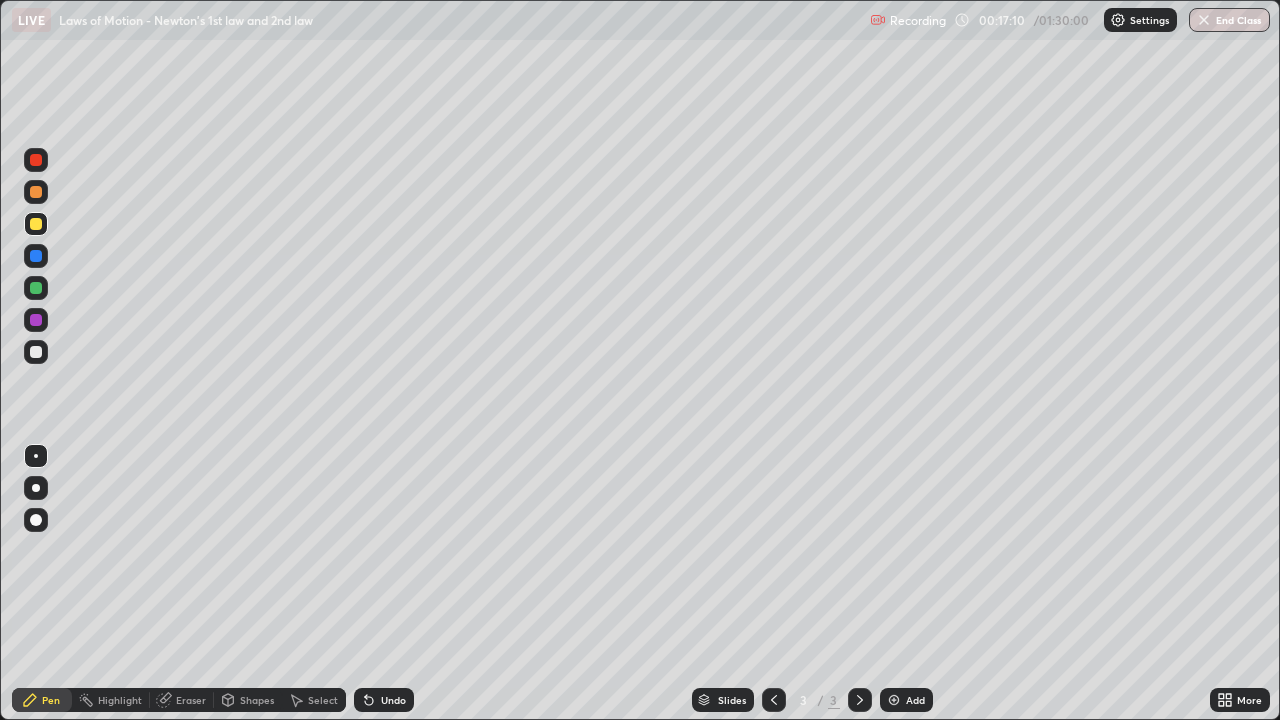 click at bounding box center [36, 288] 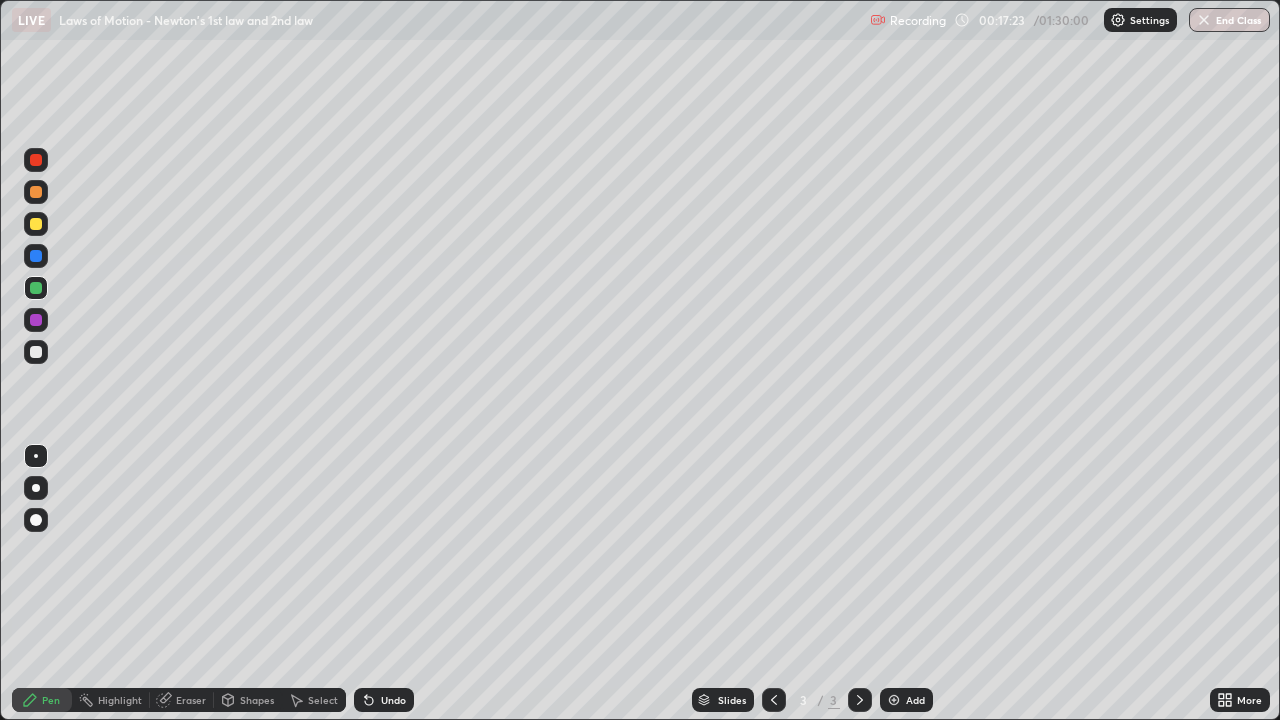 click at bounding box center [36, 352] 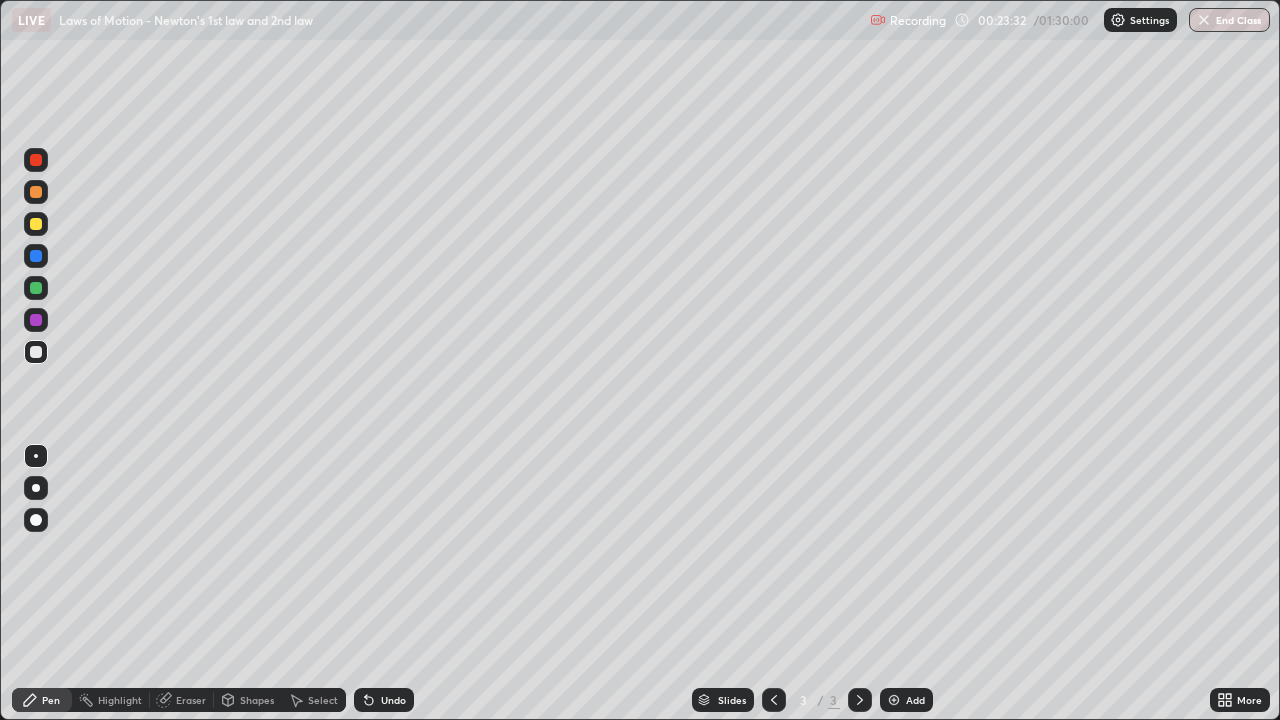 click at bounding box center [36, 192] 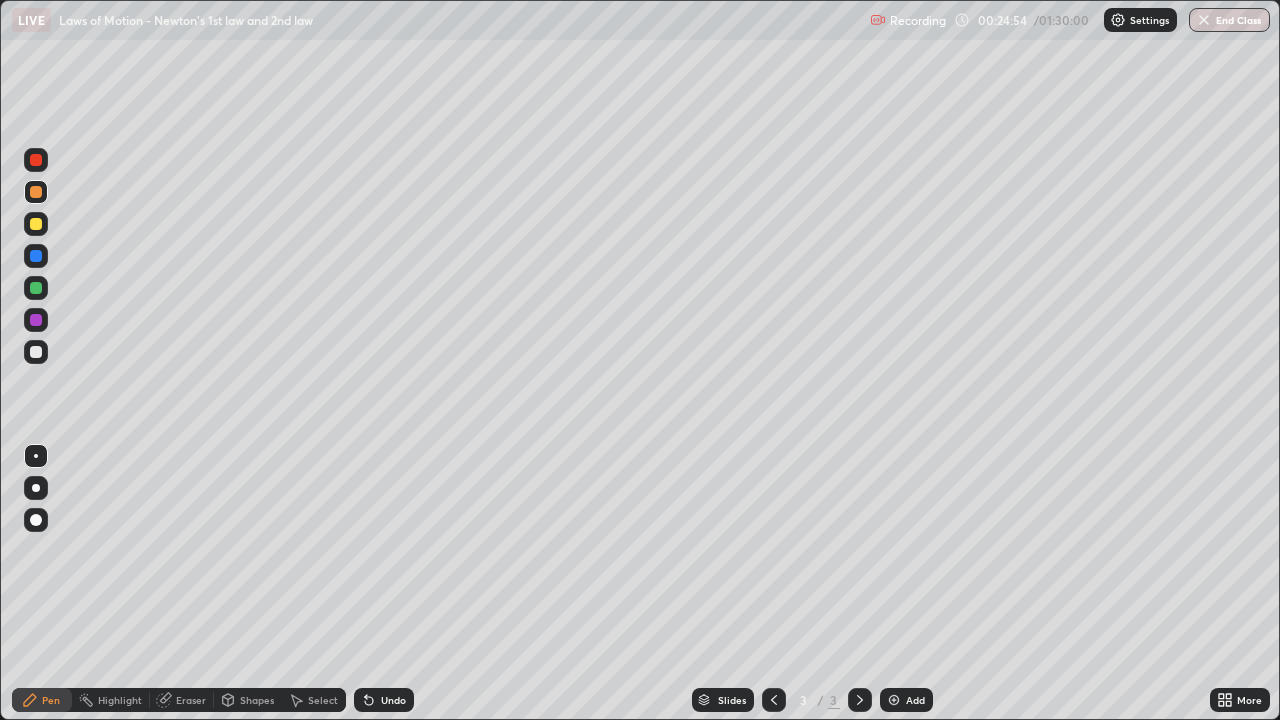 click on "Add" at bounding box center [906, 700] 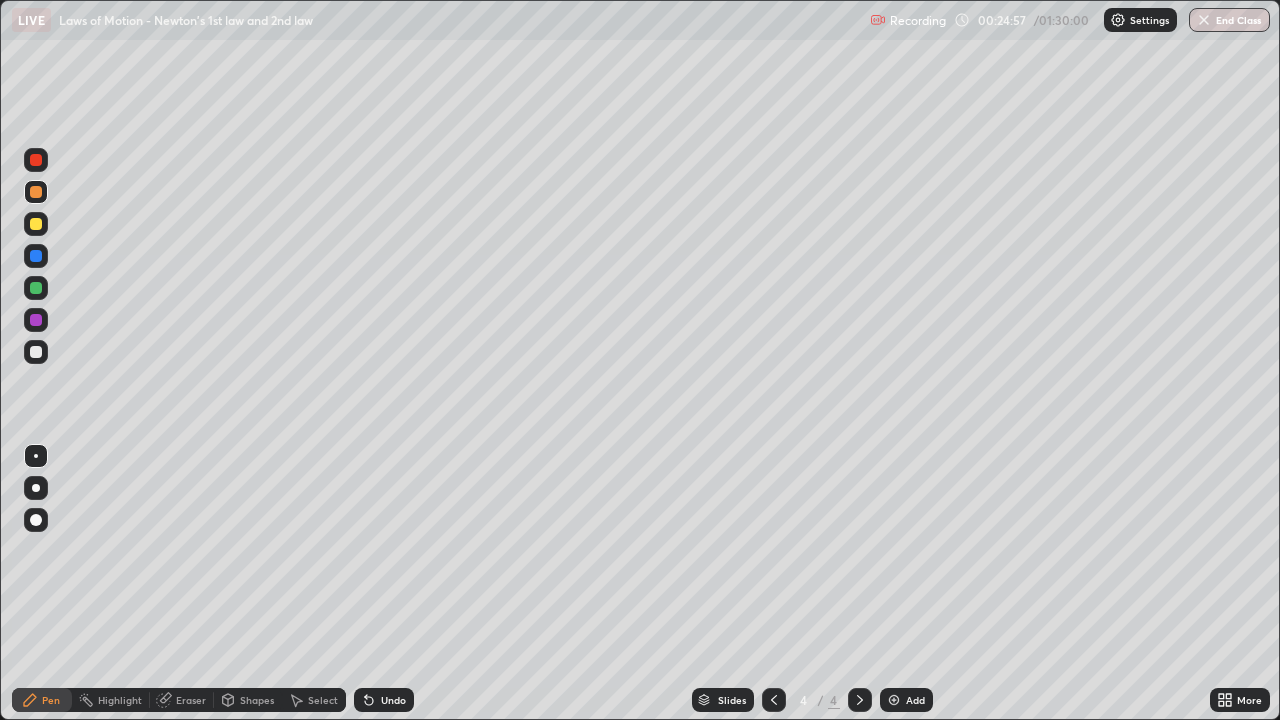 click at bounding box center (36, 352) 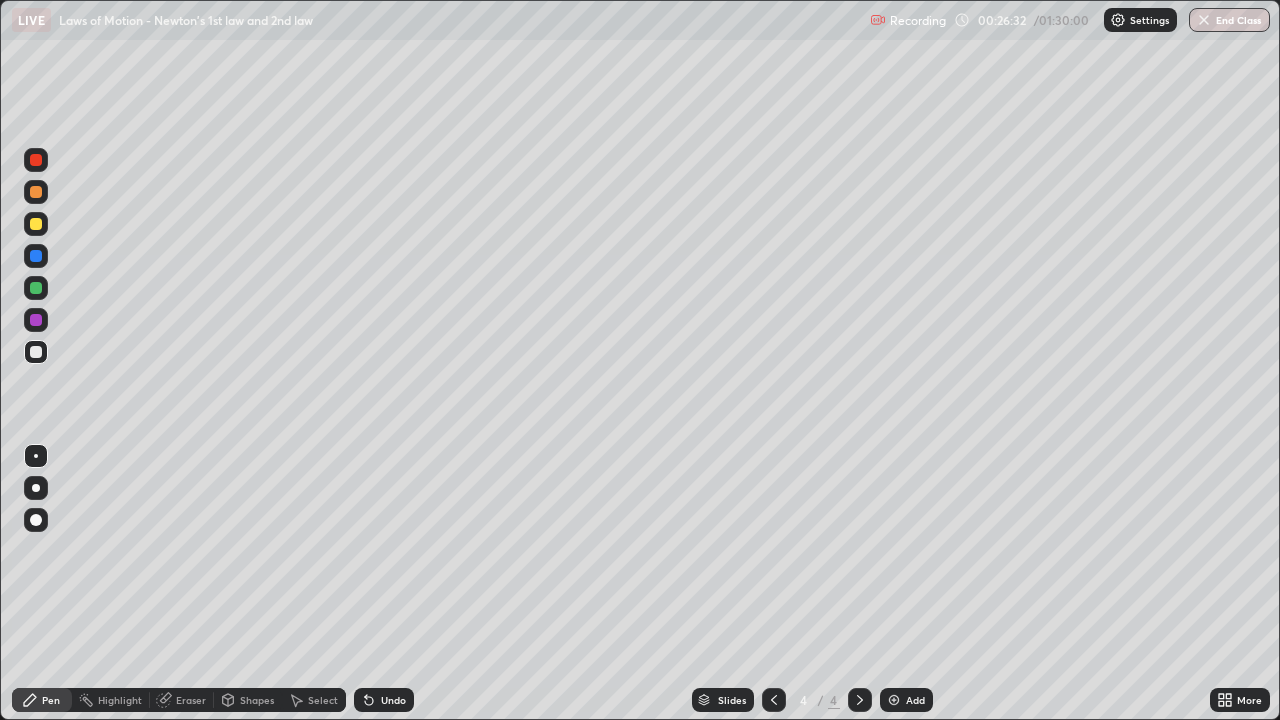 click at bounding box center [36, 224] 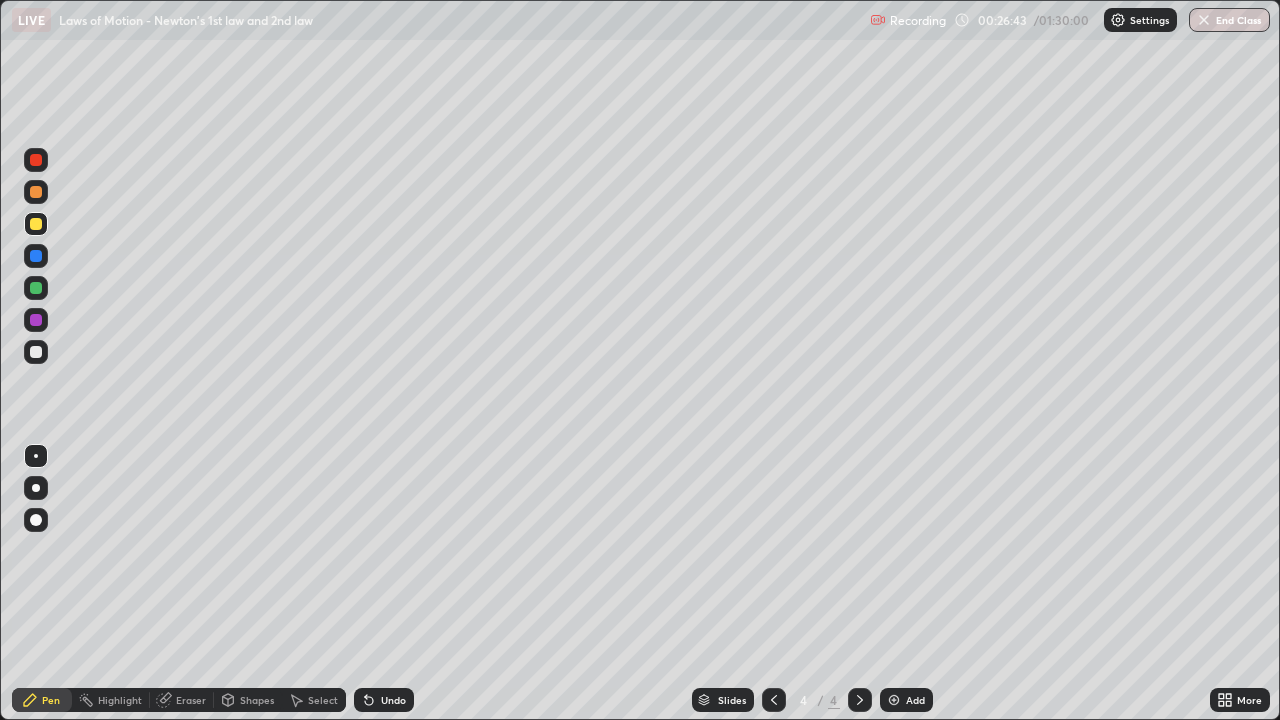 click at bounding box center [36, 352] 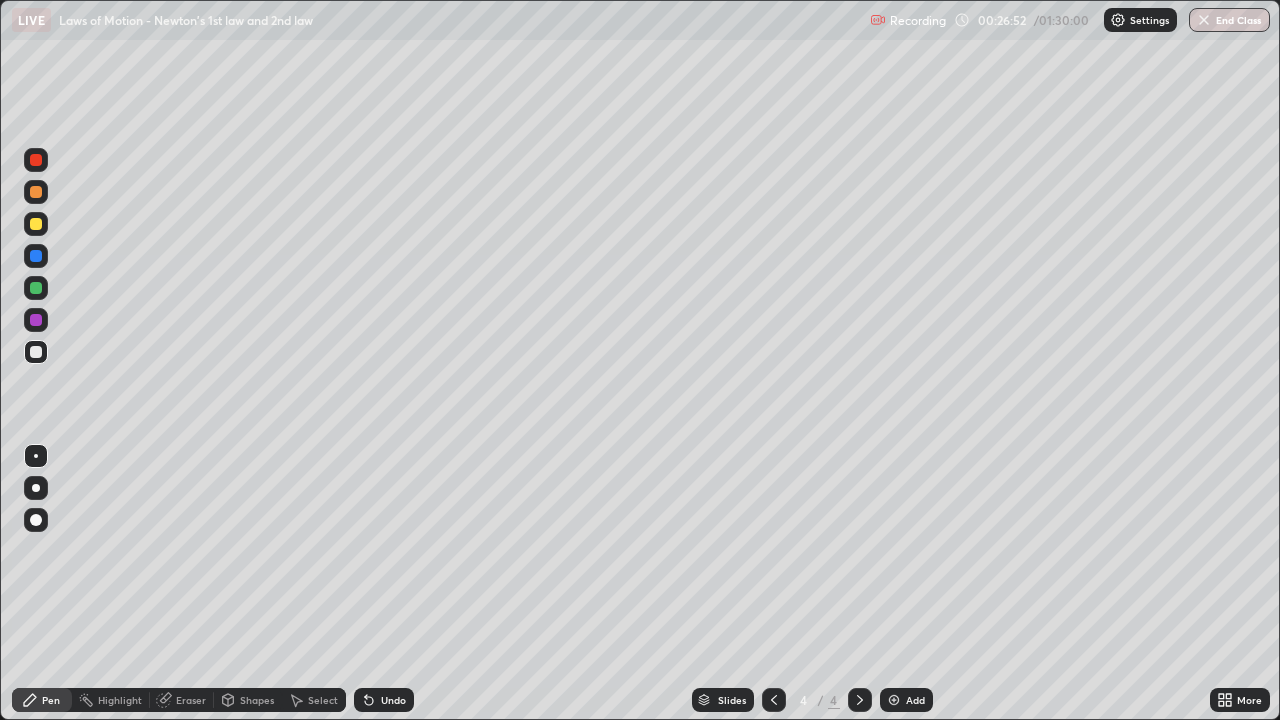 click at bounding box center [36, 224] 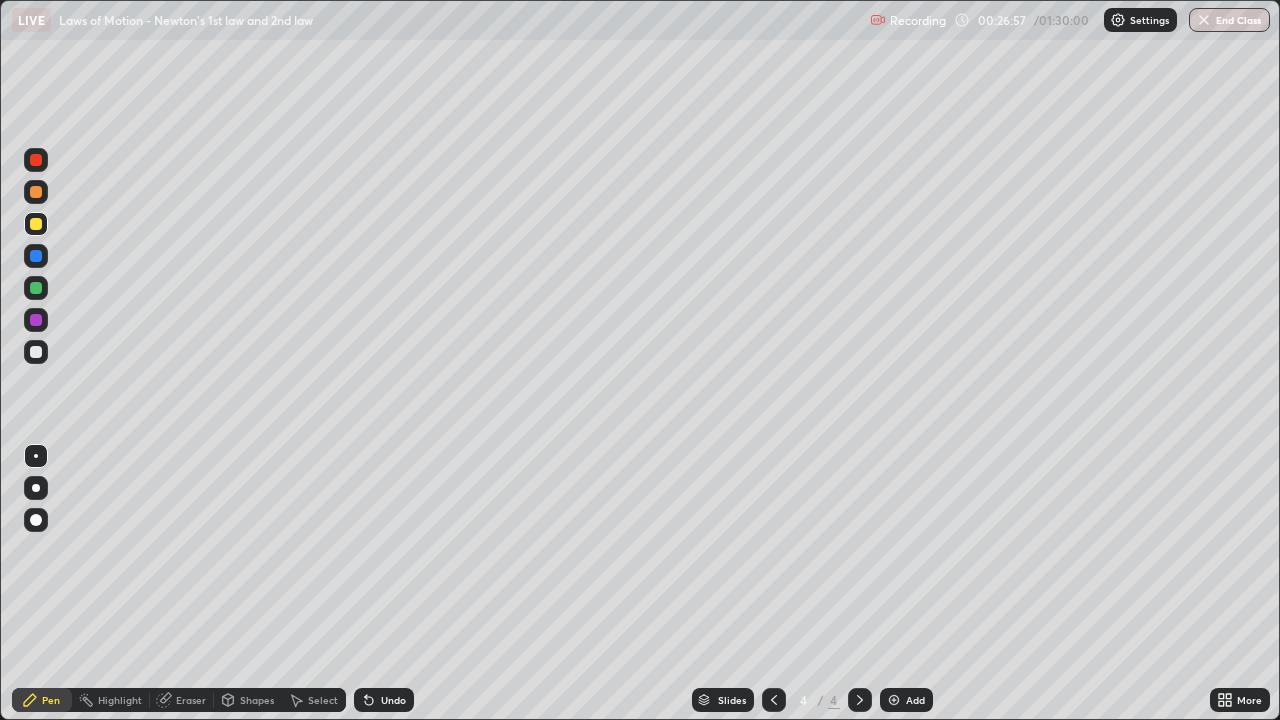 click at bounding box center (36, 352) 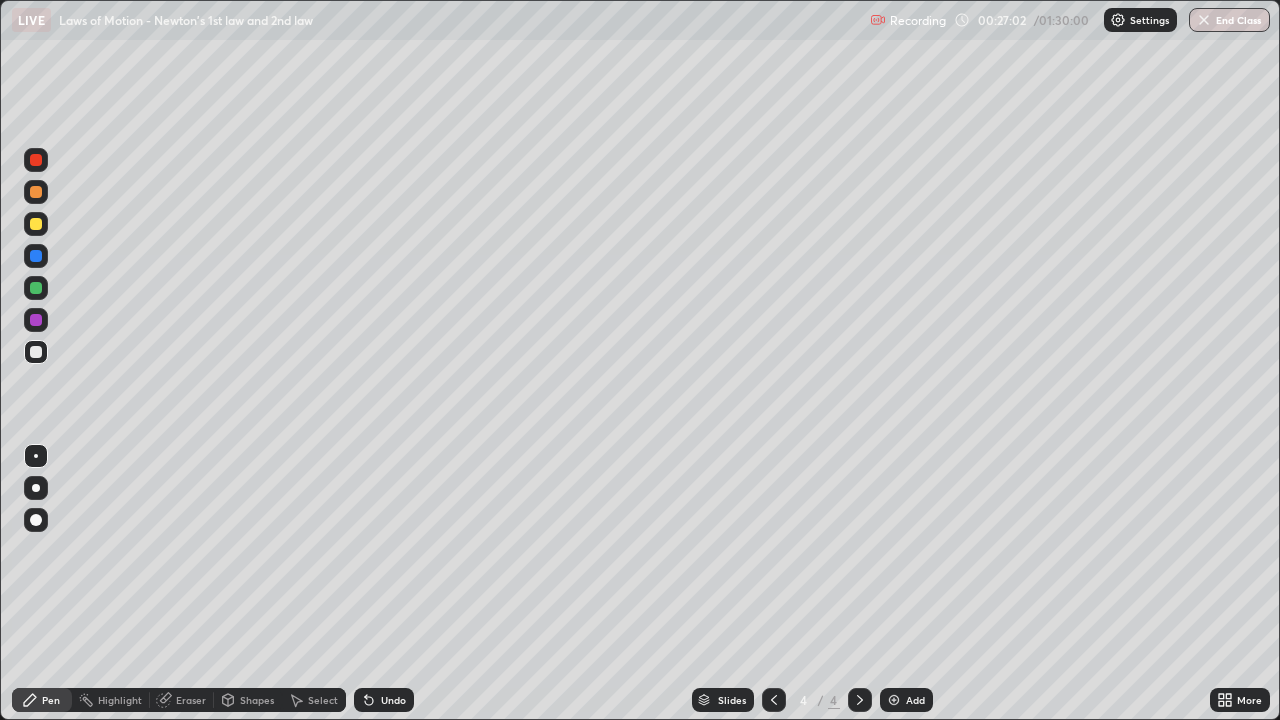 click on "Undo" at bounding box center (393, 700) 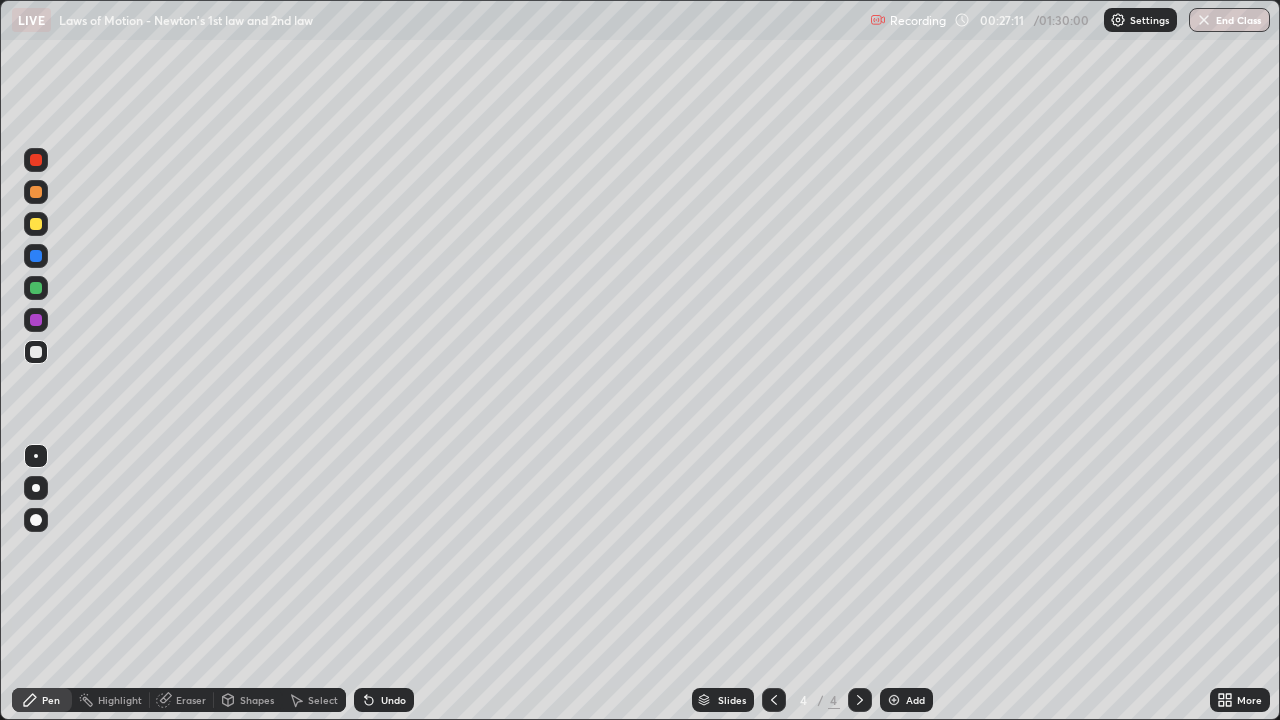 click at bounding box center (36, 288) 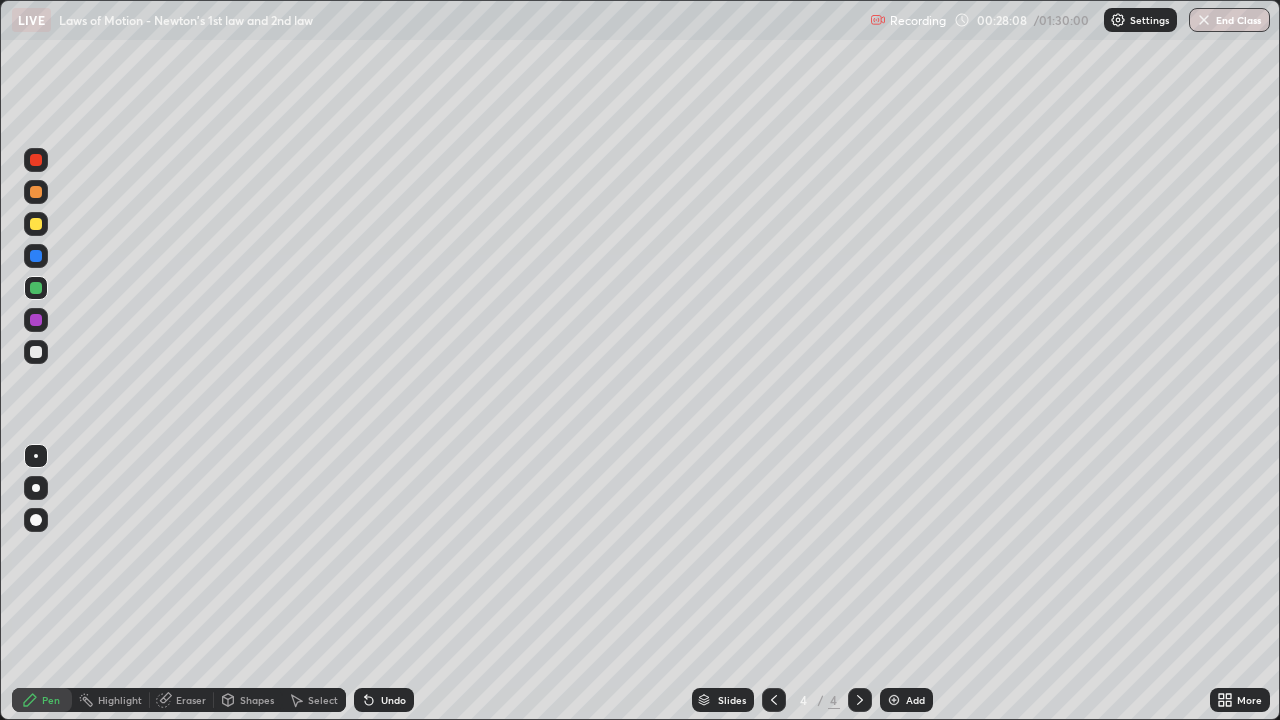 click at bounding box center [36, 224] 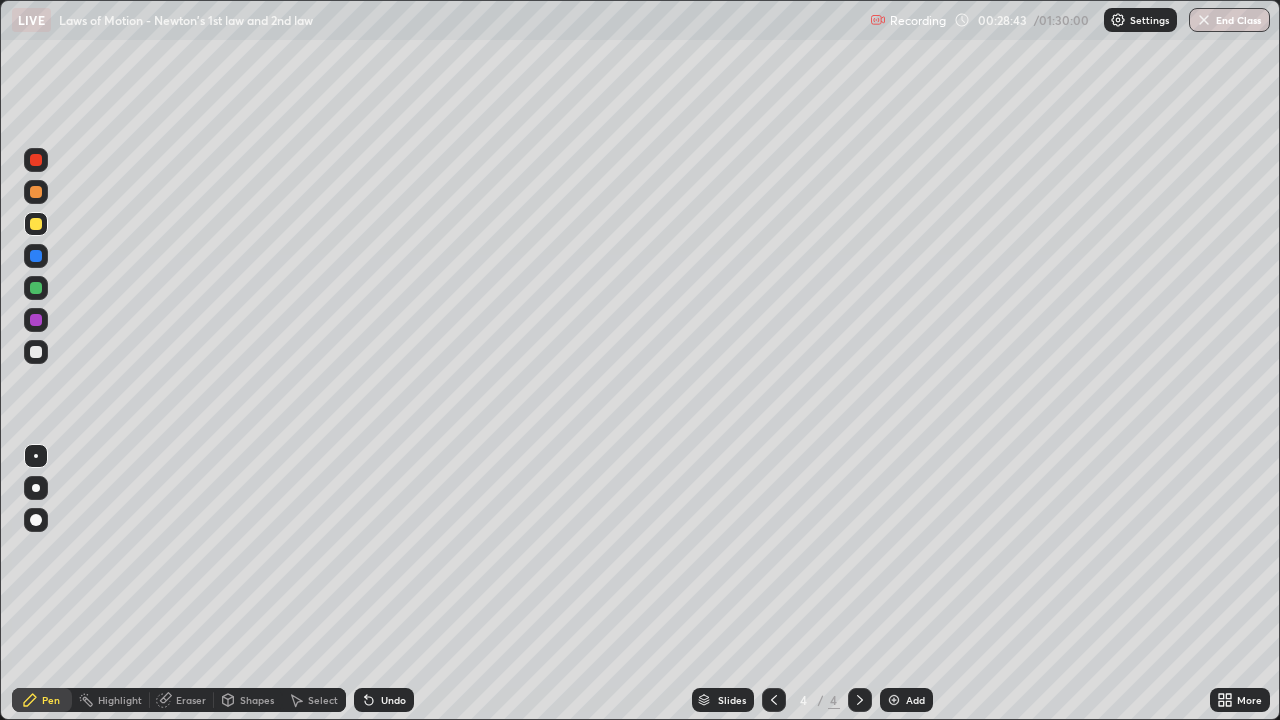 click at bounding box center [36, 352] 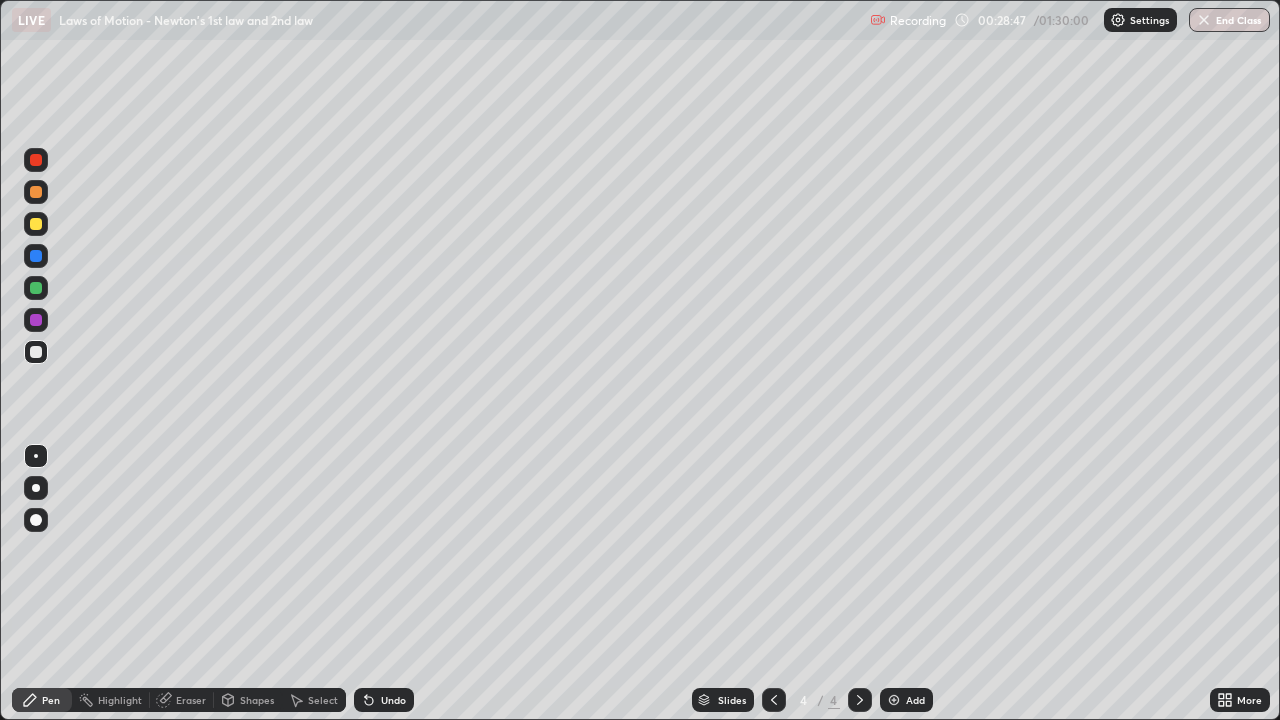 click at bounding box center [36, 192] 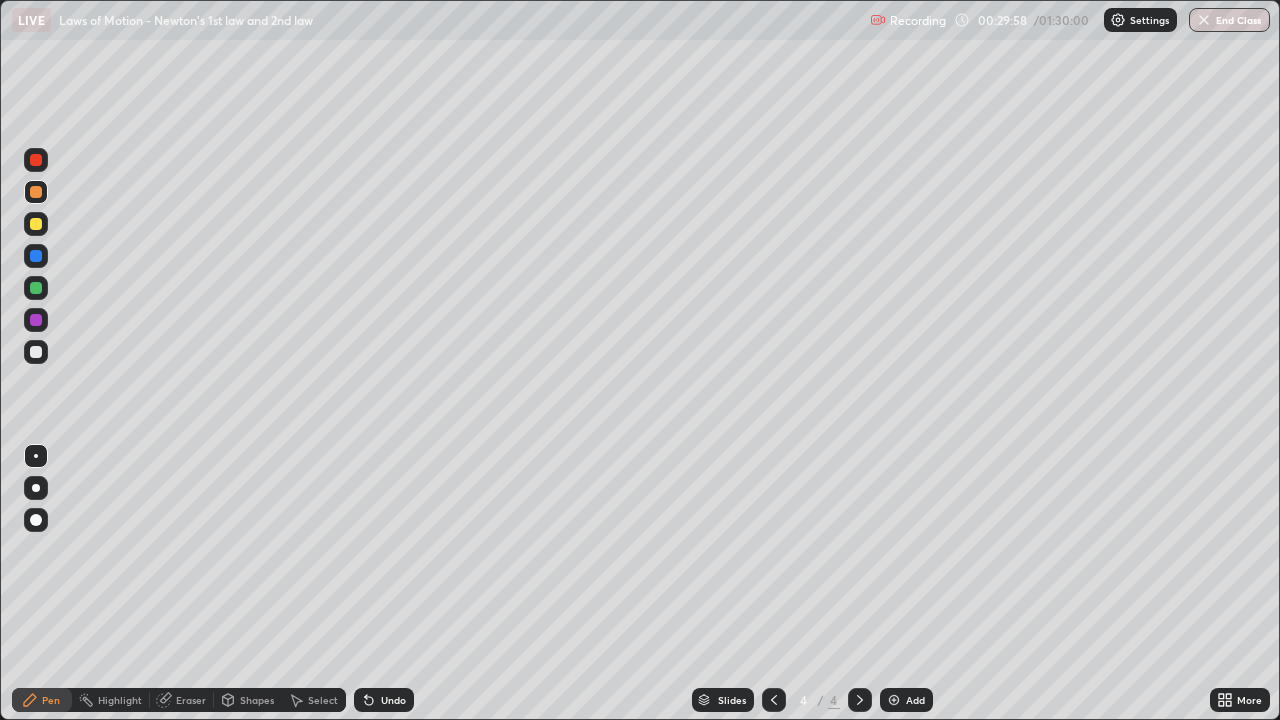 click on "Eraser" at bounding box center [191, 700] 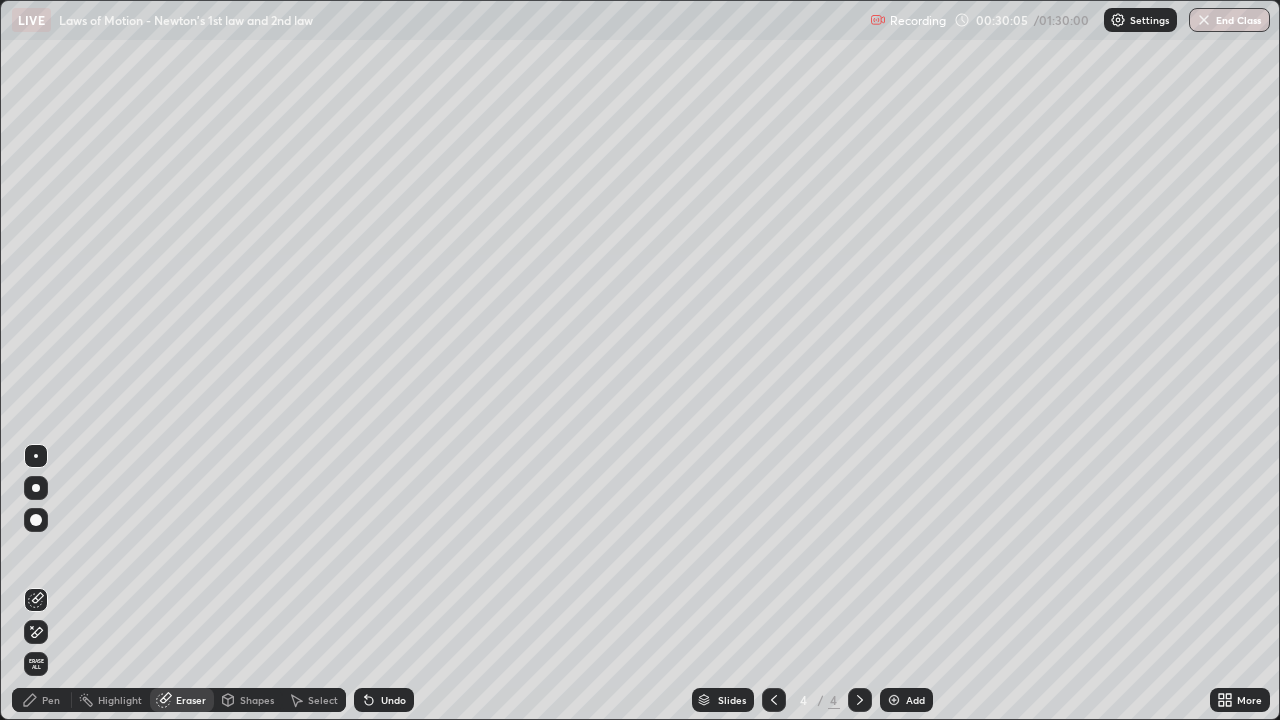 click on "Pen" at bounding box center [51, 700] 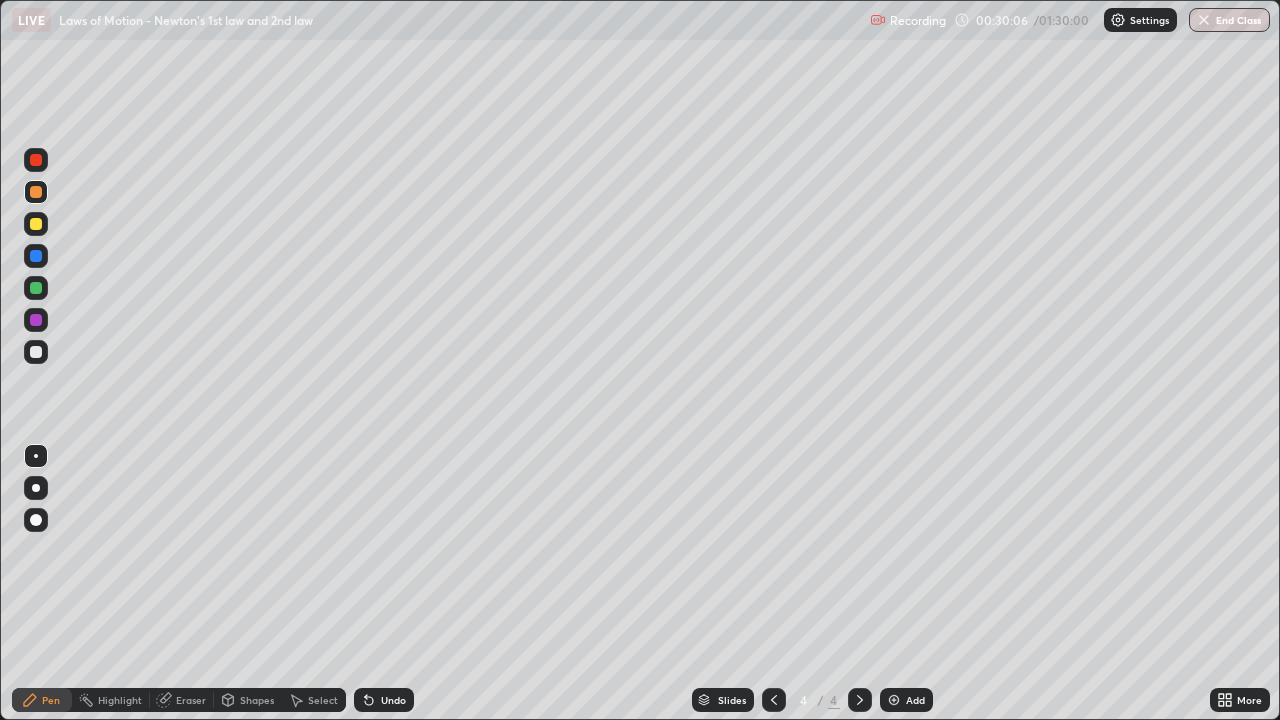 click at bounding box center [36, 352] 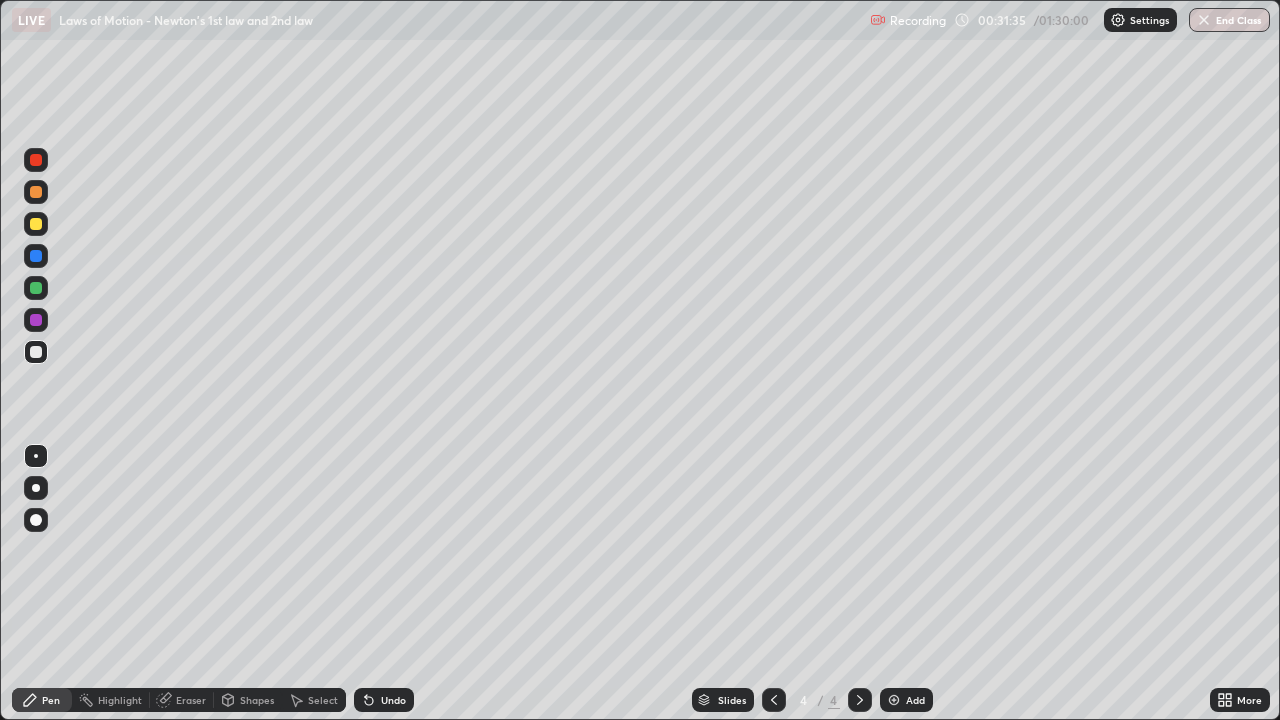 click on "Undo" at bounding box center (393, 700) 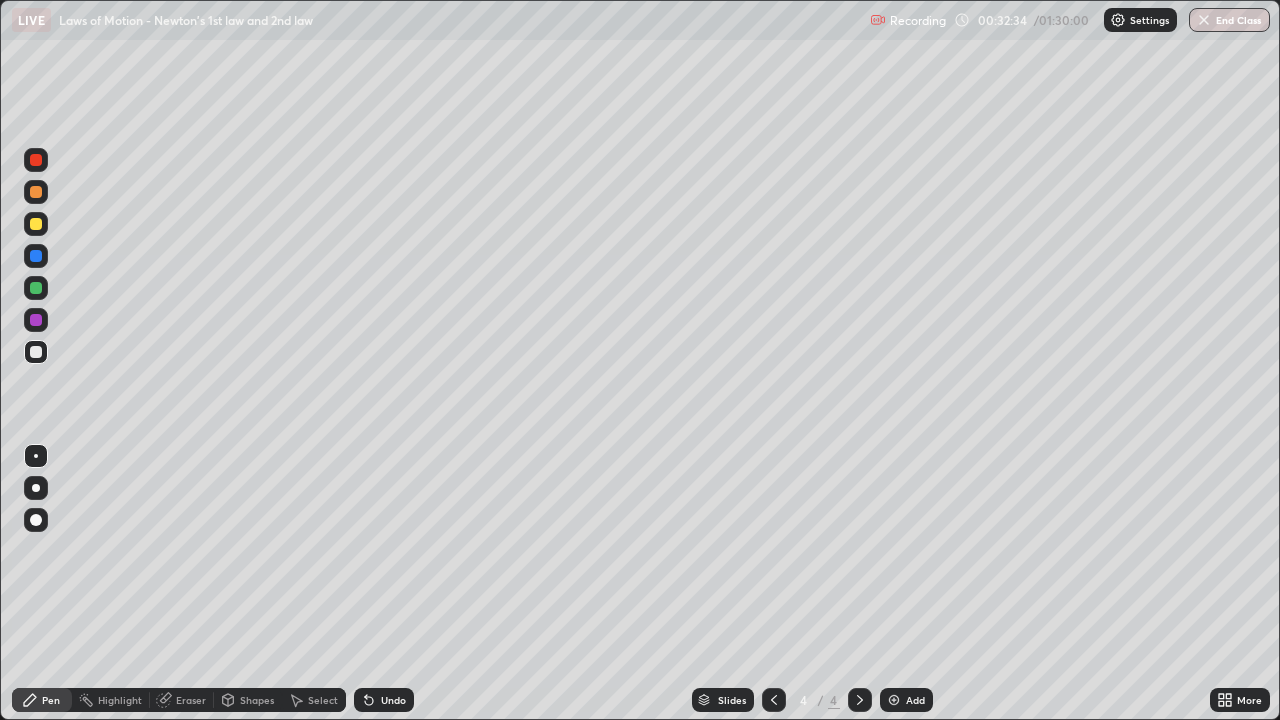 click on "Add" at bounding box center (915, 700) 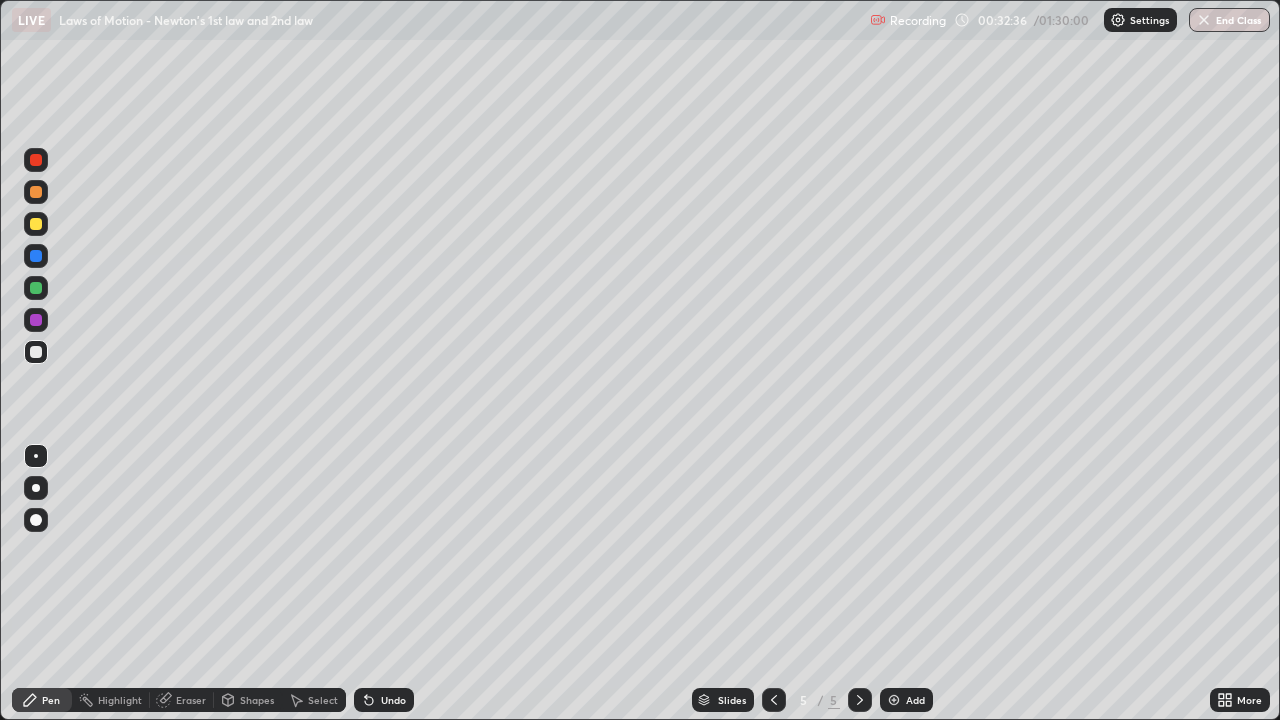 click at bounding box center (36, 224) 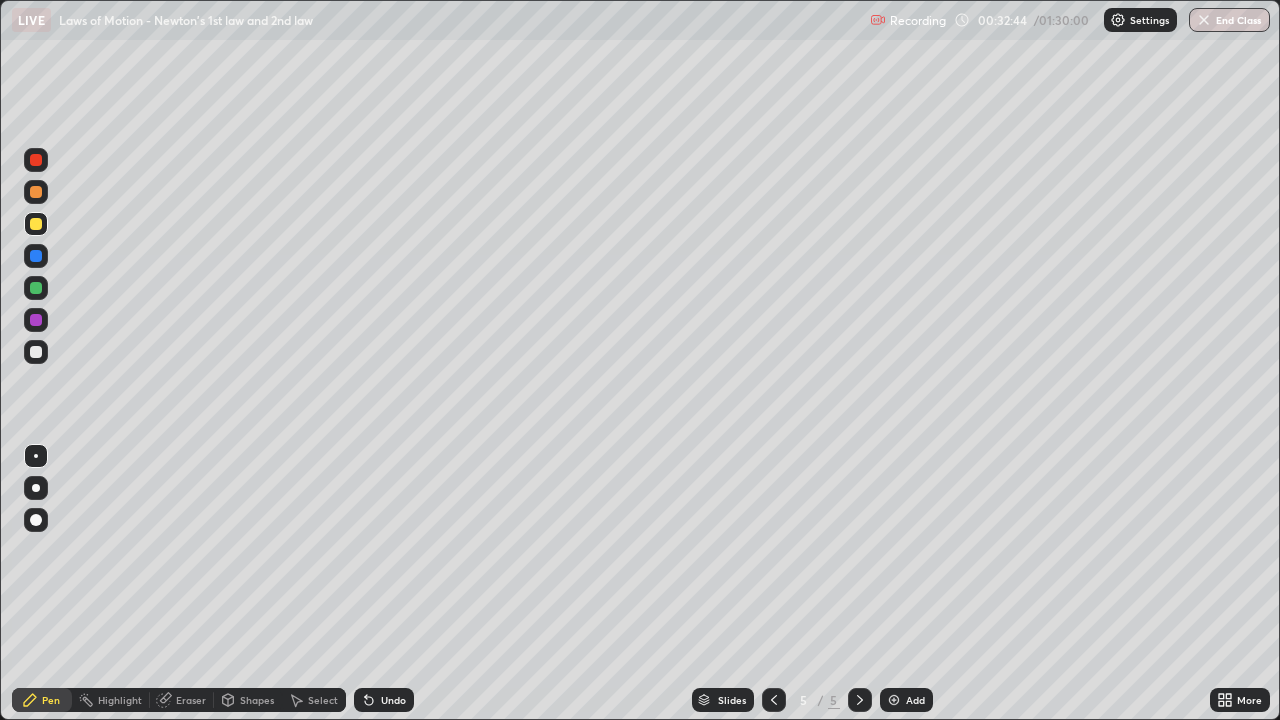 click at bounding box center [36, 352] 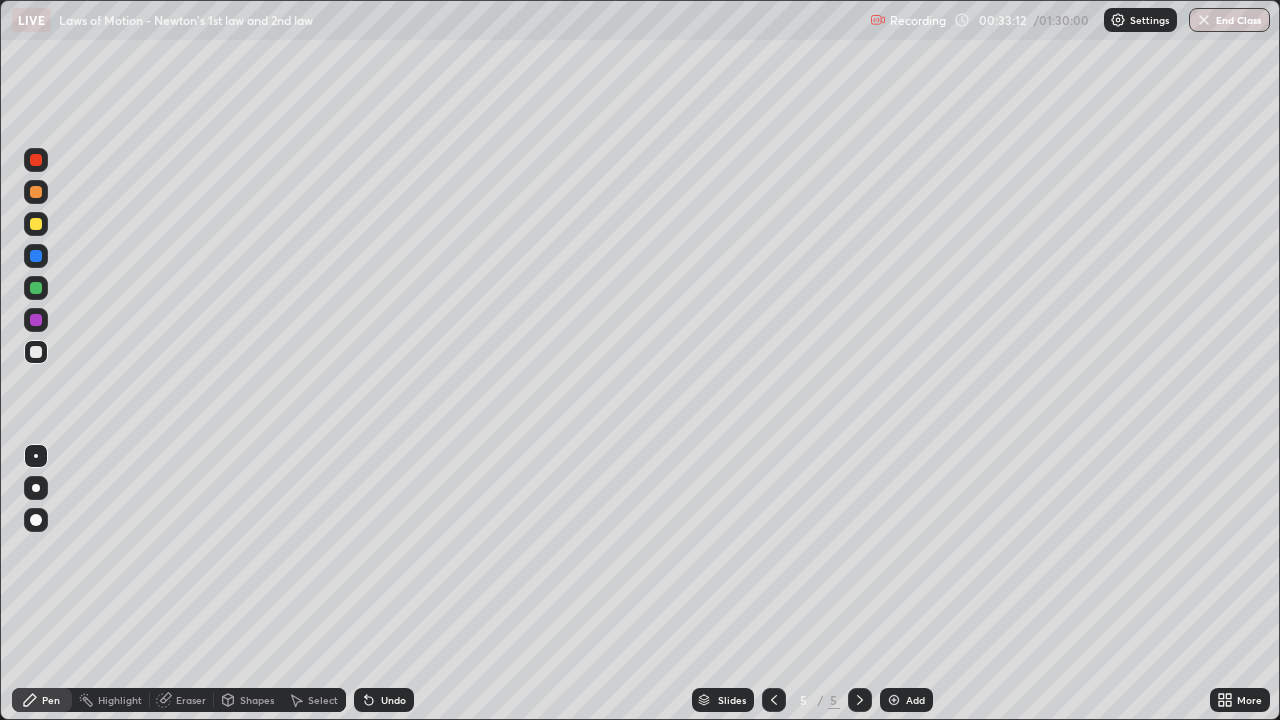 click at bounding box center (36, 288) 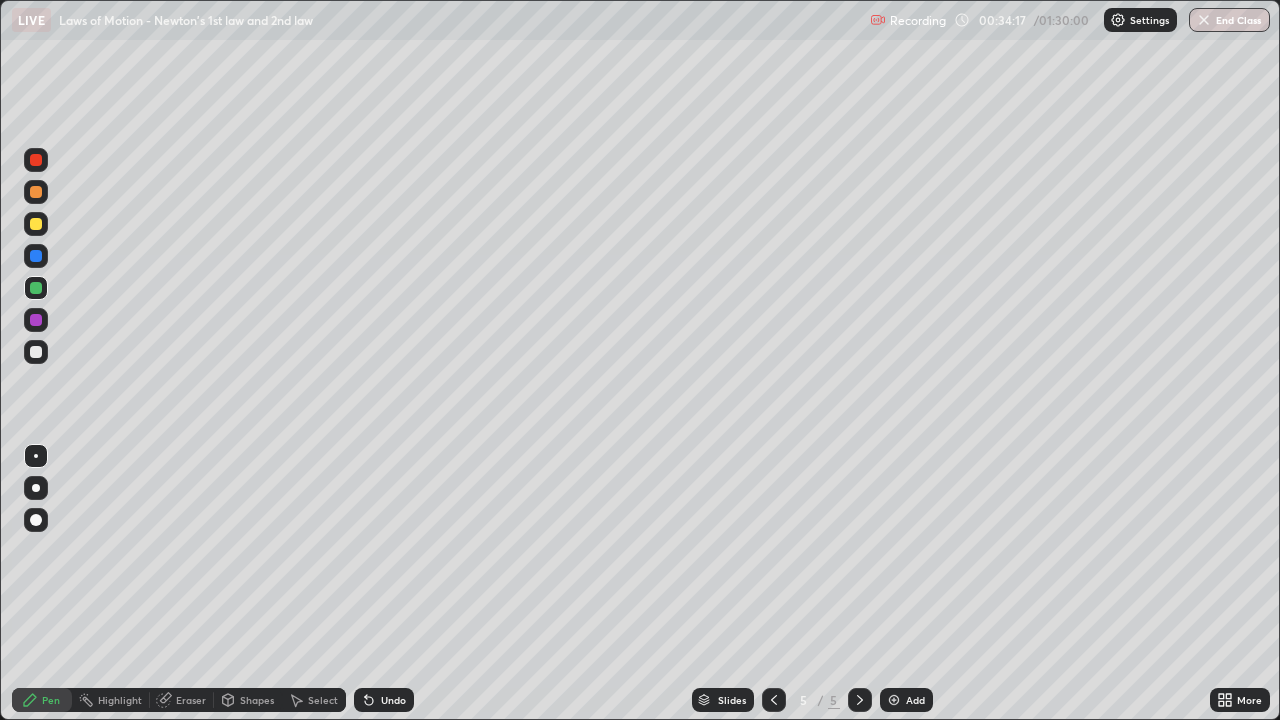 click at bounding box center [36, 352] 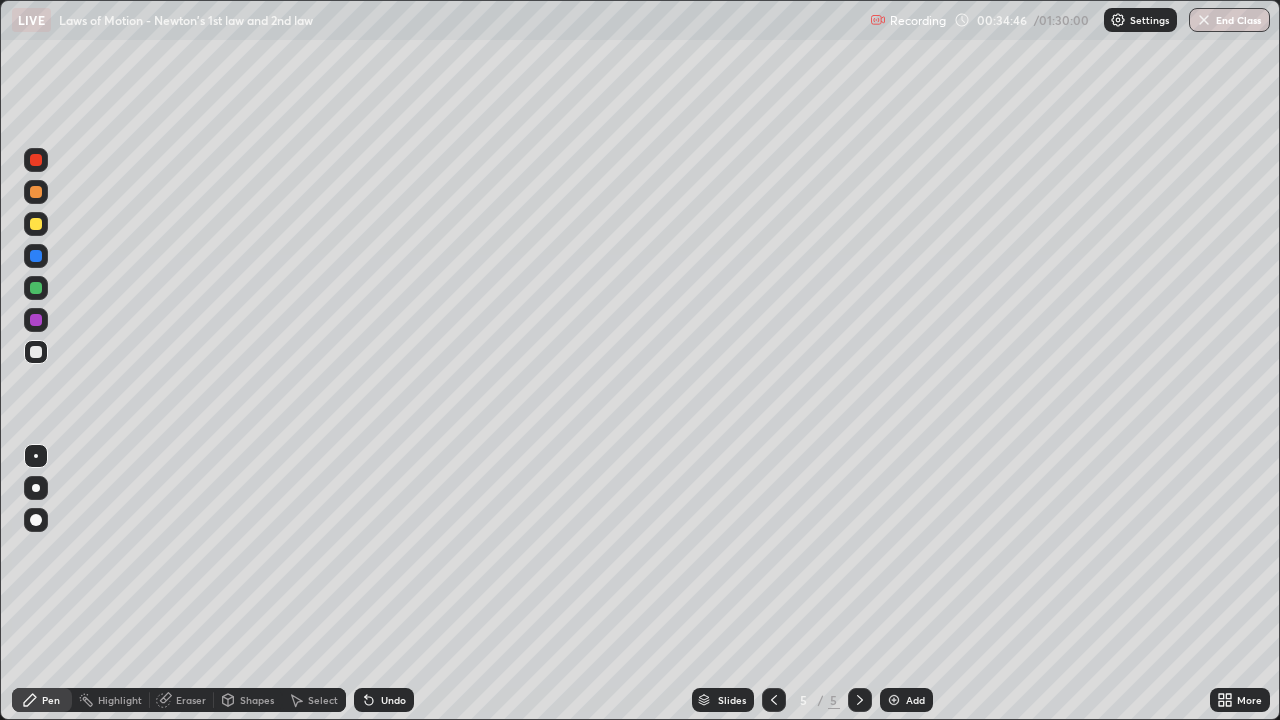 click at bounding box center [36, 192] 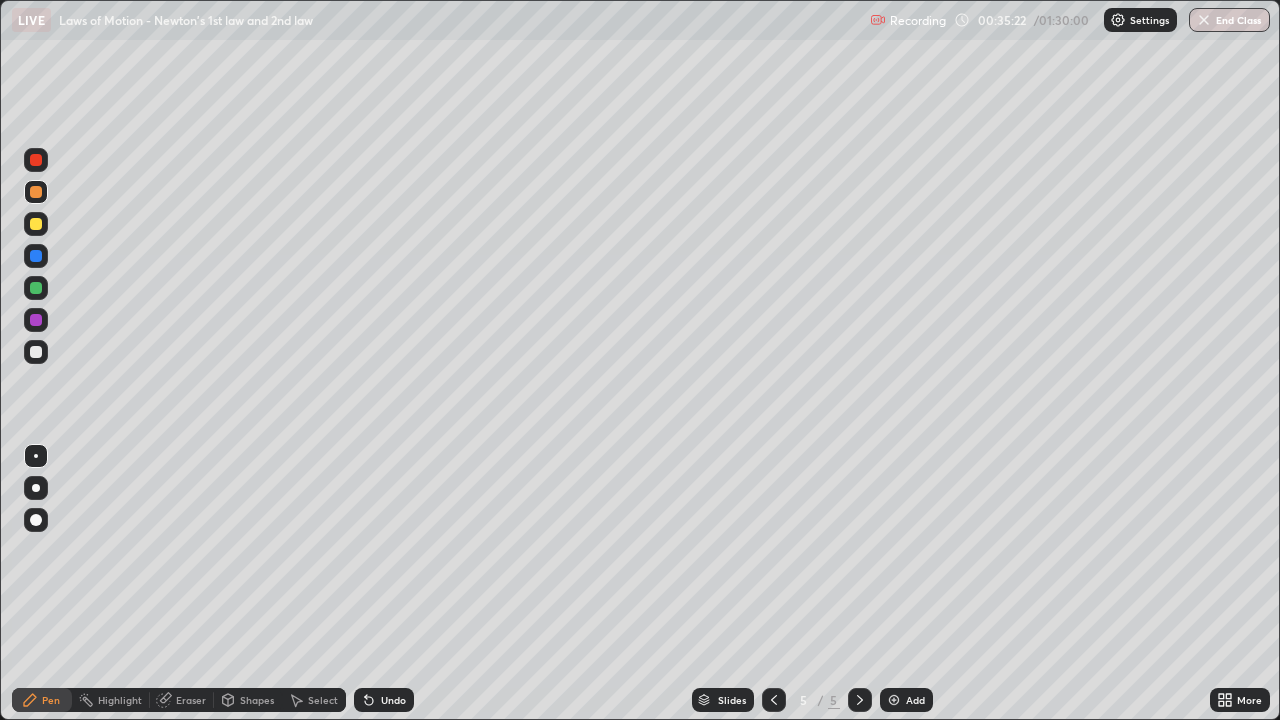 click at bounding box center [36, 352] 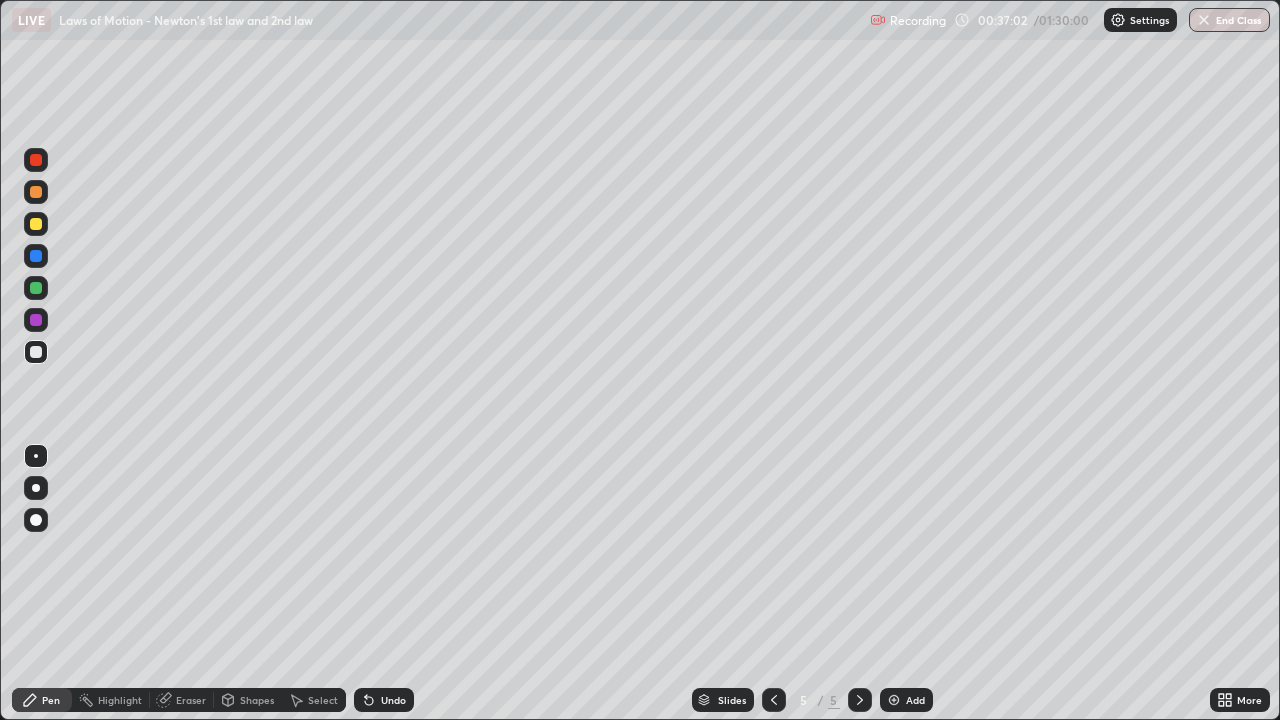 click at bounding box center (36, 256) 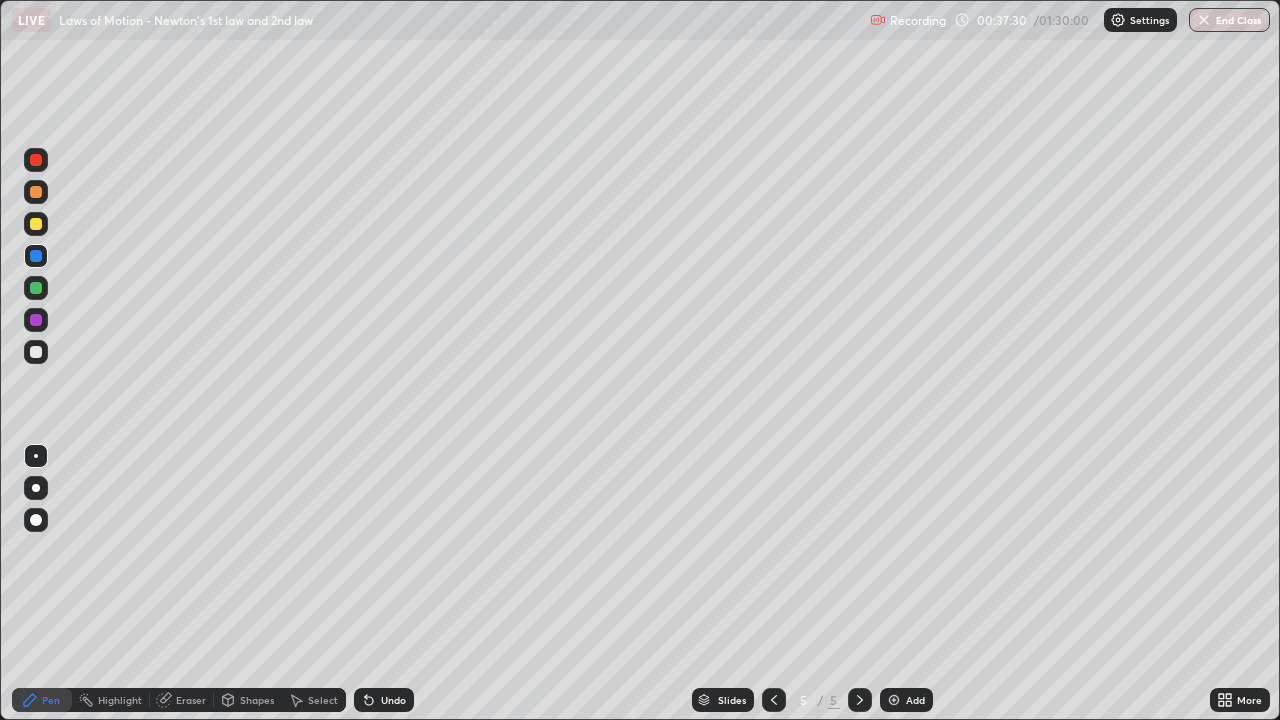 click on "Undo" at bounding box center (393, 700) 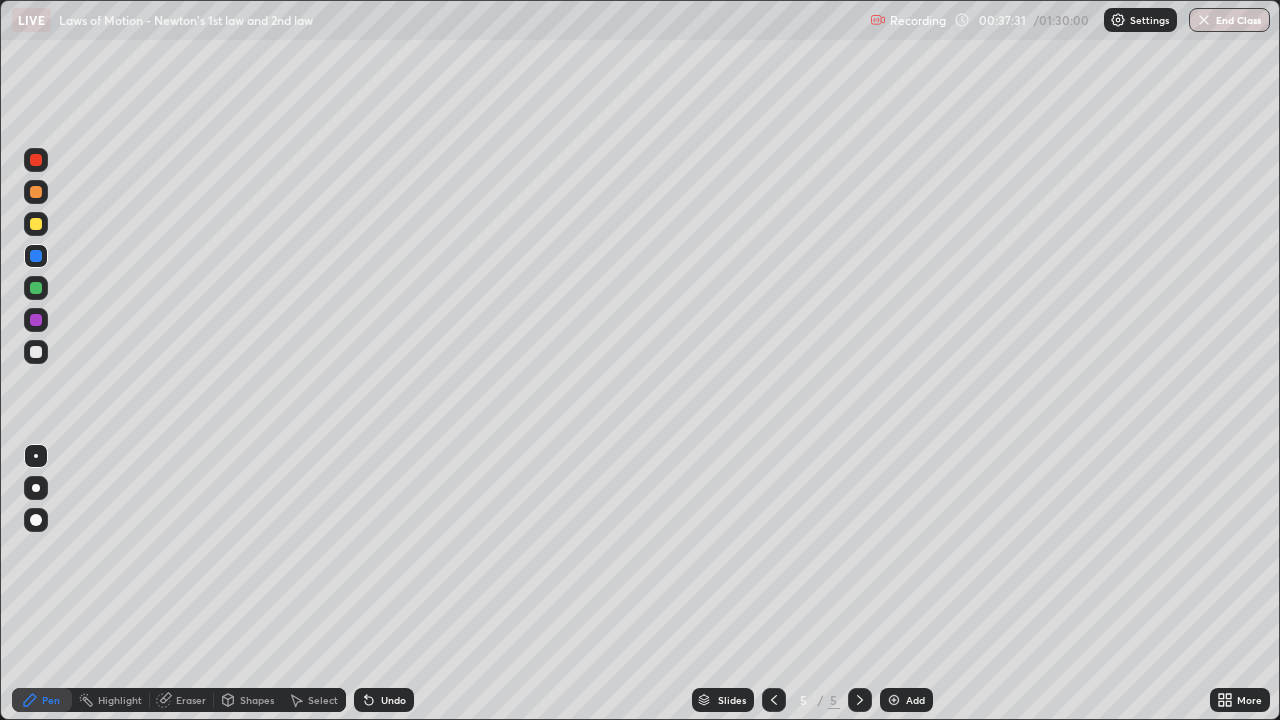 click on "Undo" at bounding box center [393, 700] 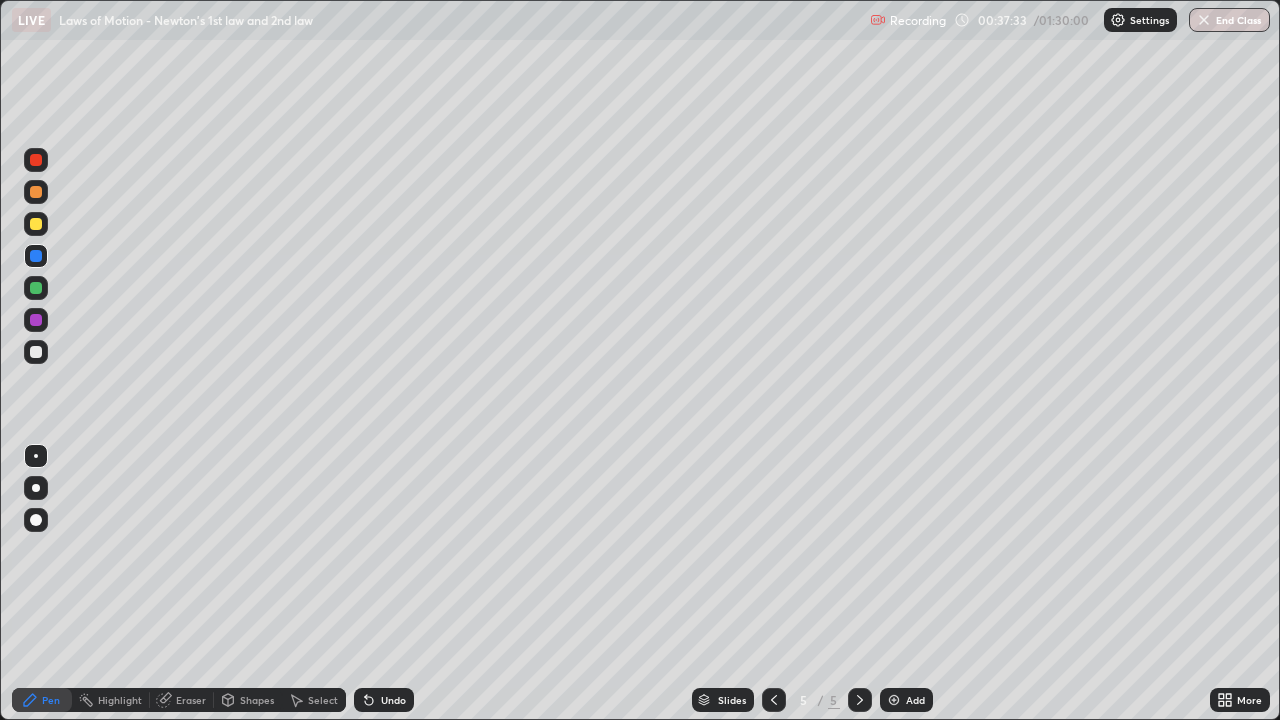 click on "Add" at bounding box center [906, 700] 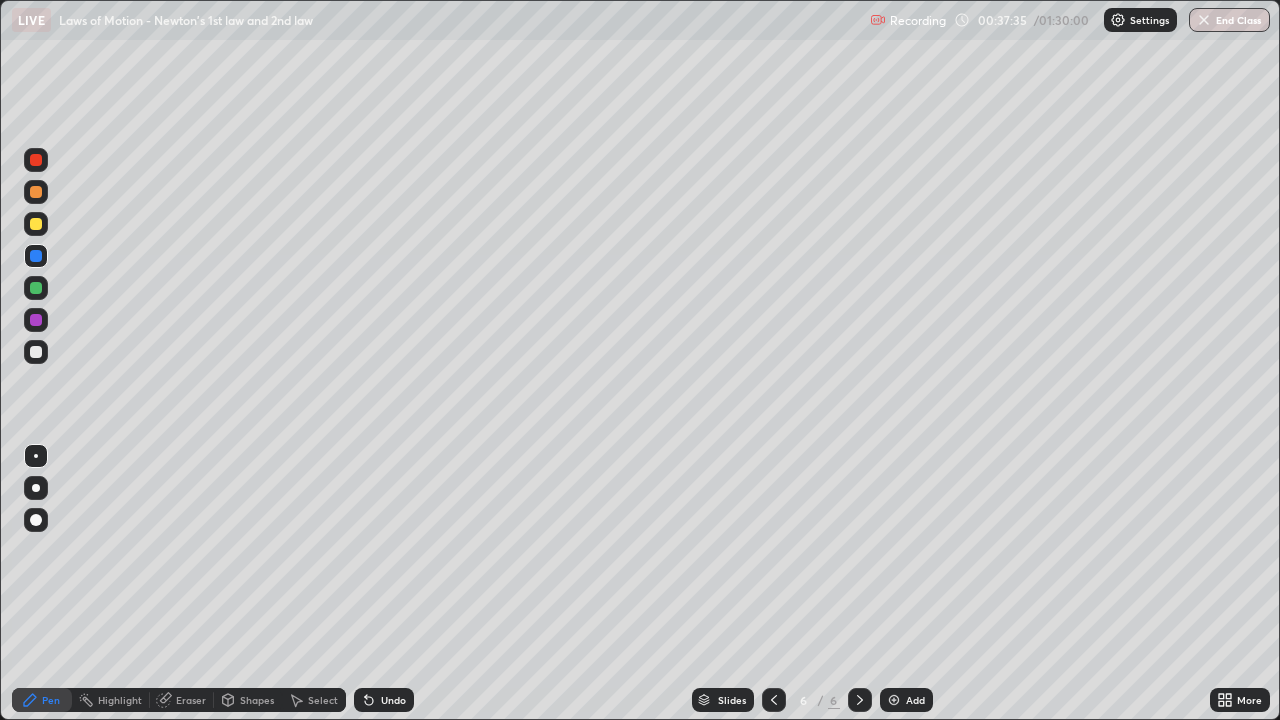 click at bounding box center (36, 224) 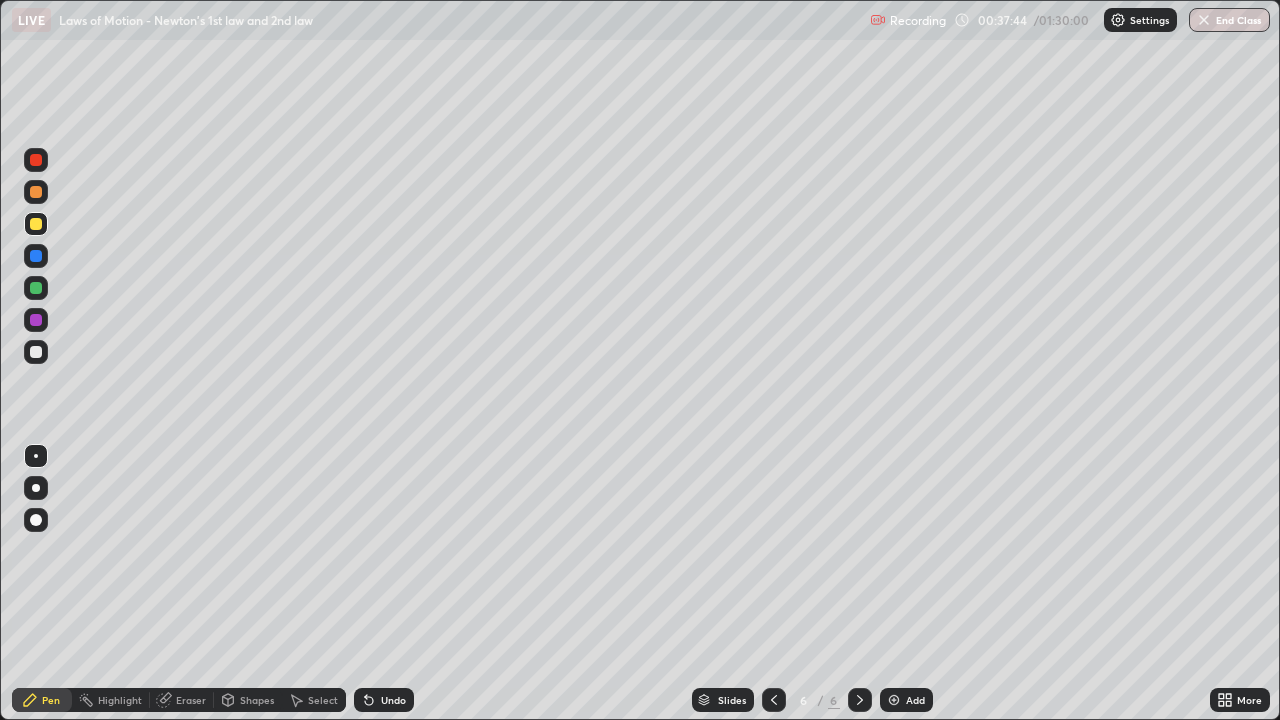 click at bounding box center [36, 352] 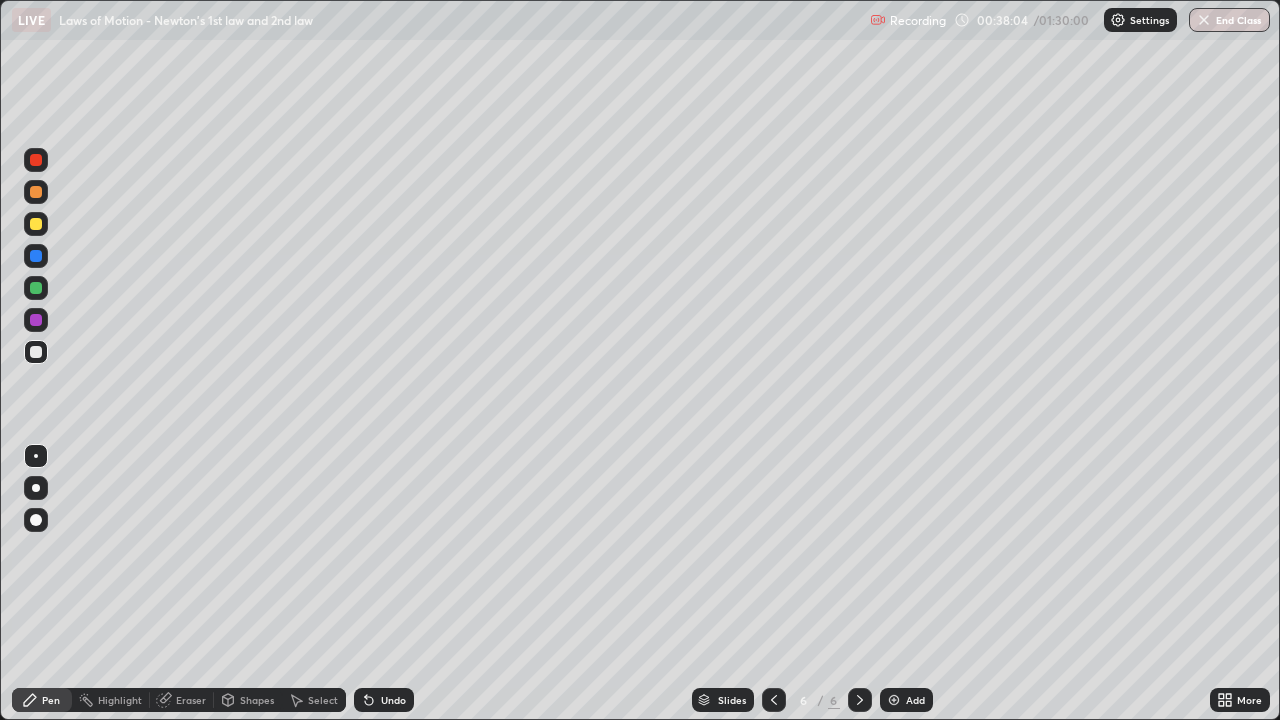 click at bounding box center [36, 256] 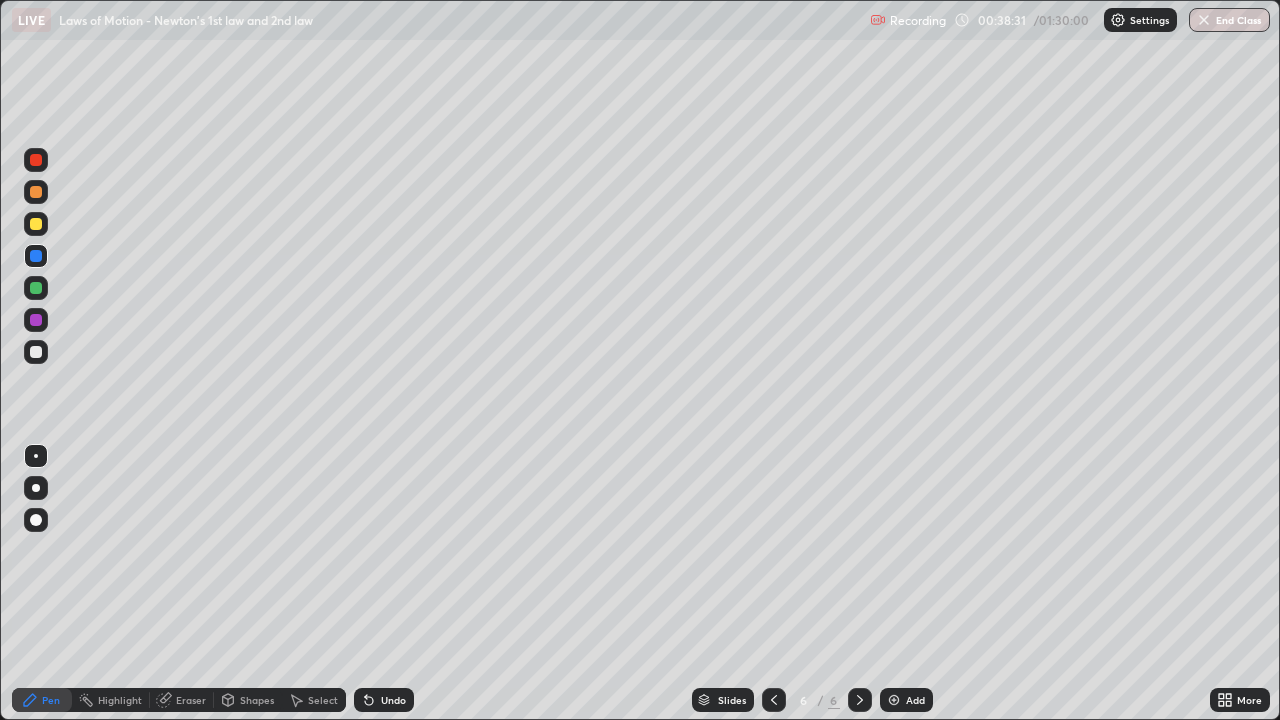 click 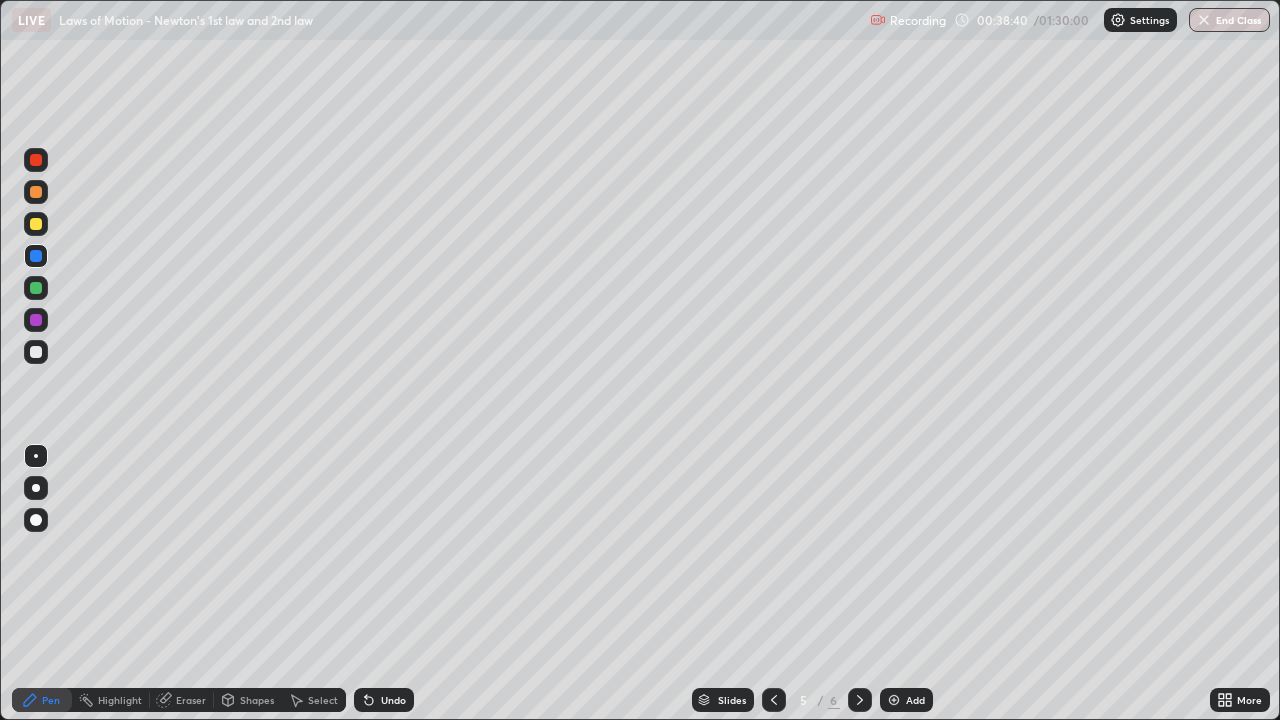 click 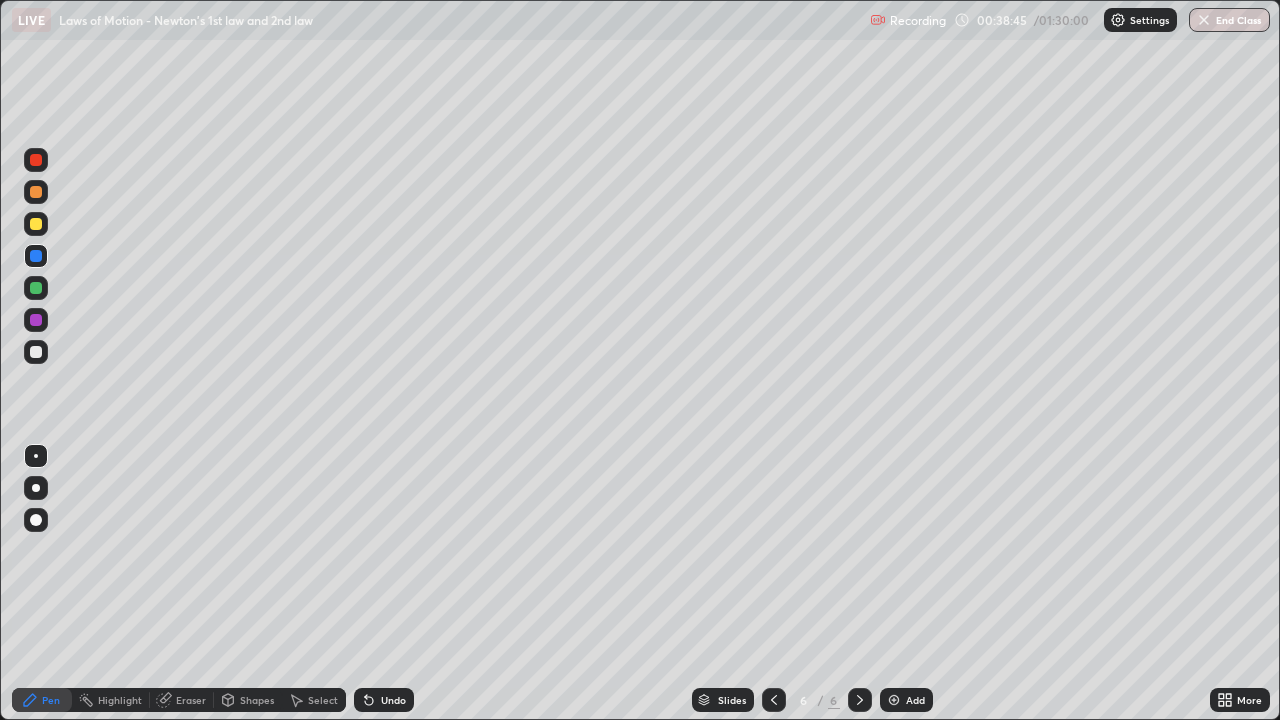 click at bounding box center [36, 352] 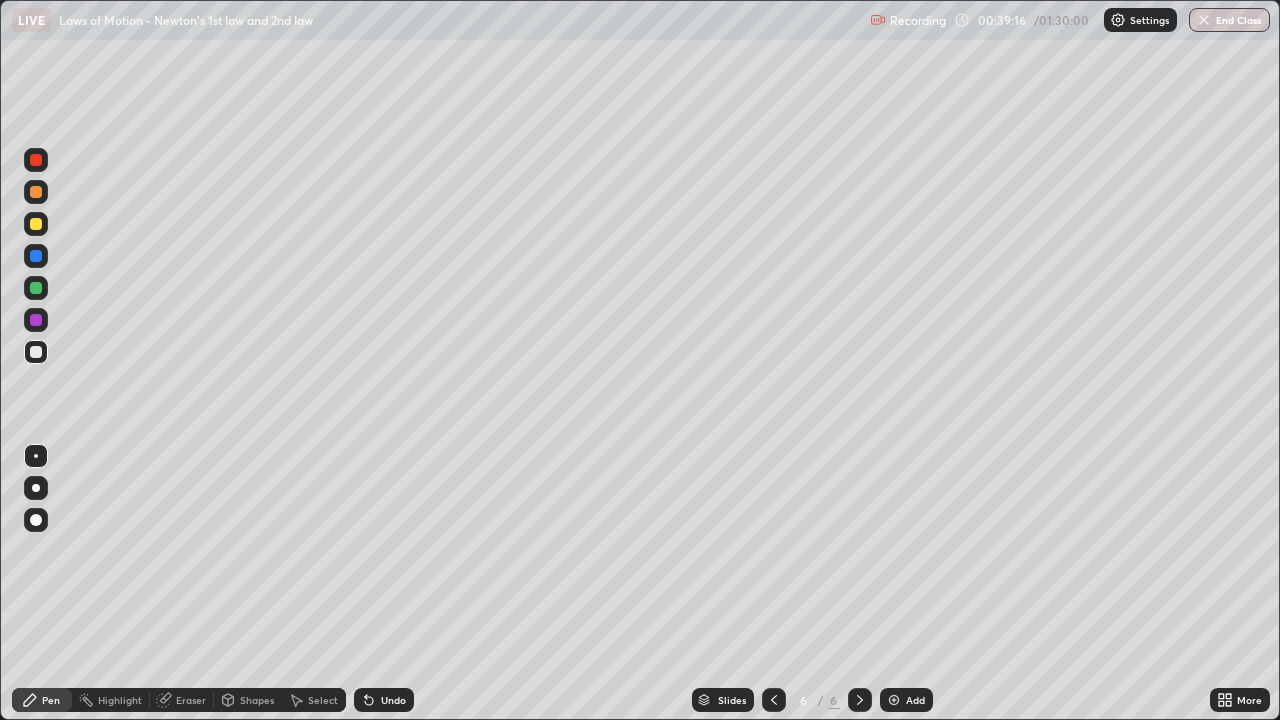 click on "Shapes" at bounding box center [248, 700] 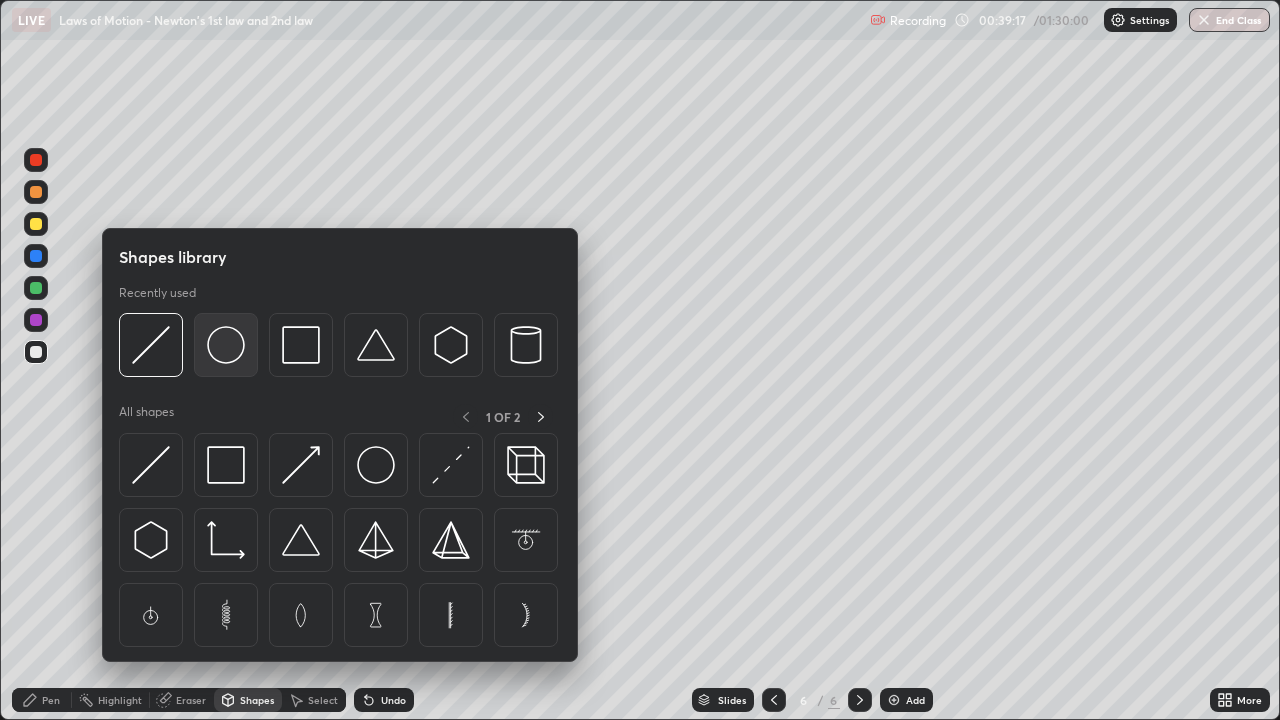 click at bounding box center [226, 345] 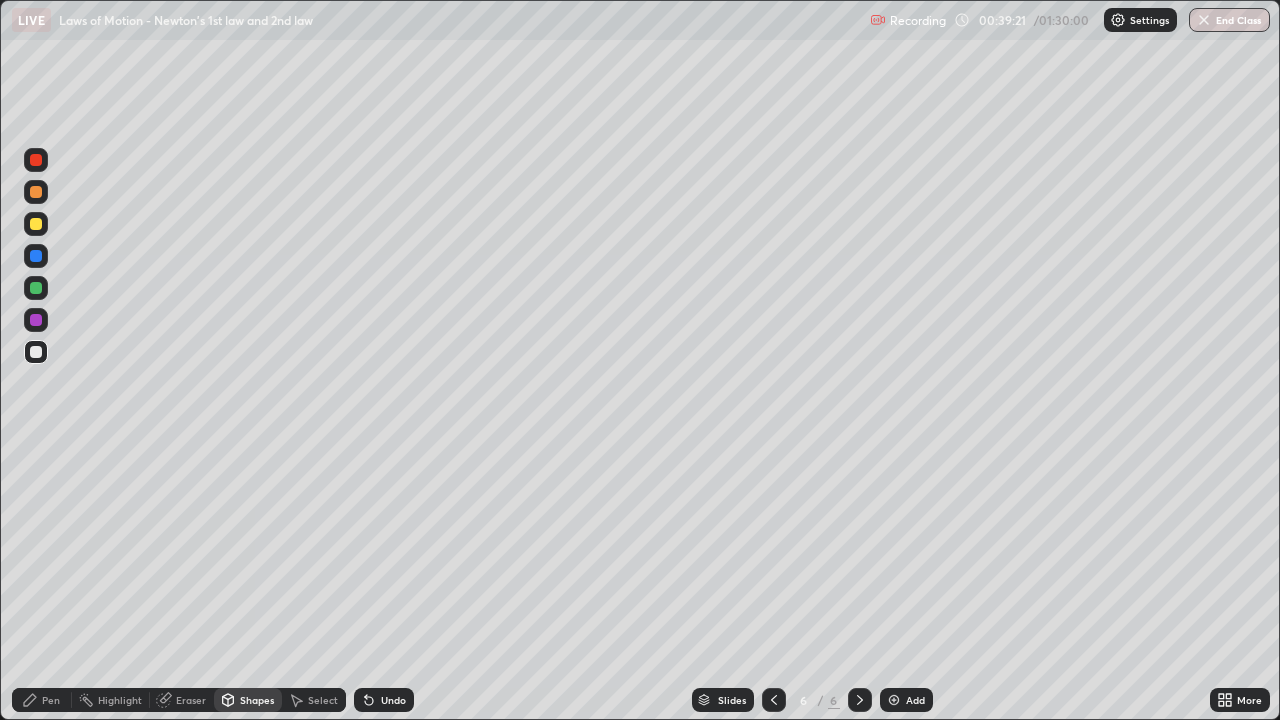 click on "Pen" at bounding box center (51, 700) 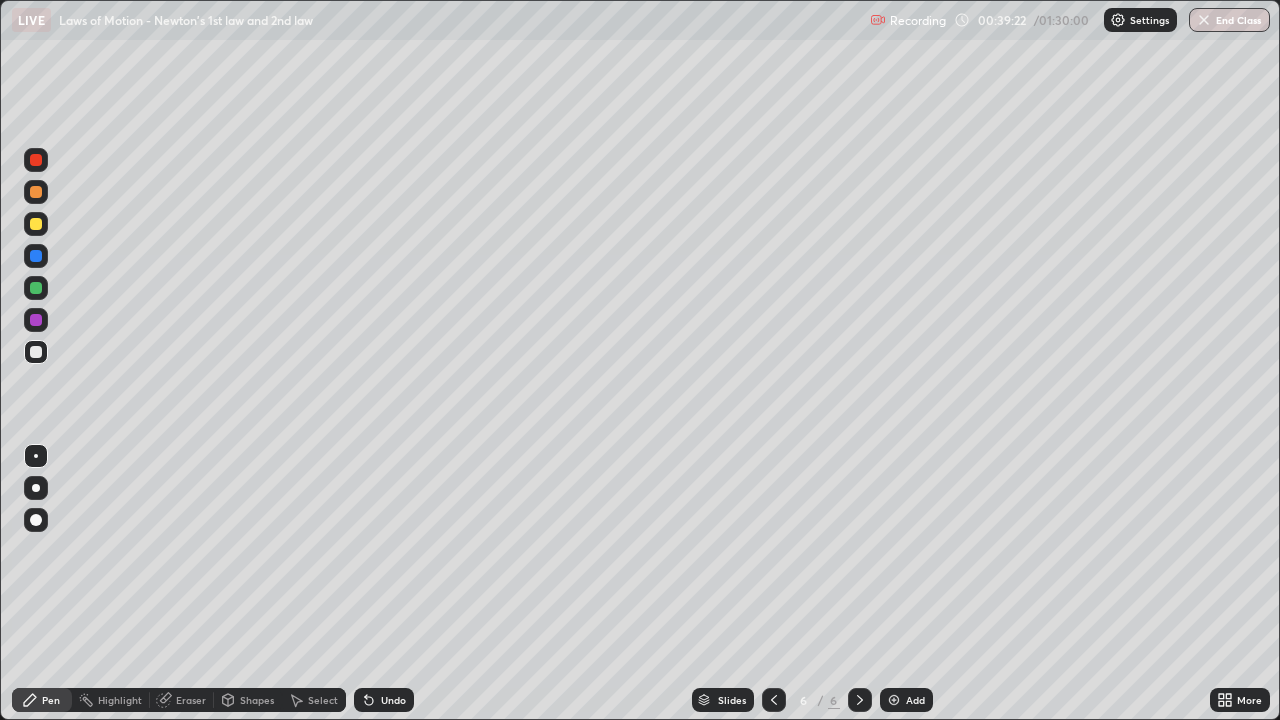 click at bounding box center [36, 224] 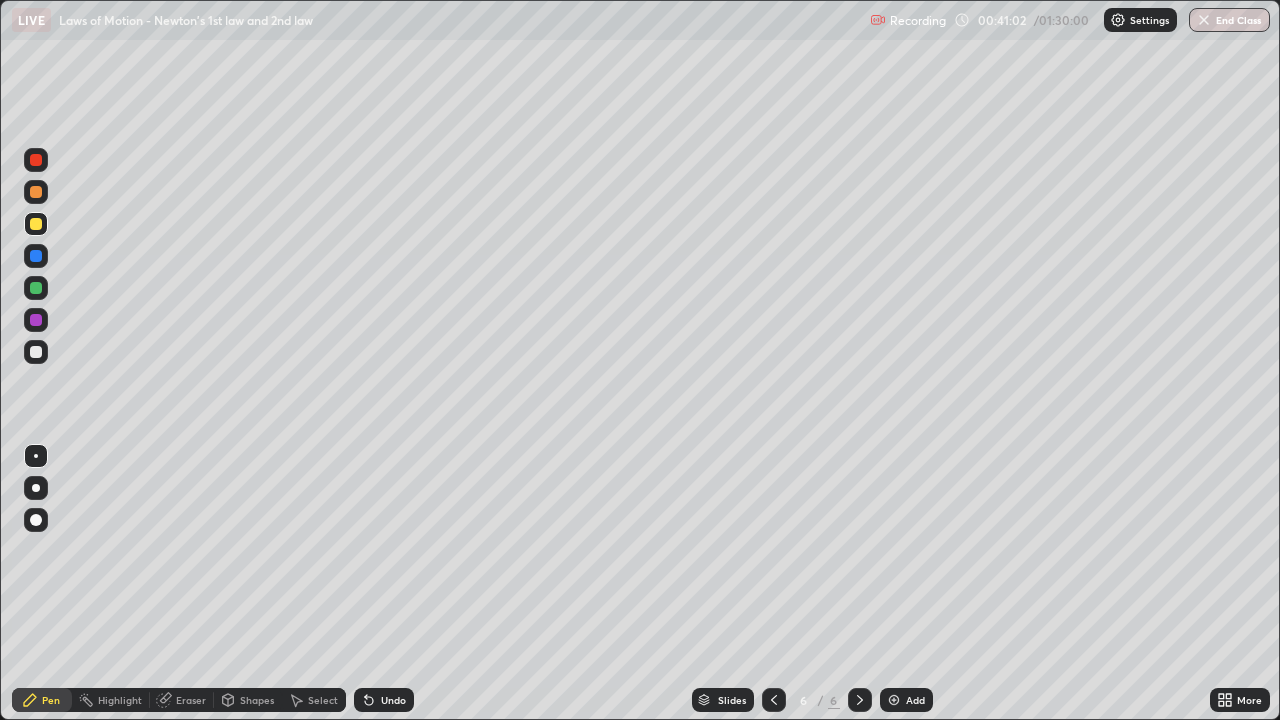 click at bounding box center (36, 352) 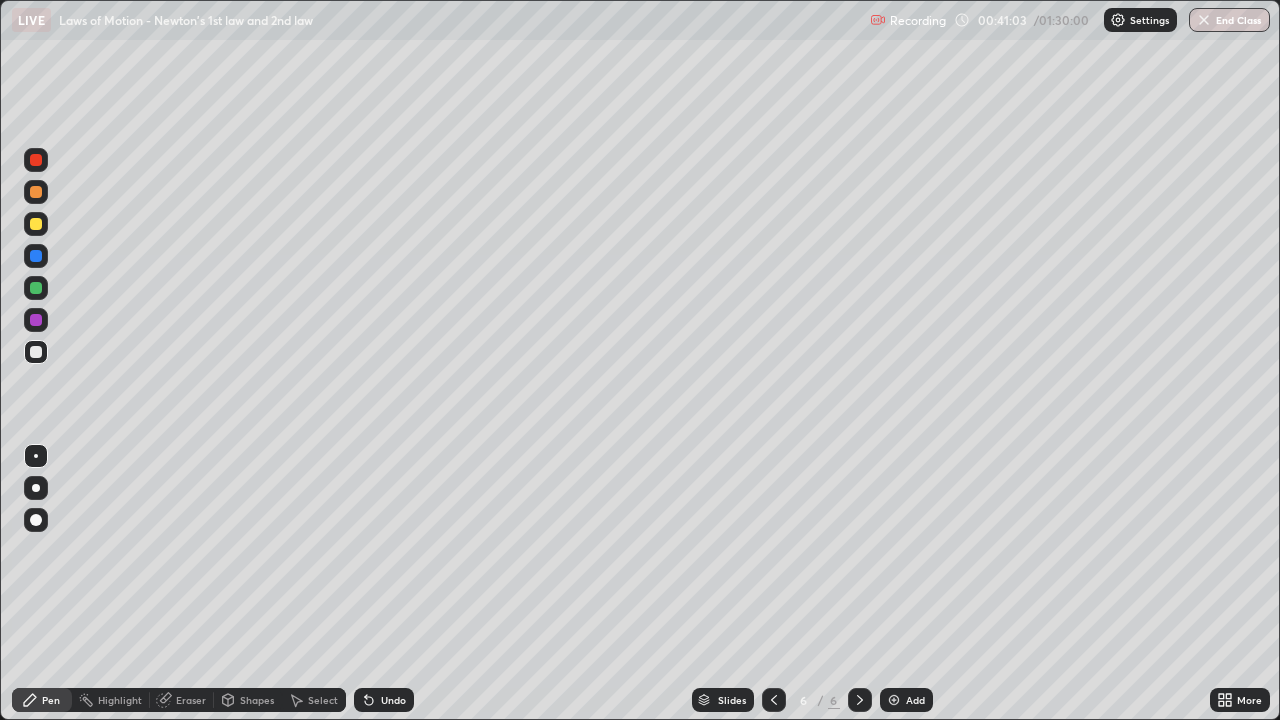click at bounding box center (36, 192) 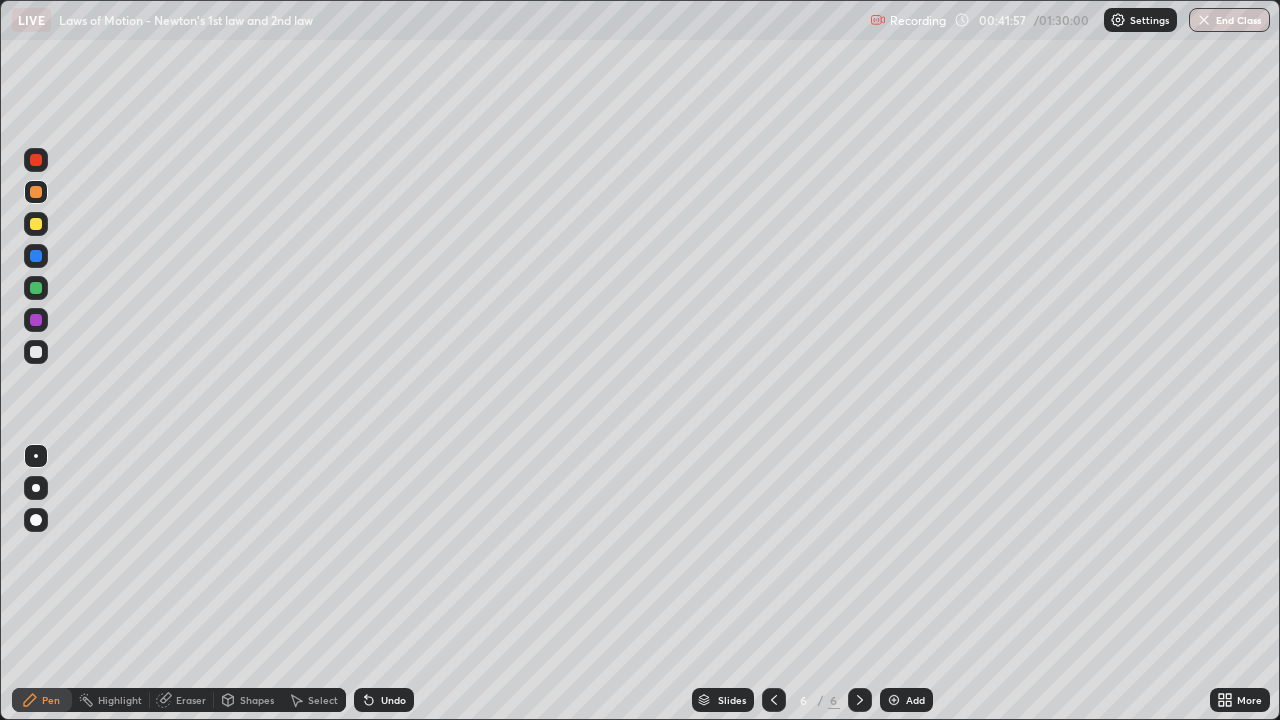 click at bounding box center (36, 224) 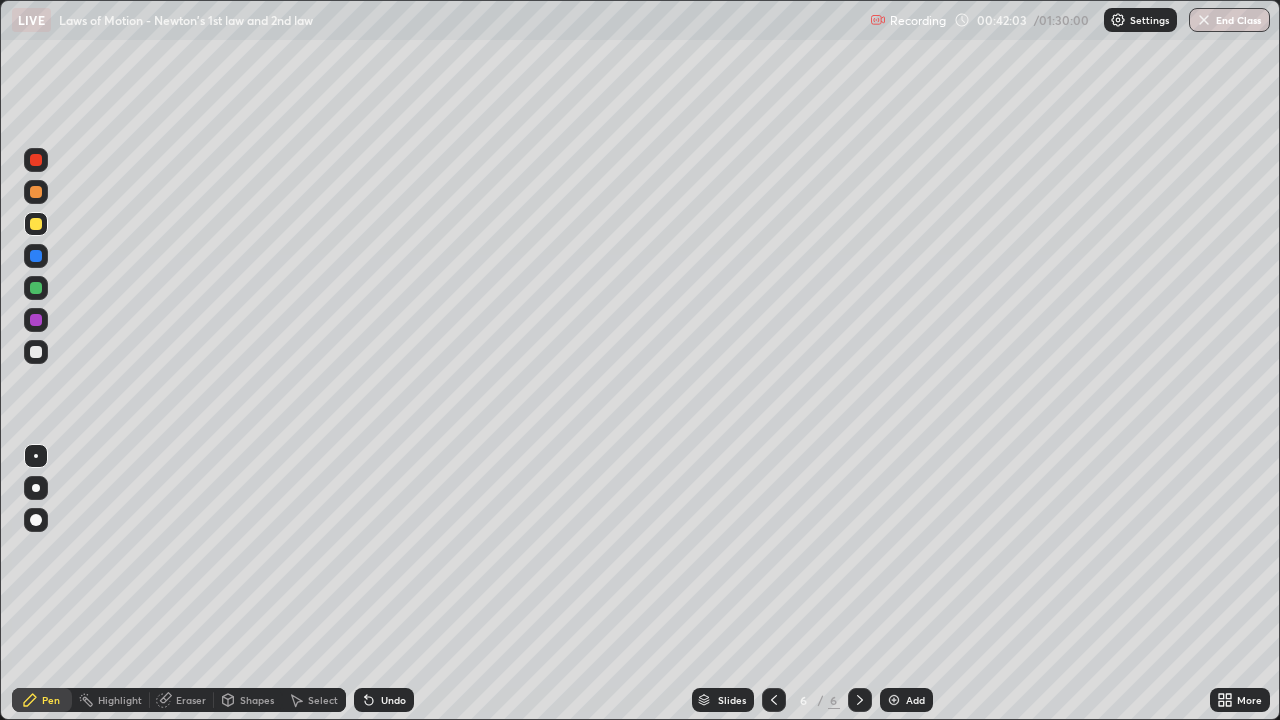 click on "Undo" at bounding box center [393, 700] 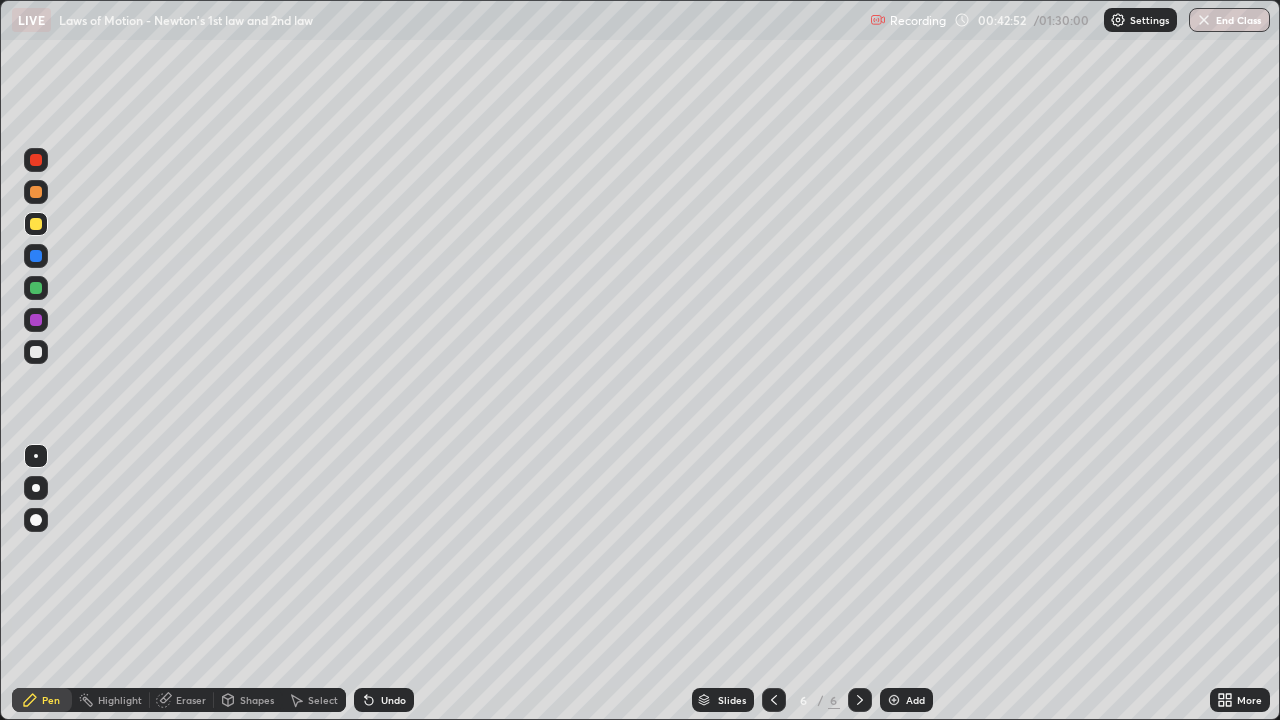 click at bounding box center (36, 256) 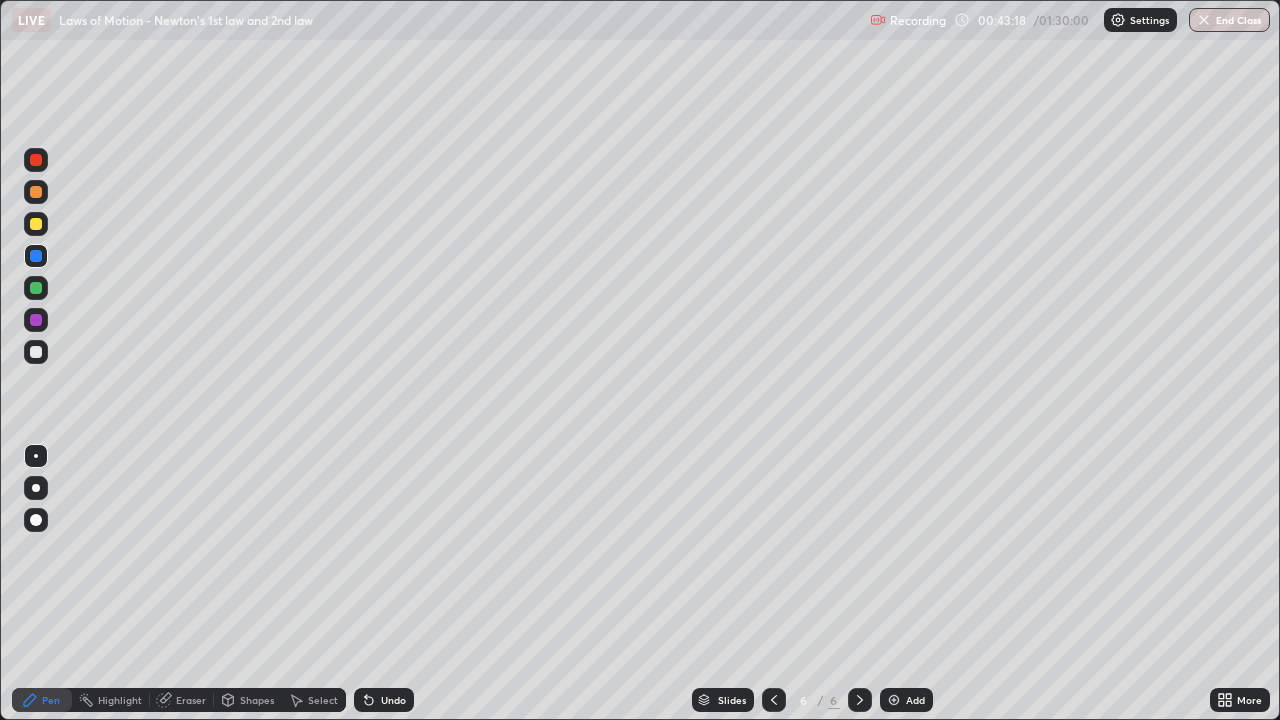 click at bounding box center (36, 224) 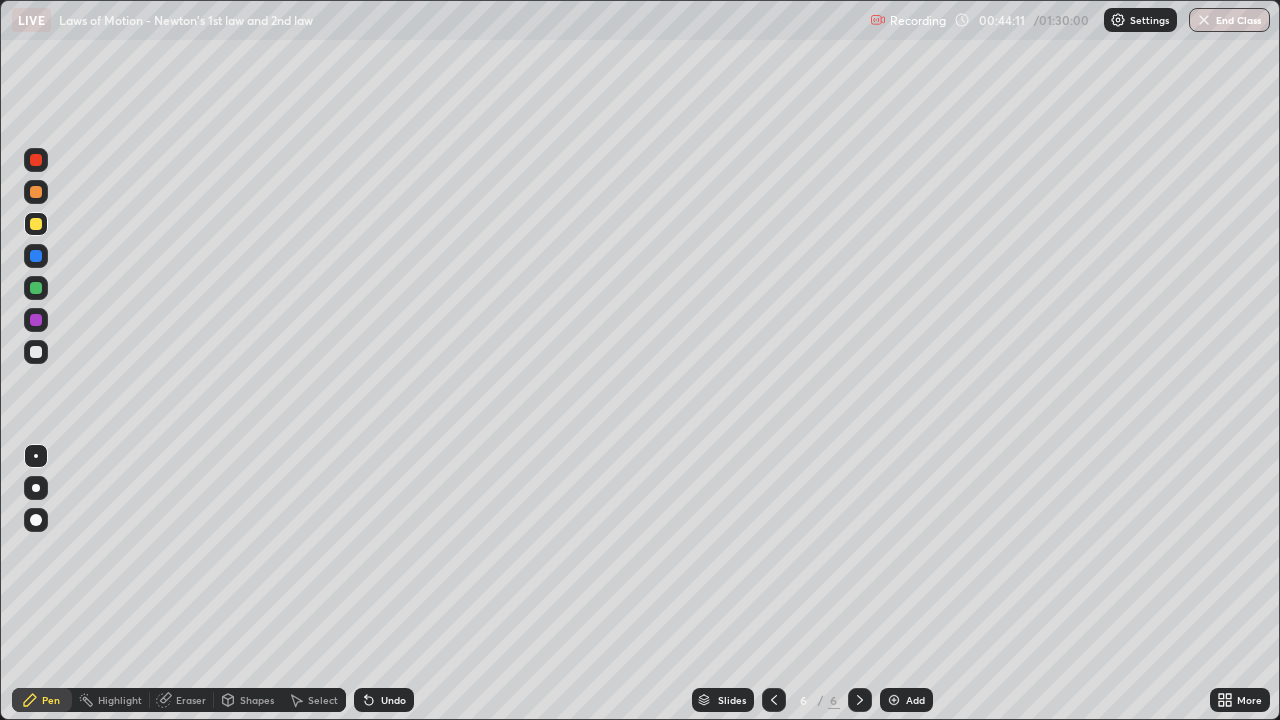 click 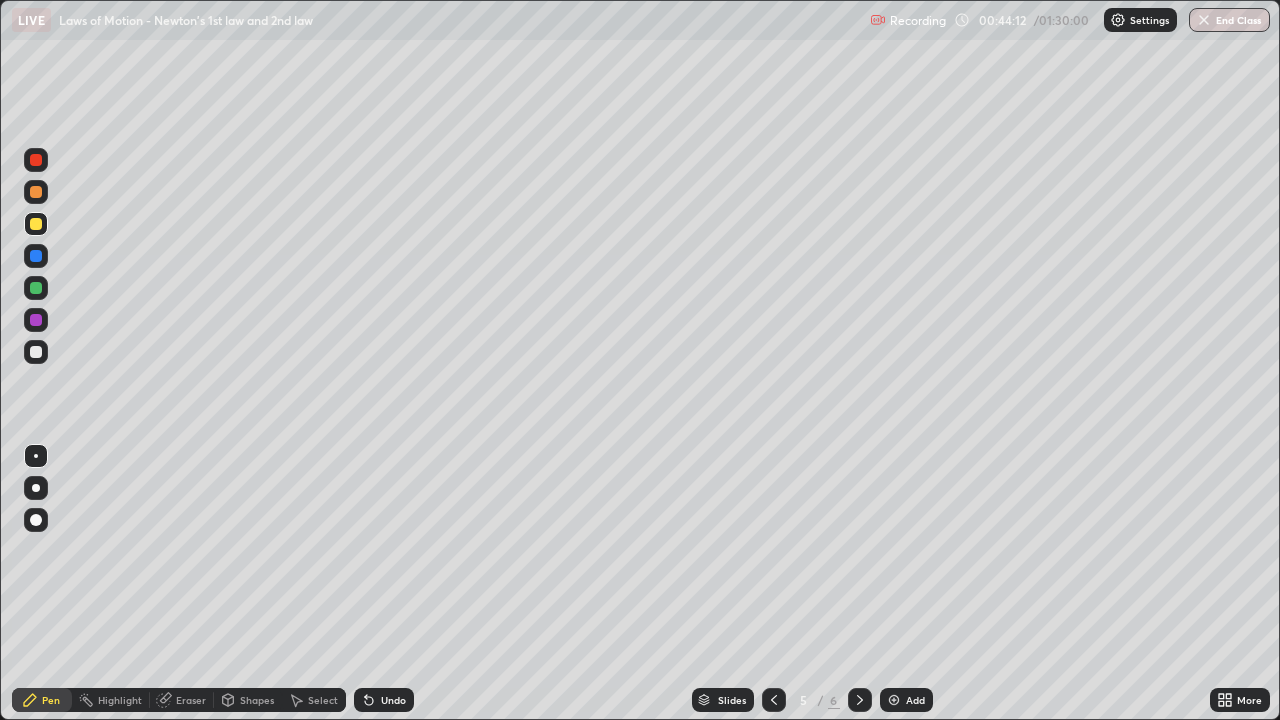 click 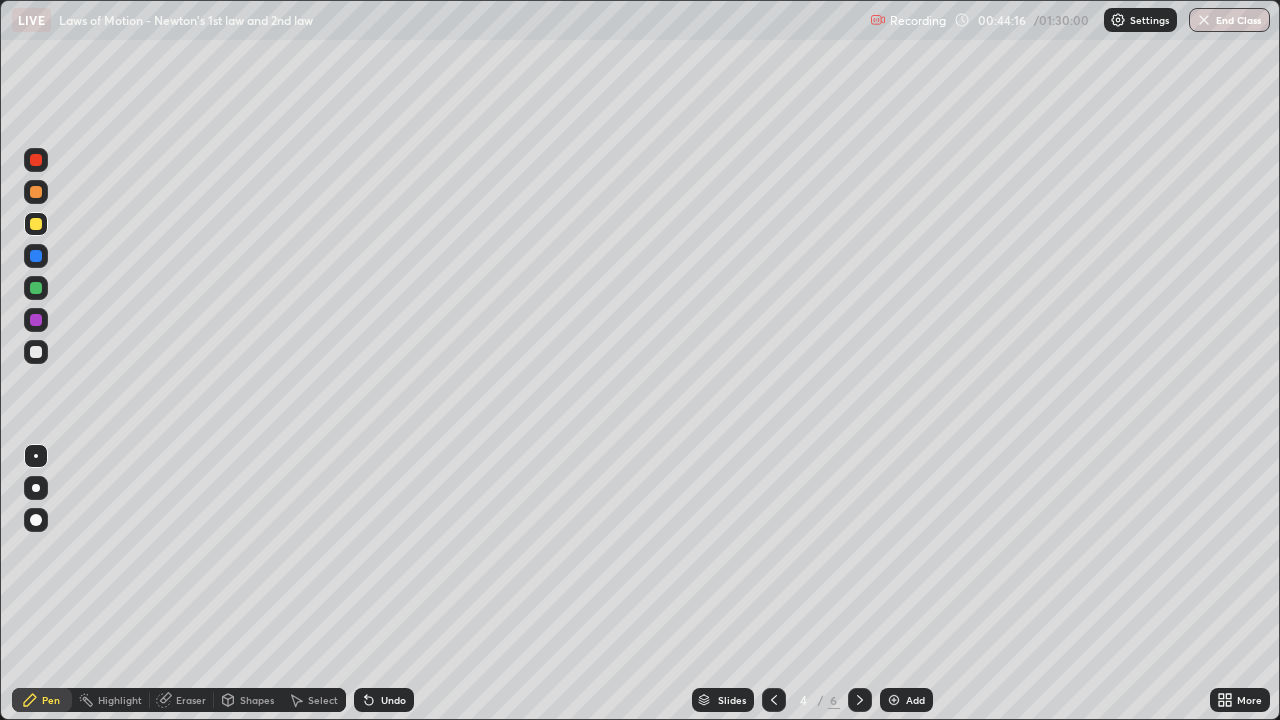 click 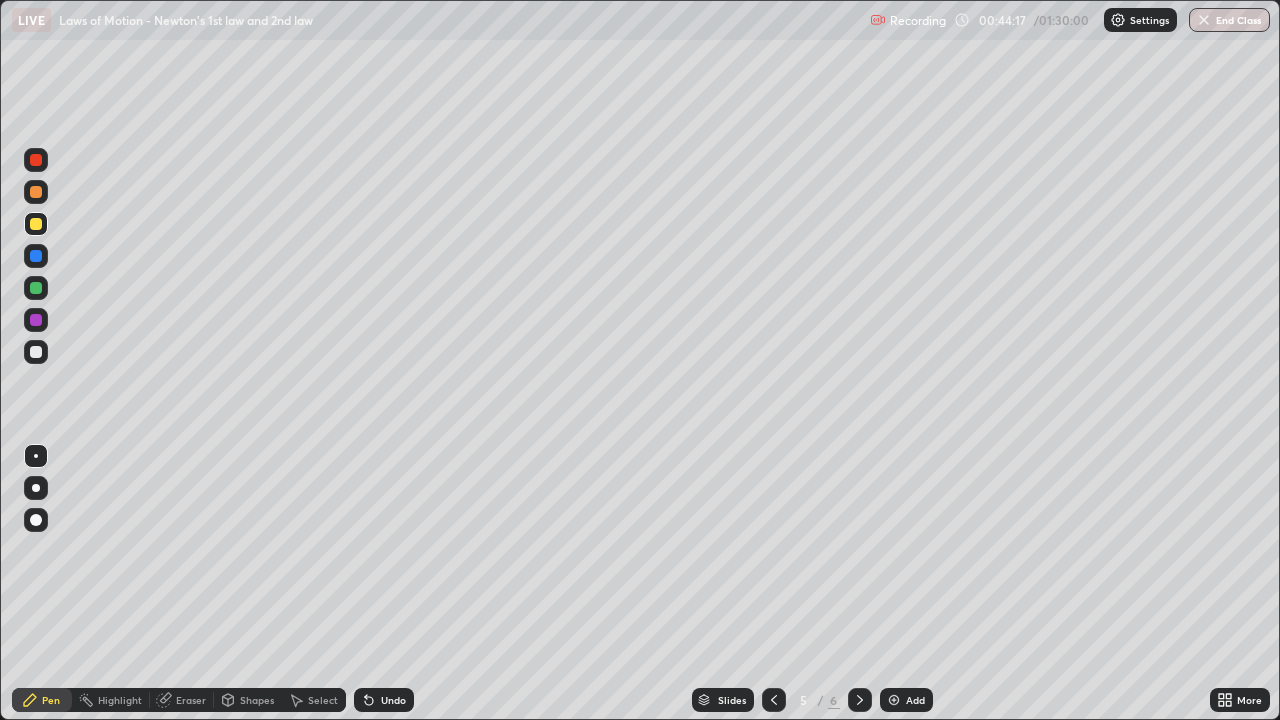 click 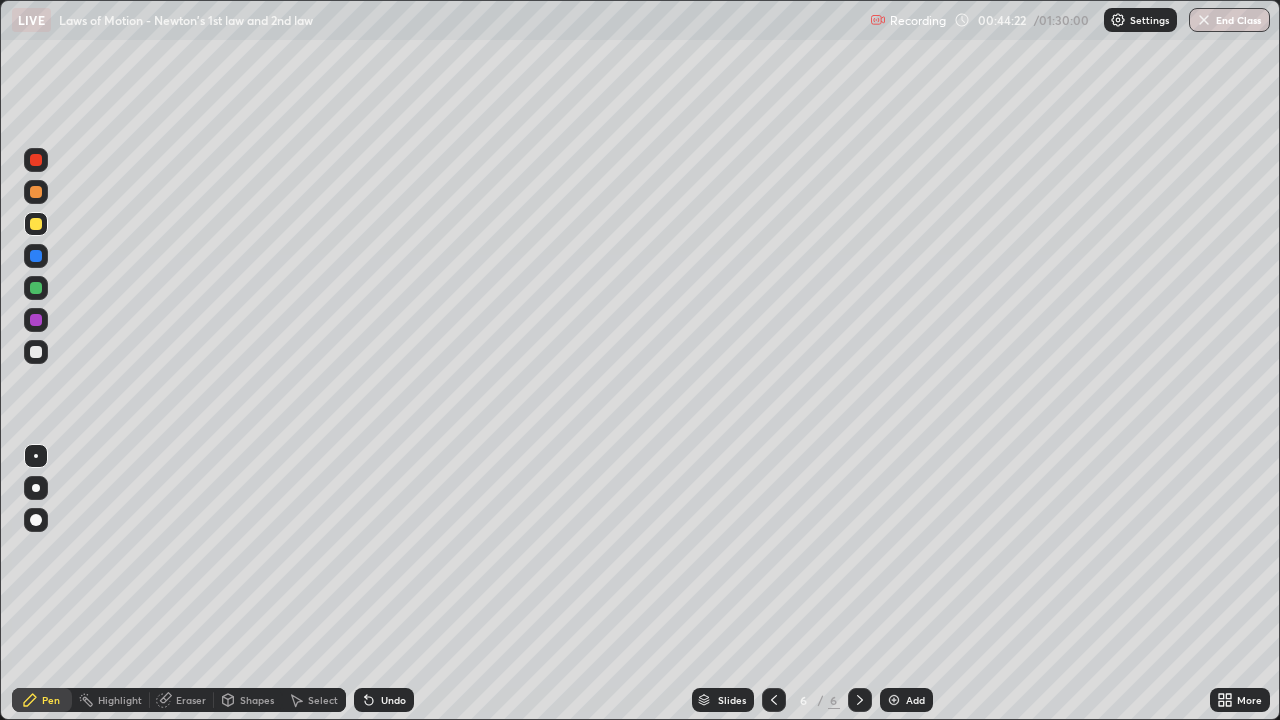 click on "Add" at bounding box center (906, 700) 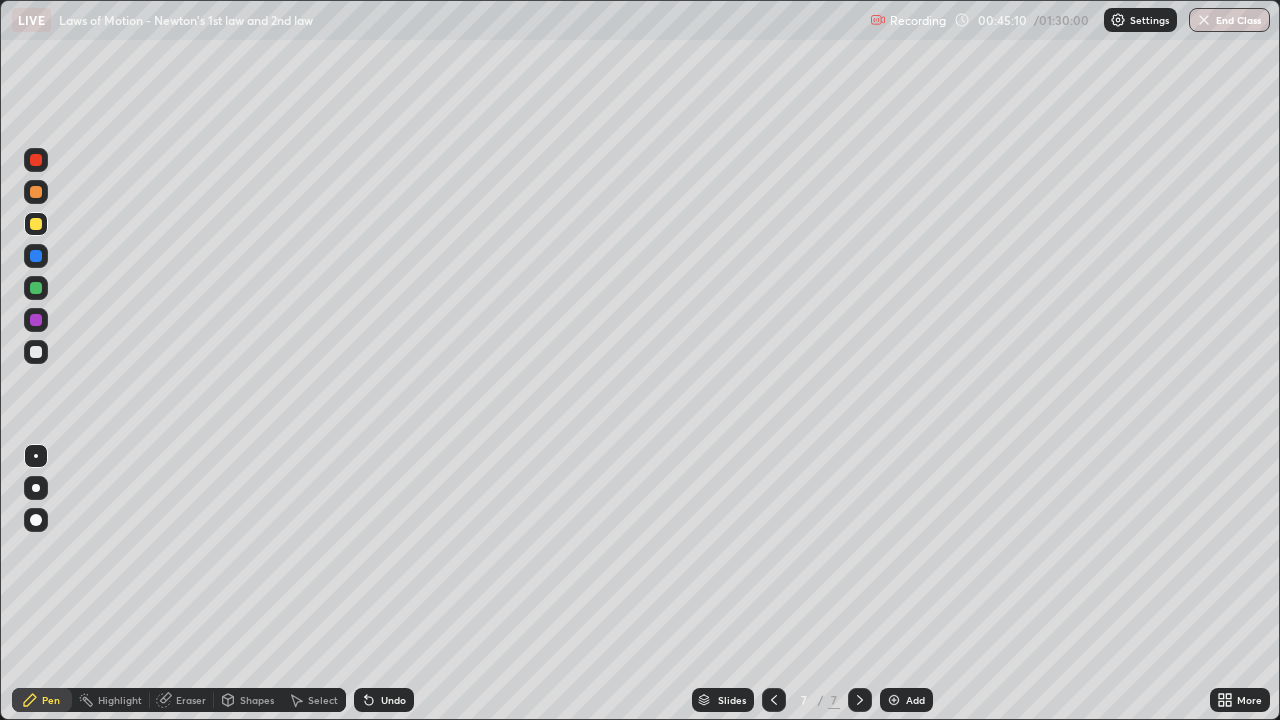 click on "Undo" at bounding box center (393, 700) 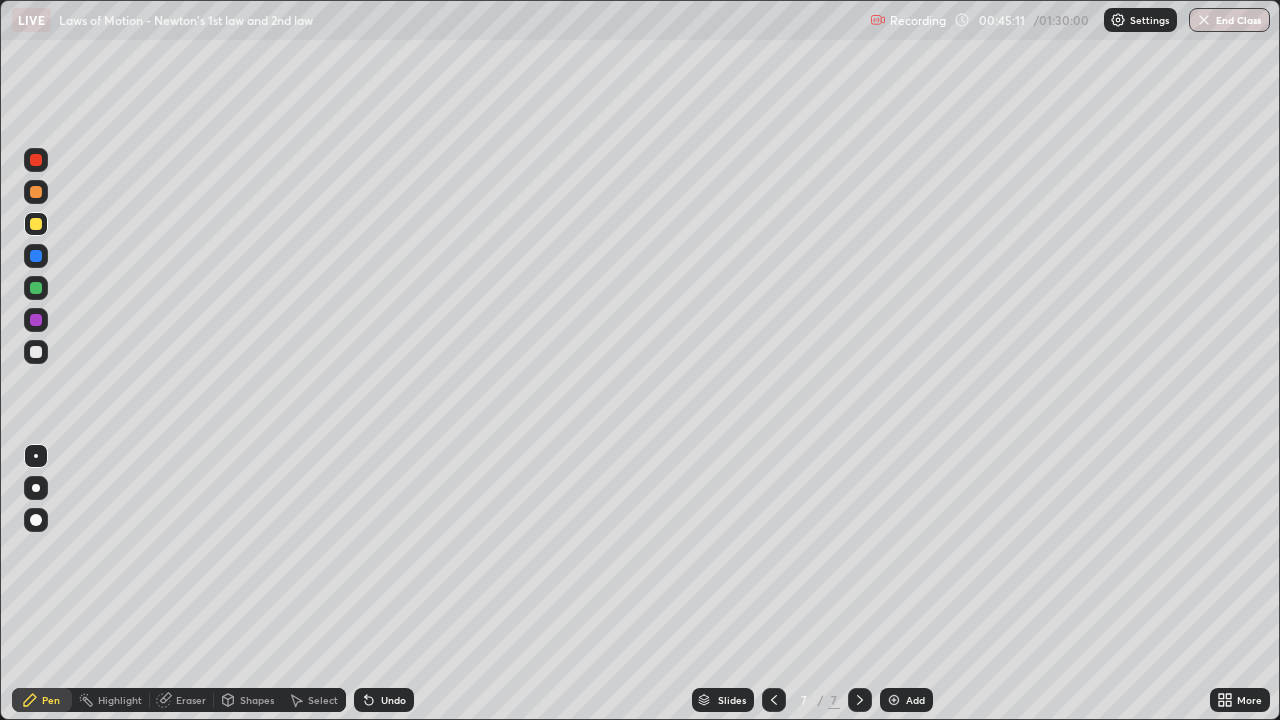 click on "Undo" at bounding box center [393, 700] 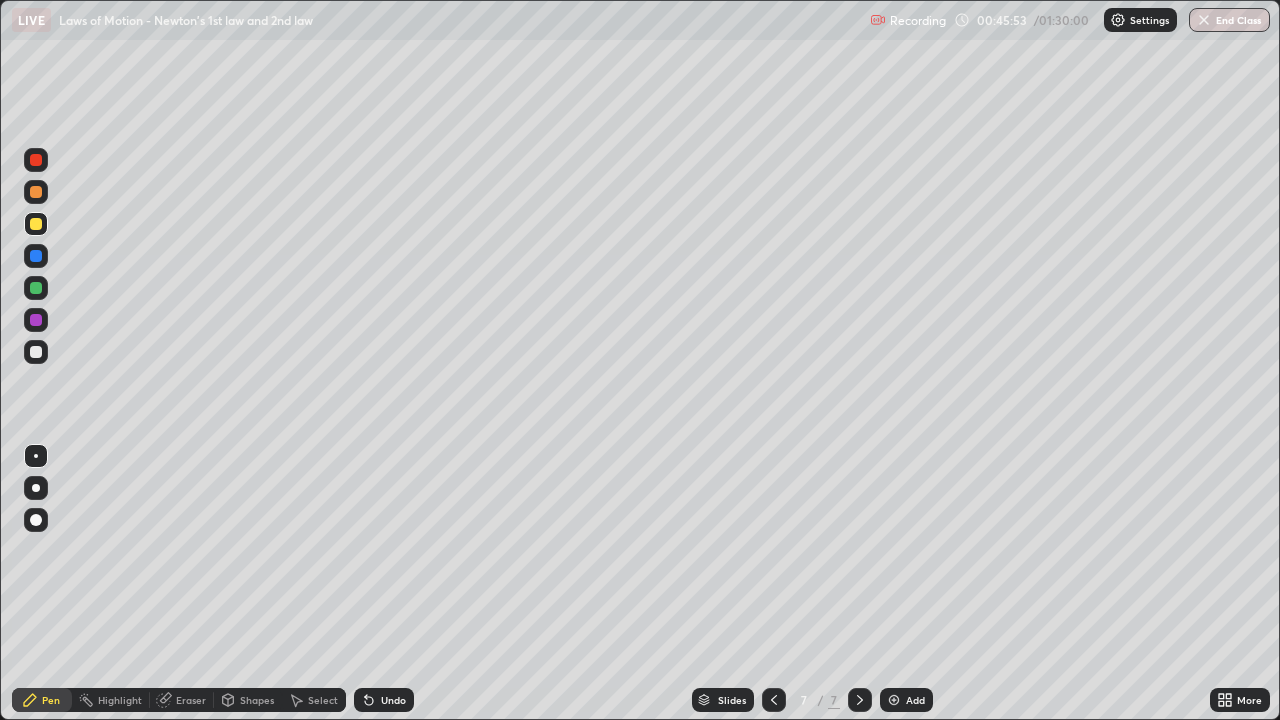 click at bounding box center (36, 352) 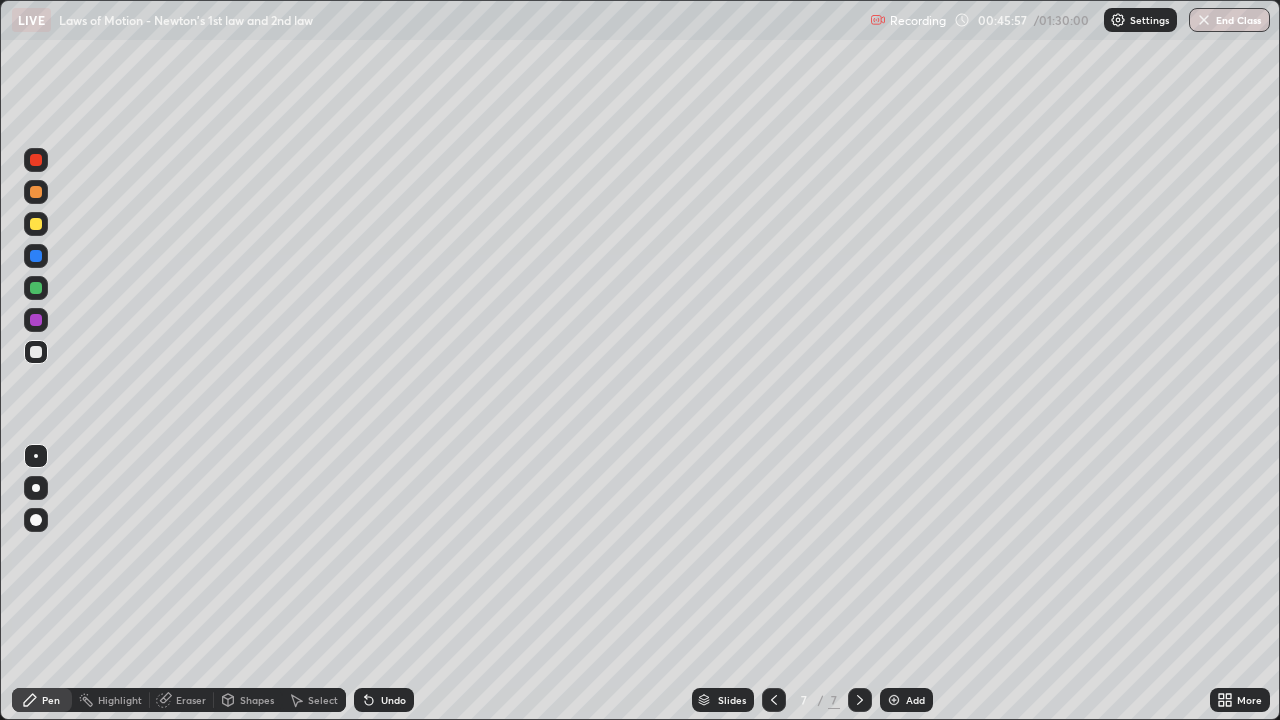click at bounding box center [36, 256] 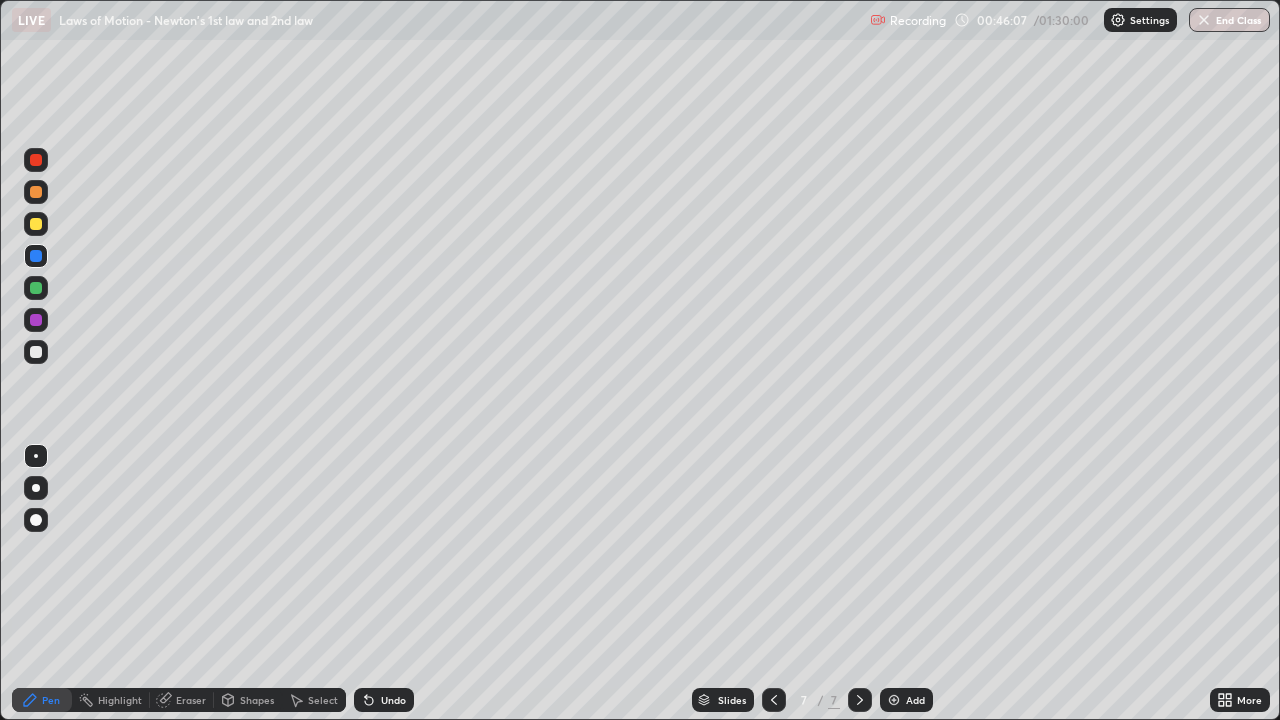 click at bounding box center [36, 352] 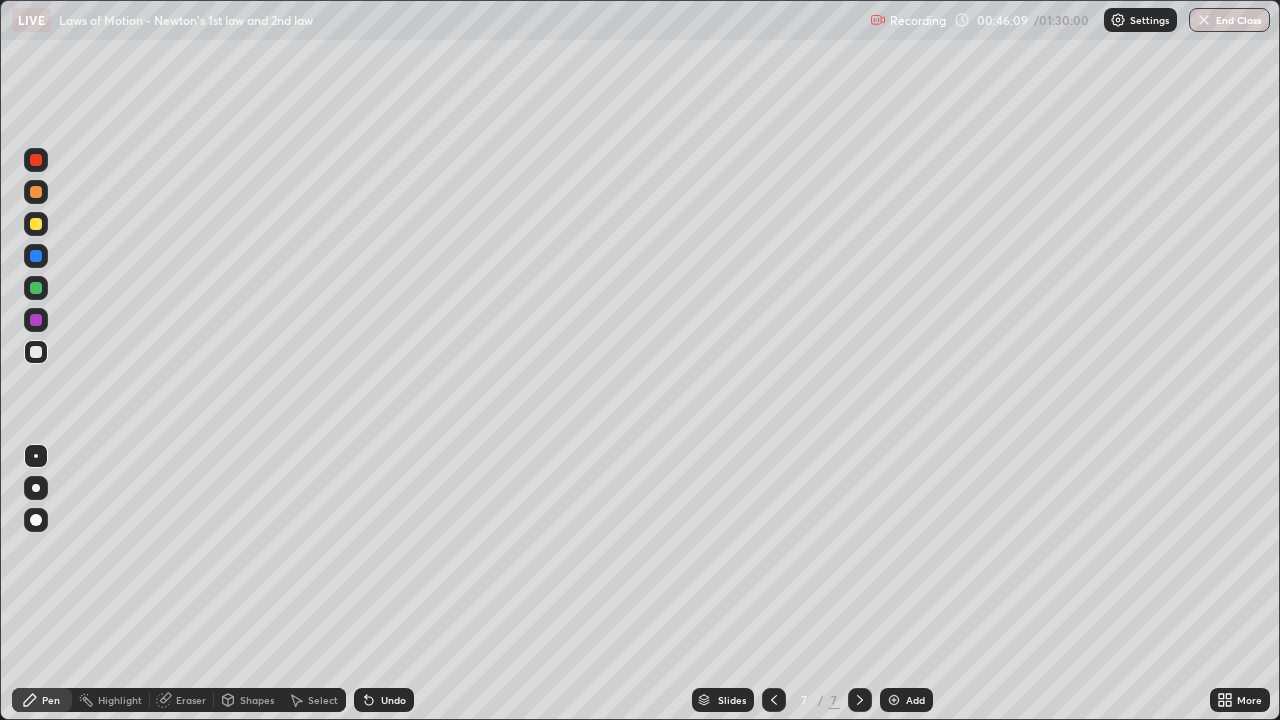 click on "Eraser" at bounding box center [191, 700] 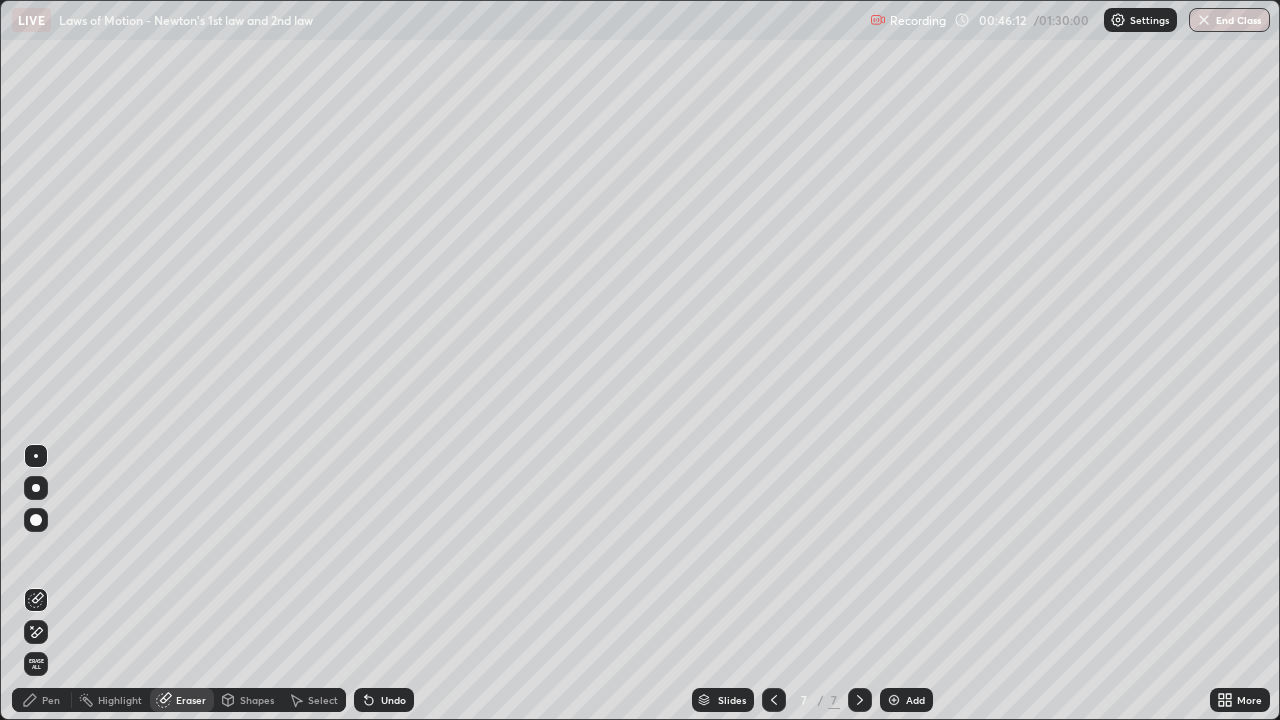 click on "Pen" at bounding box center (42, 700) 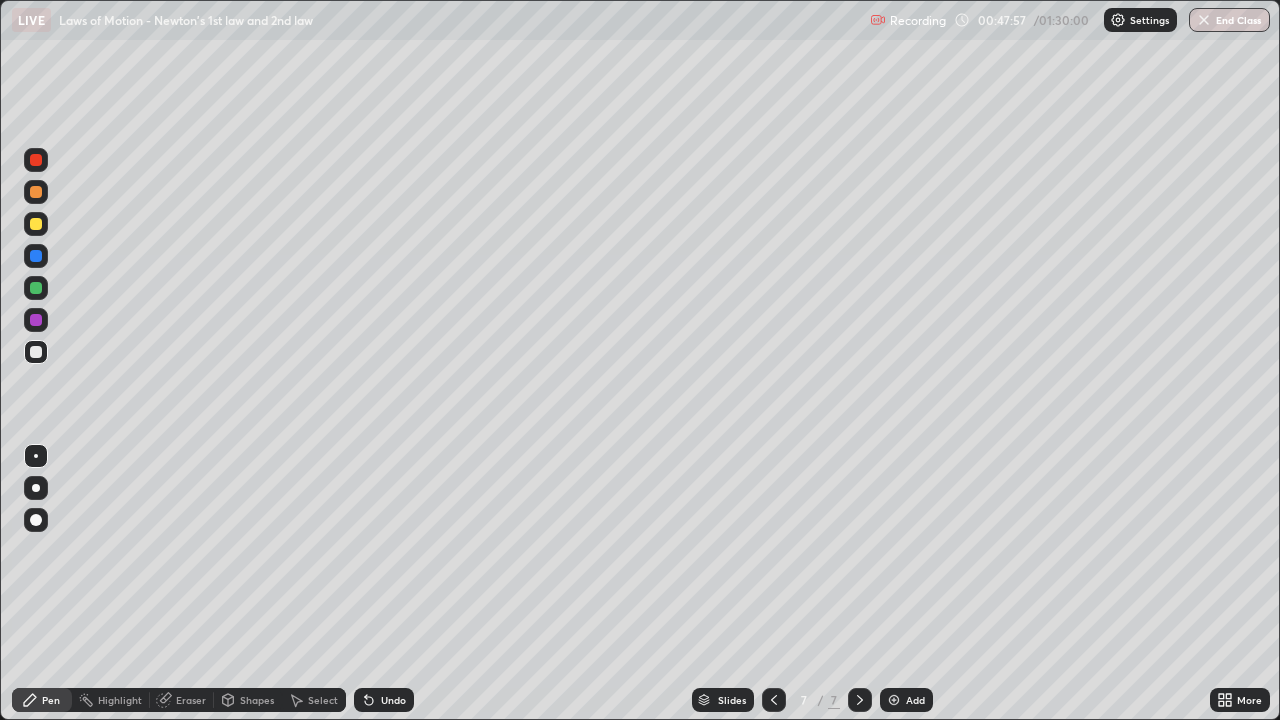 click at bounding box center [36, 224] 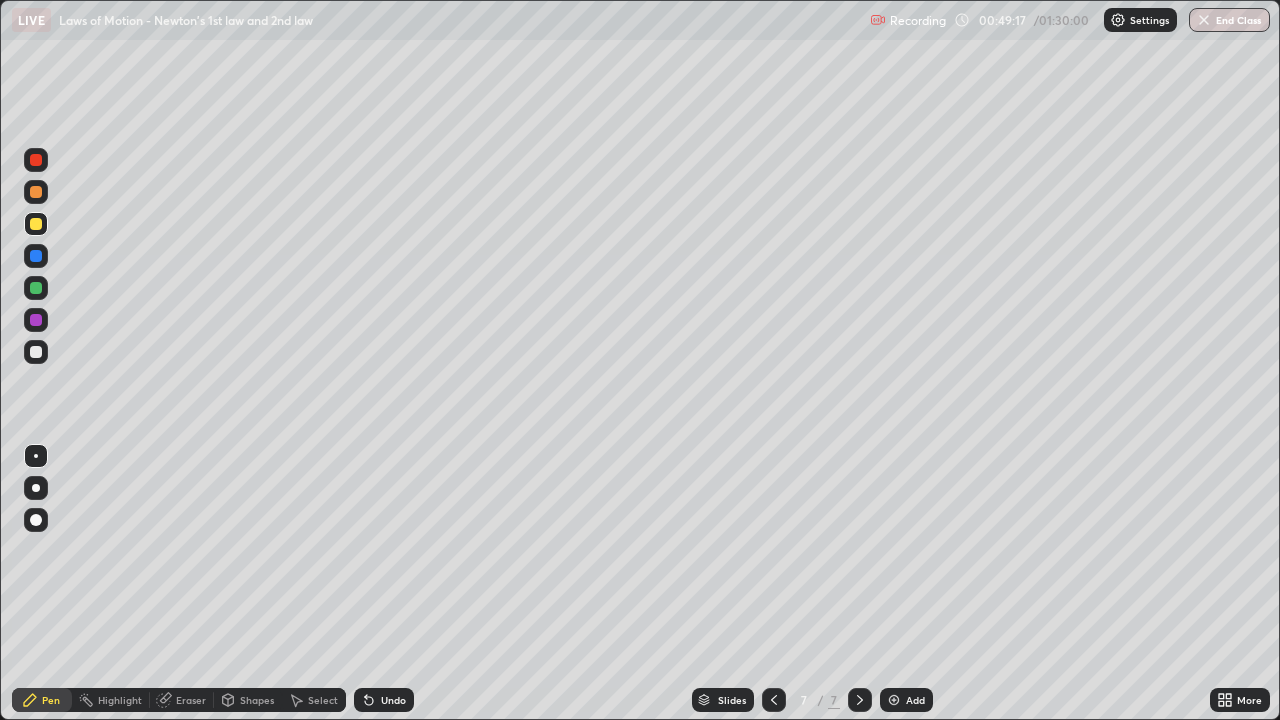 click at bounding box center (36, 288) 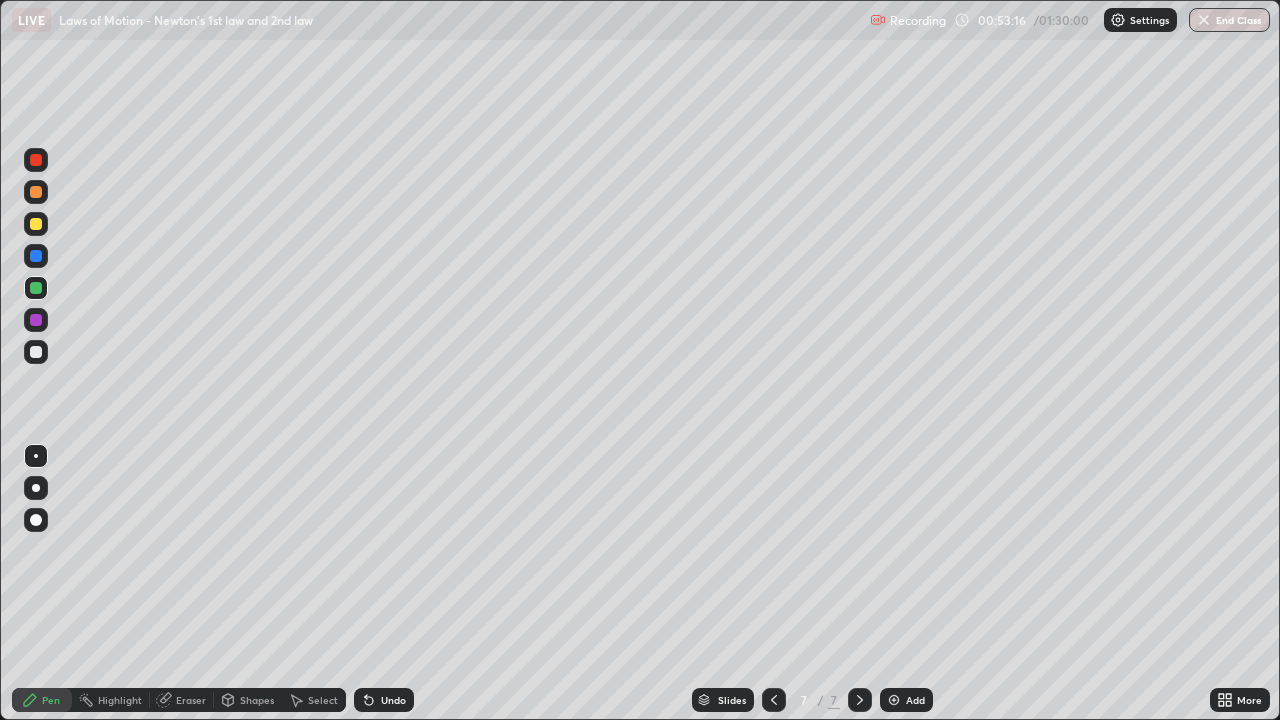 click on "Add" at bounding box center (915, 700) 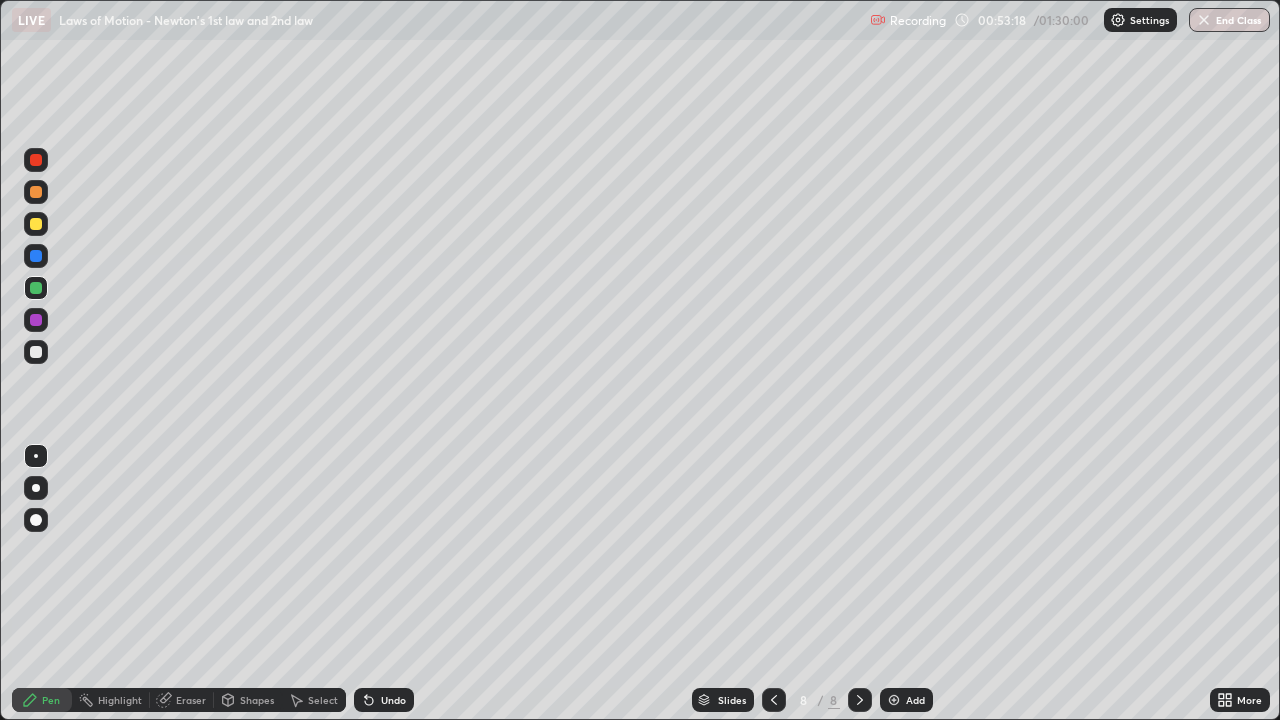 click at bounding box center [36, 352] 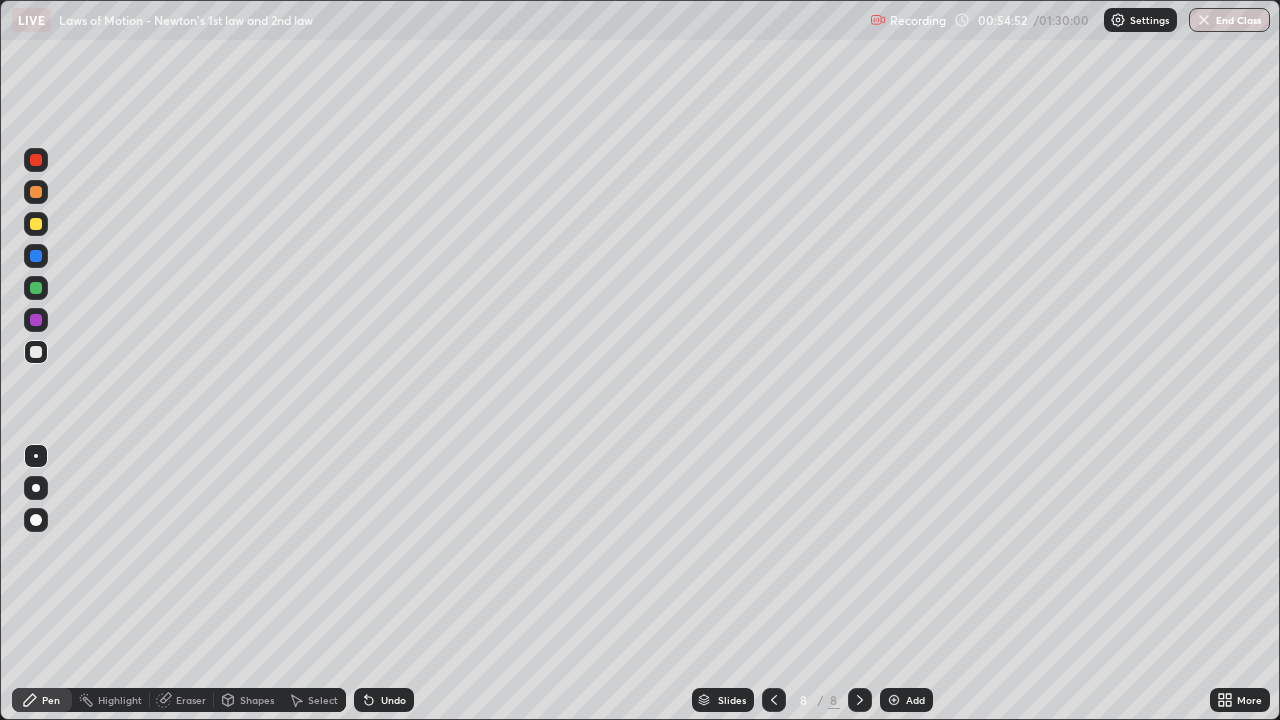 click at bounding box center (36, 224) 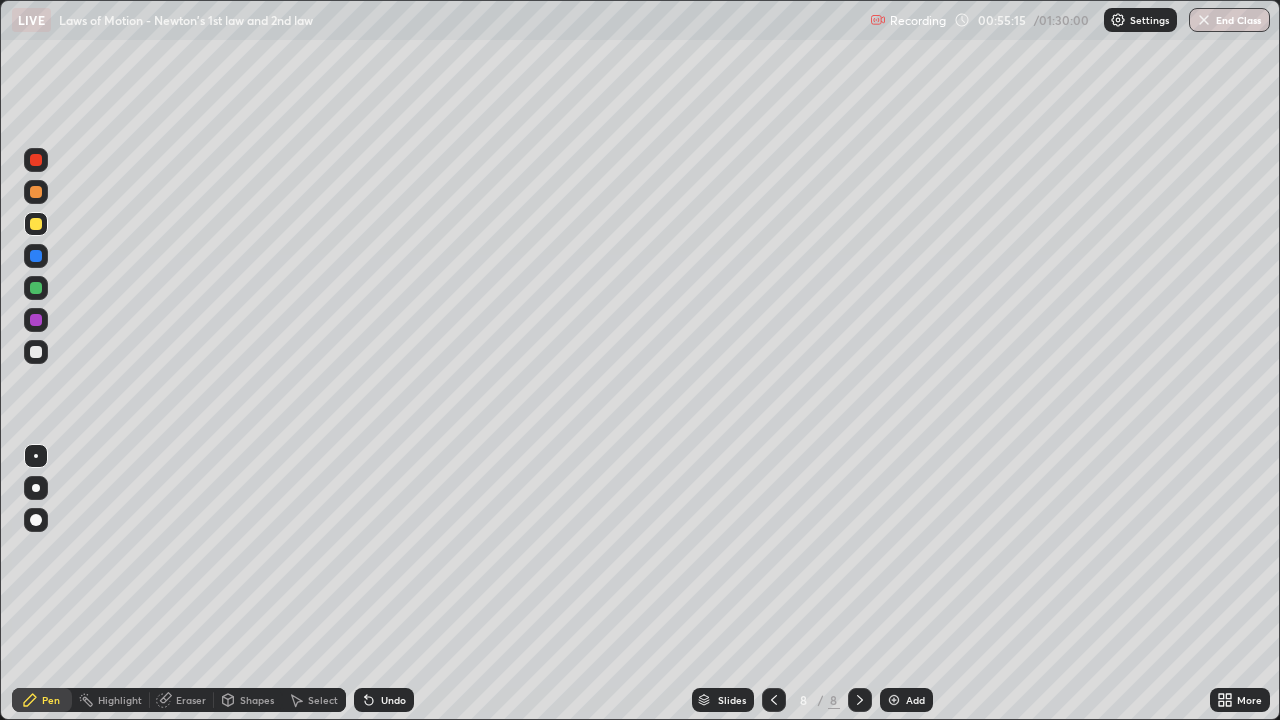 click at bounding box center [36, 288] 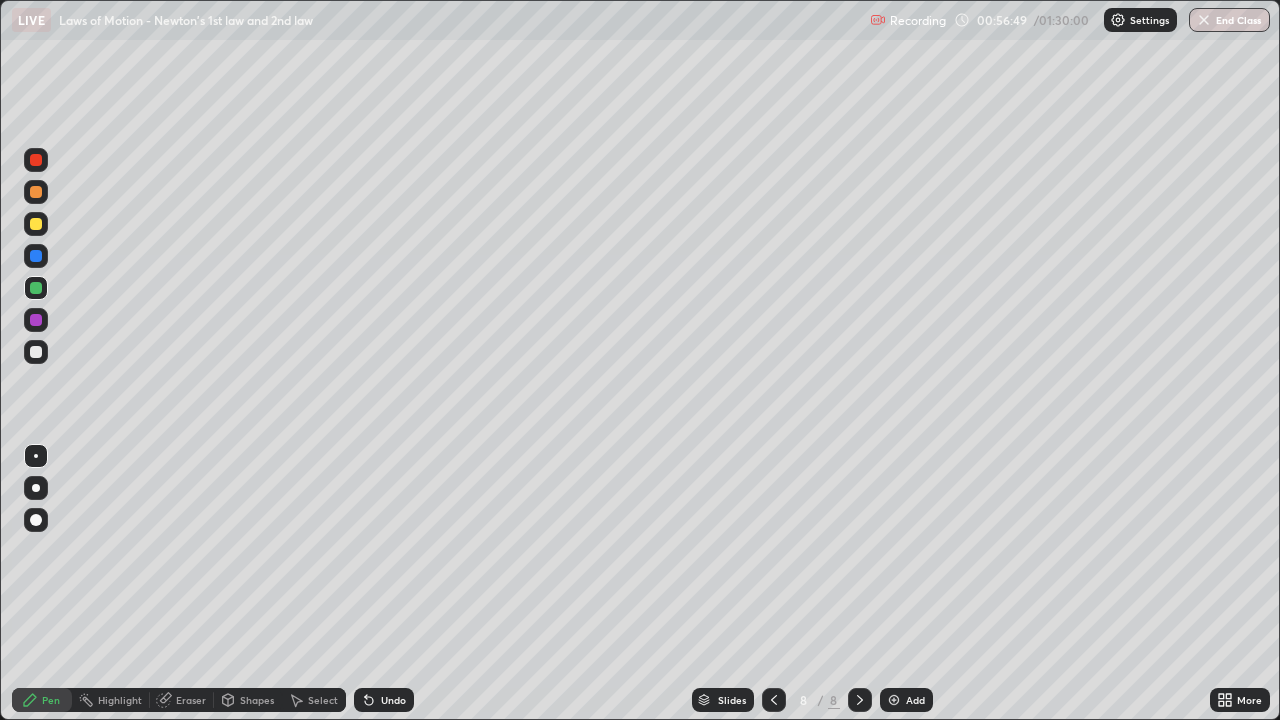 click at bounding box center [36, 352] 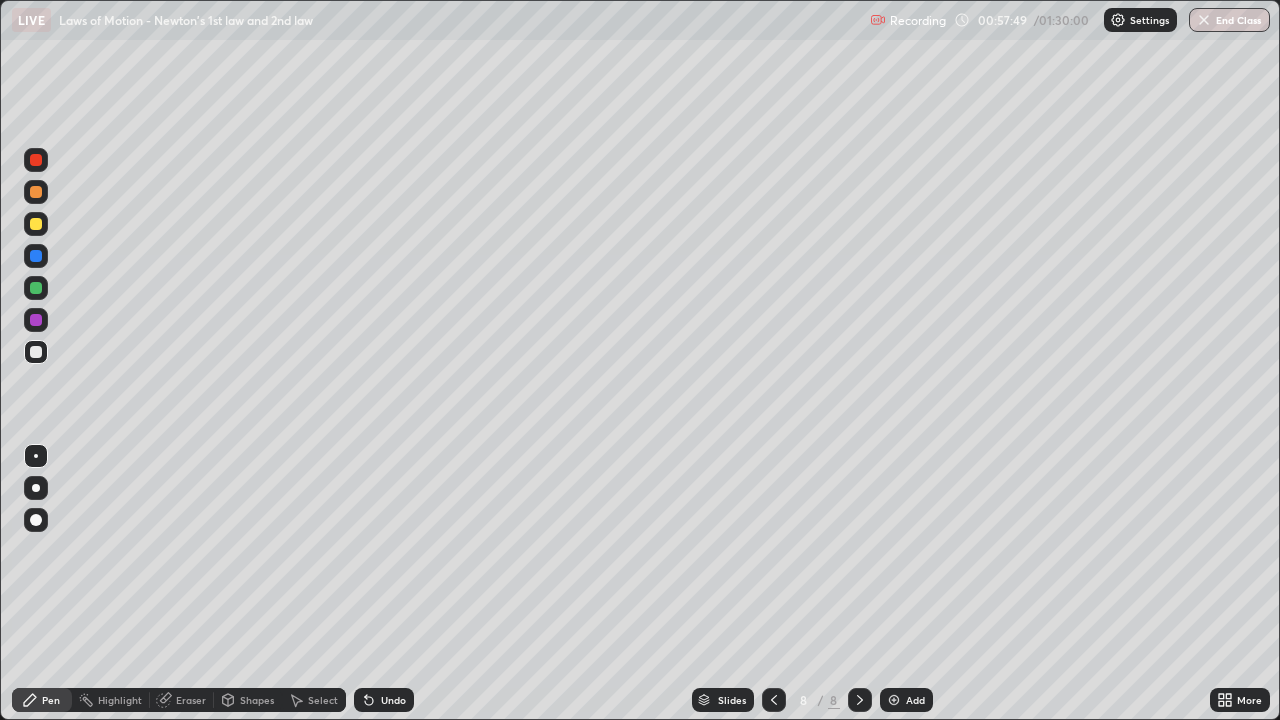 click on "Undo" at bounding box center (393, 700) 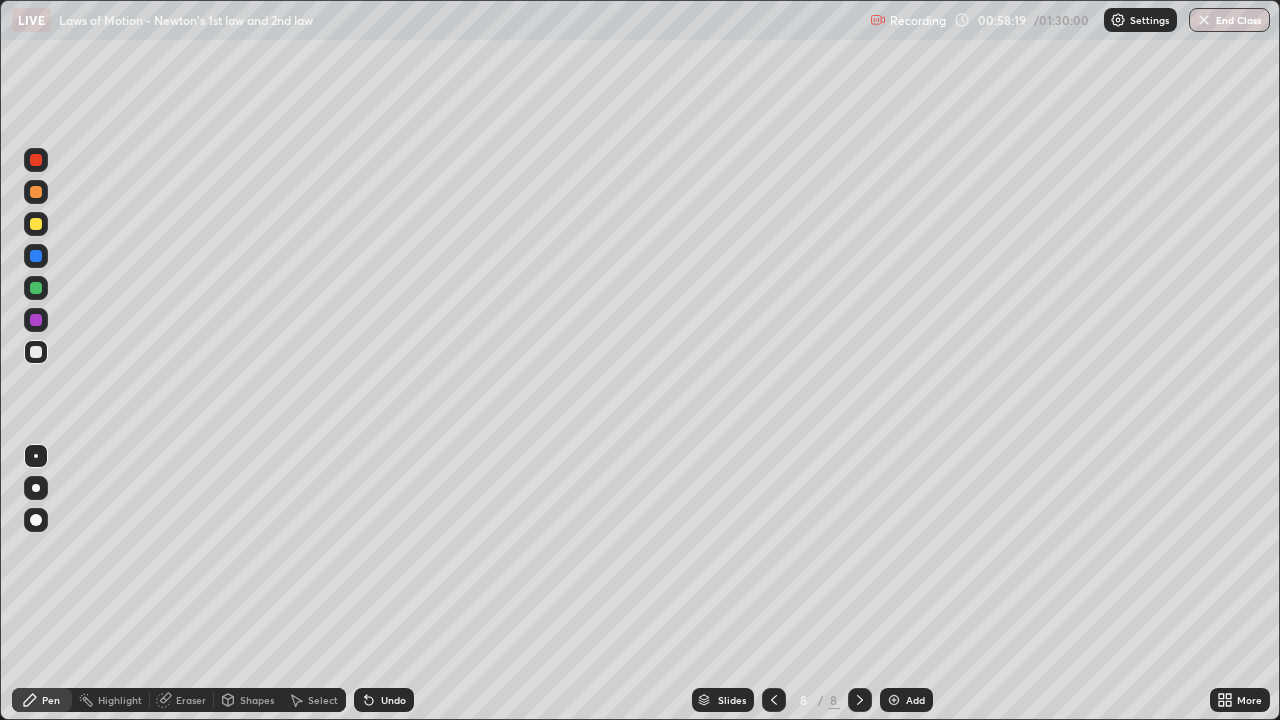 click at bounding box center (36, 224) 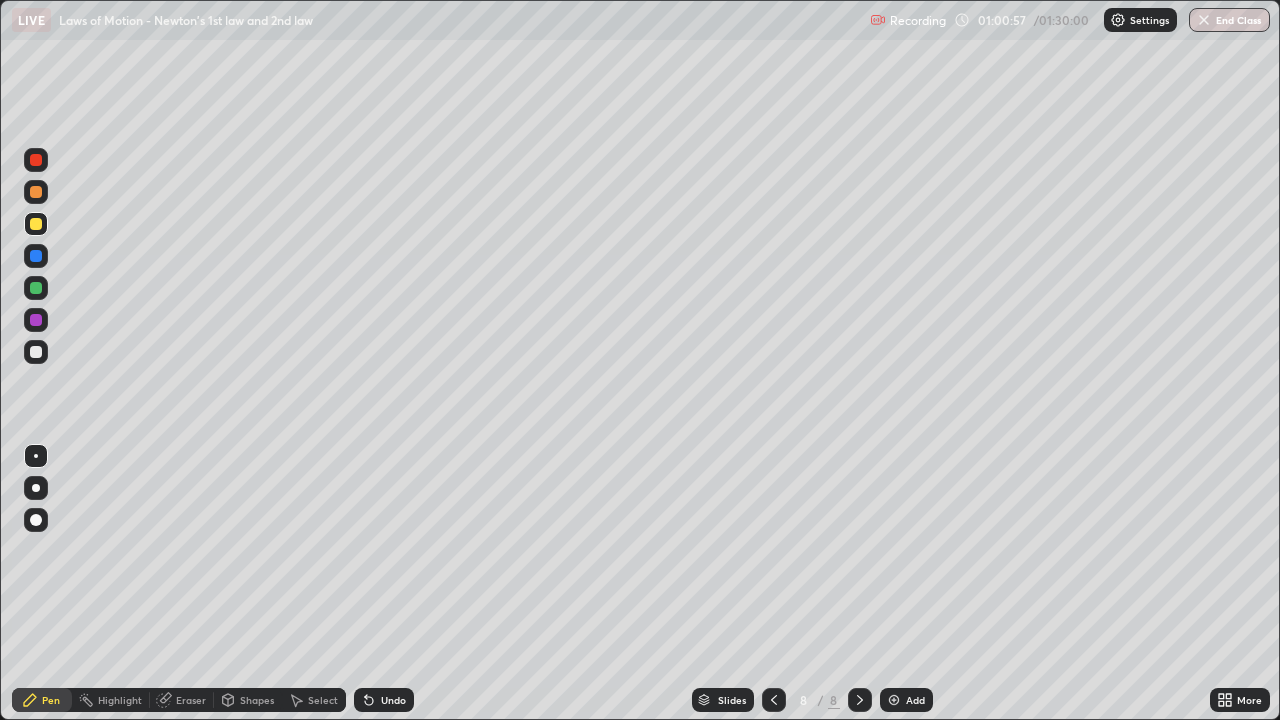 click at bounding box center (36, 288) 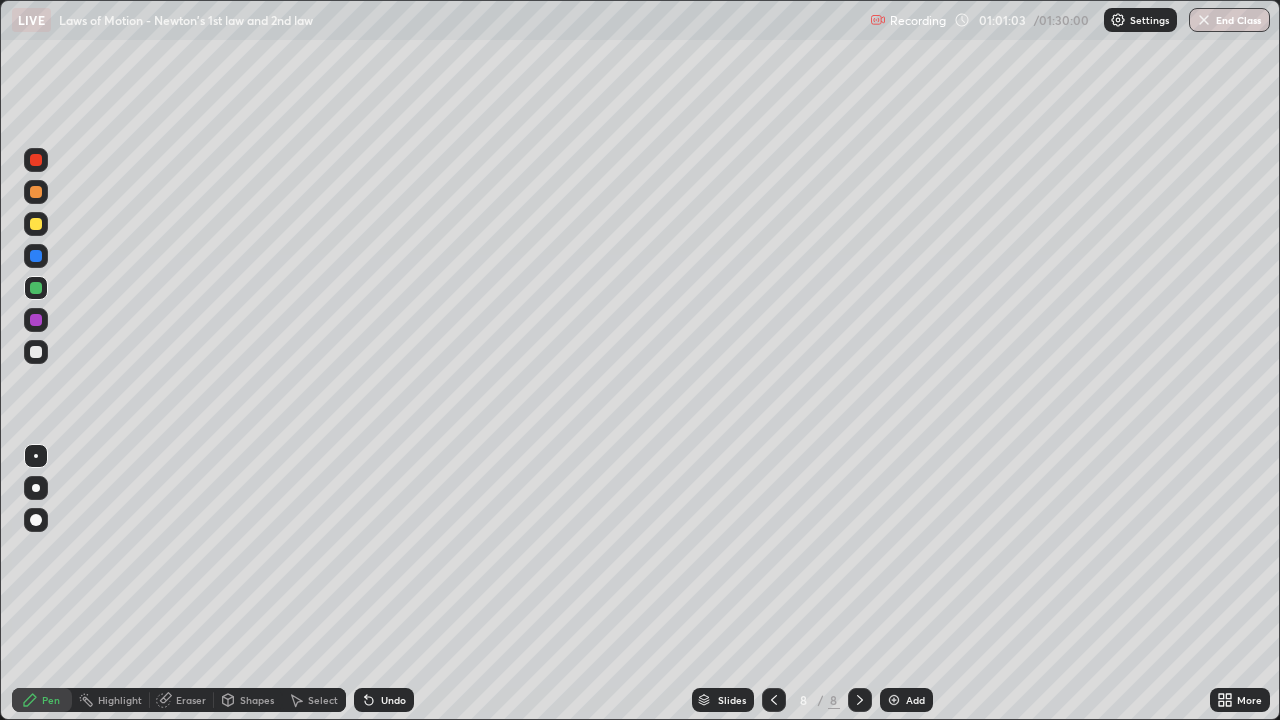 click at bounding box center [36, 352] 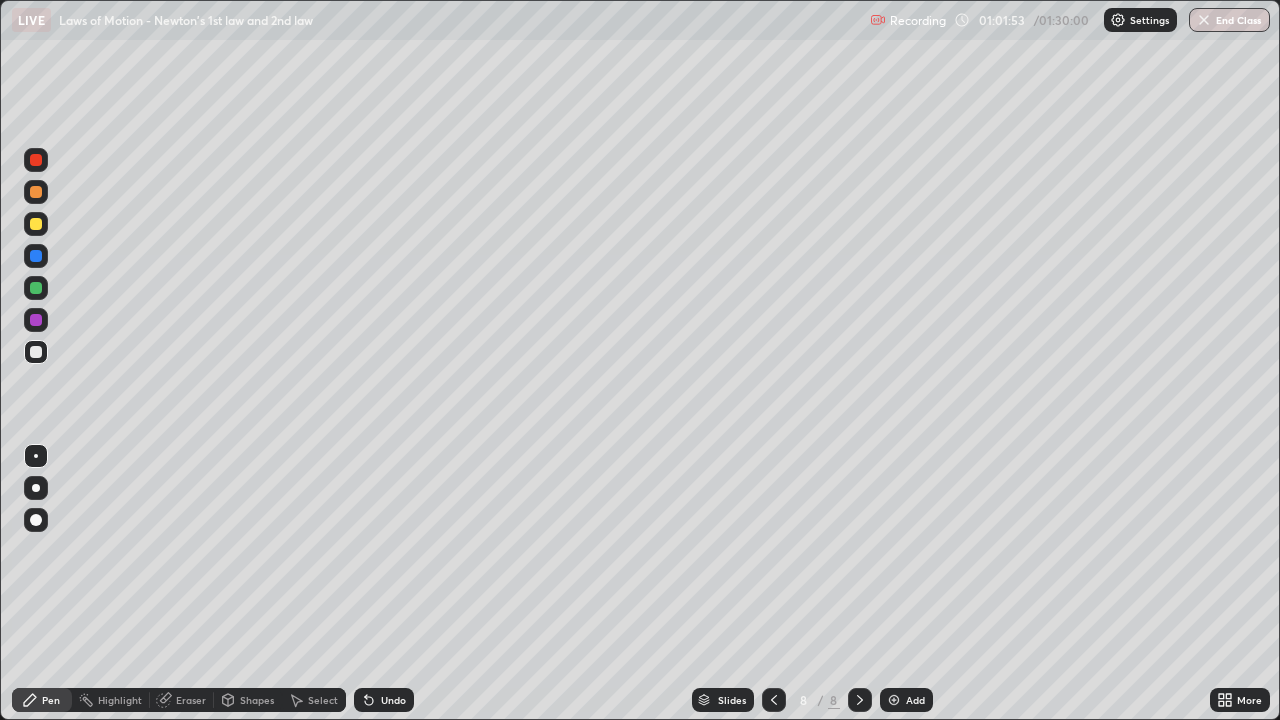 click at bounding box center (894, 700) 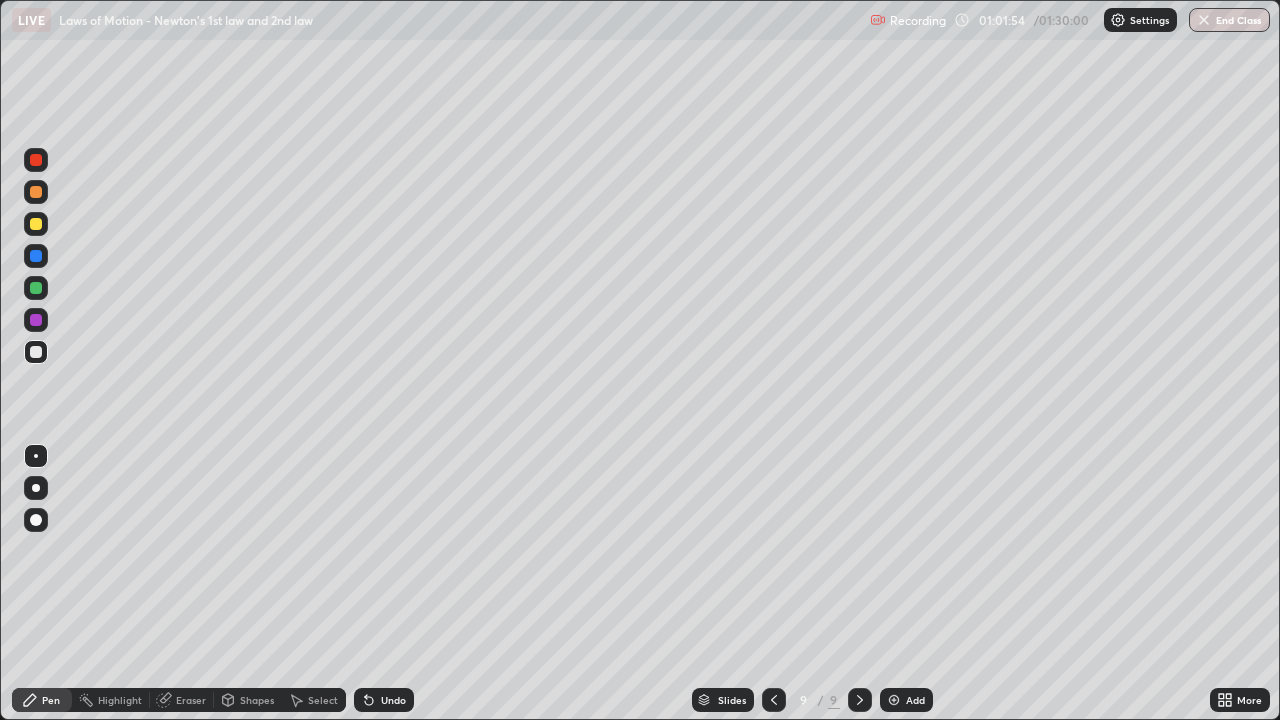 click at bounding box center [36, 224] 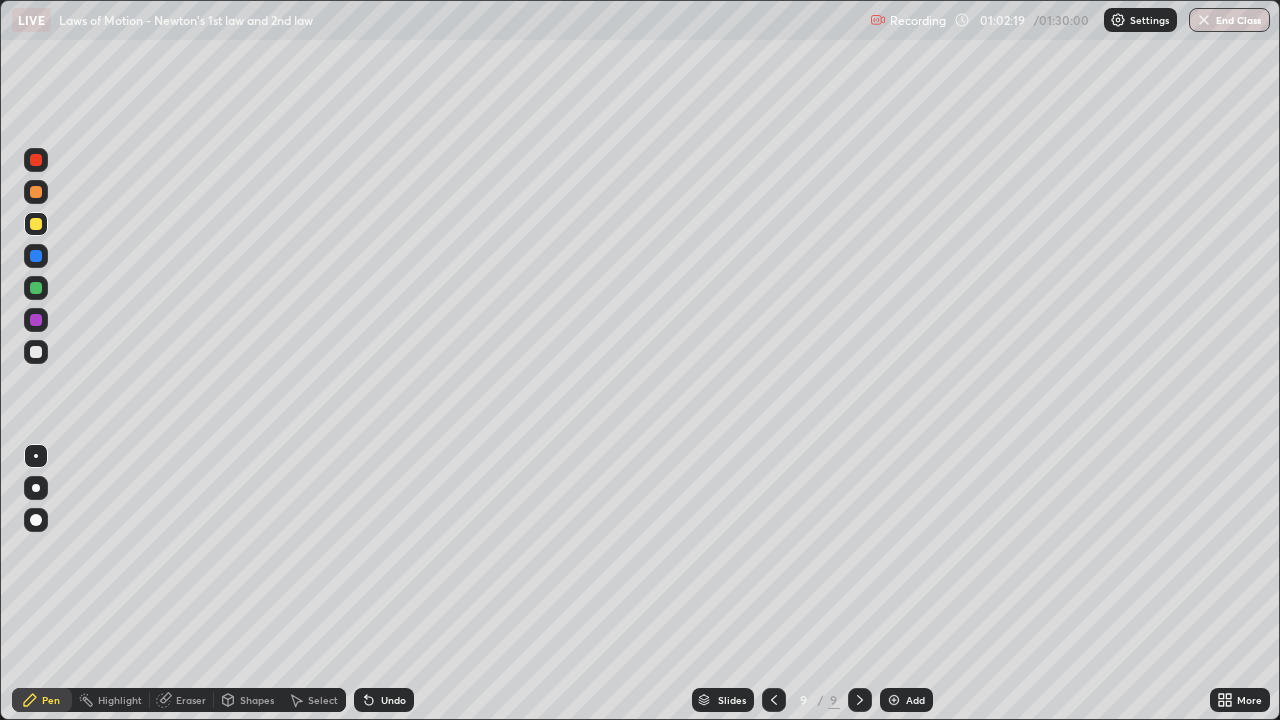 click at bounding box center [36, 352] 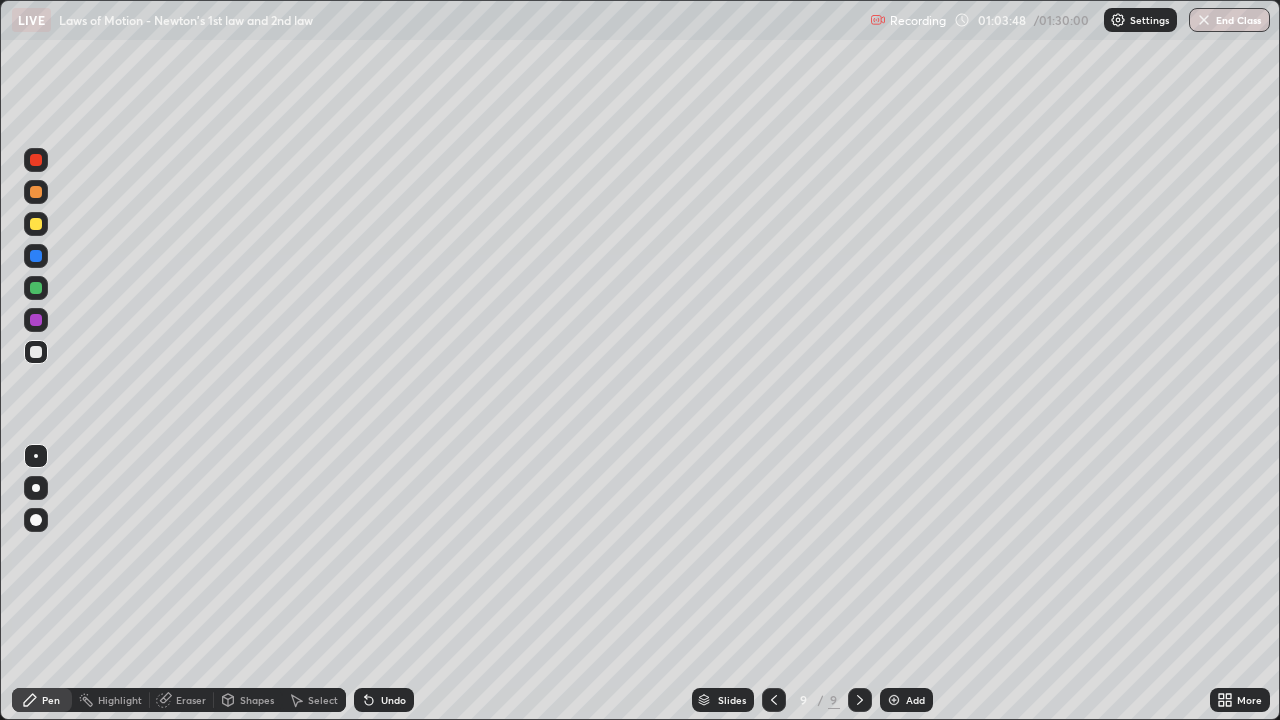 click at bounding box center [36, 224] 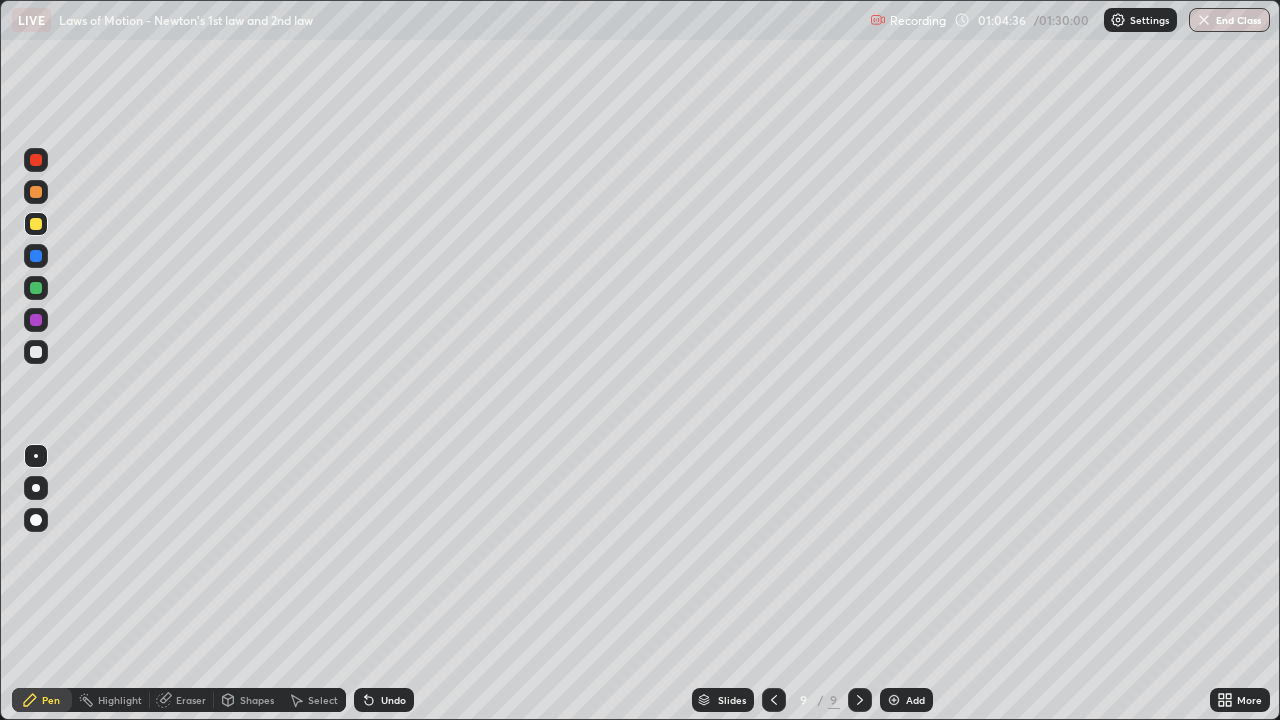 click at bounding box center (36, 352) 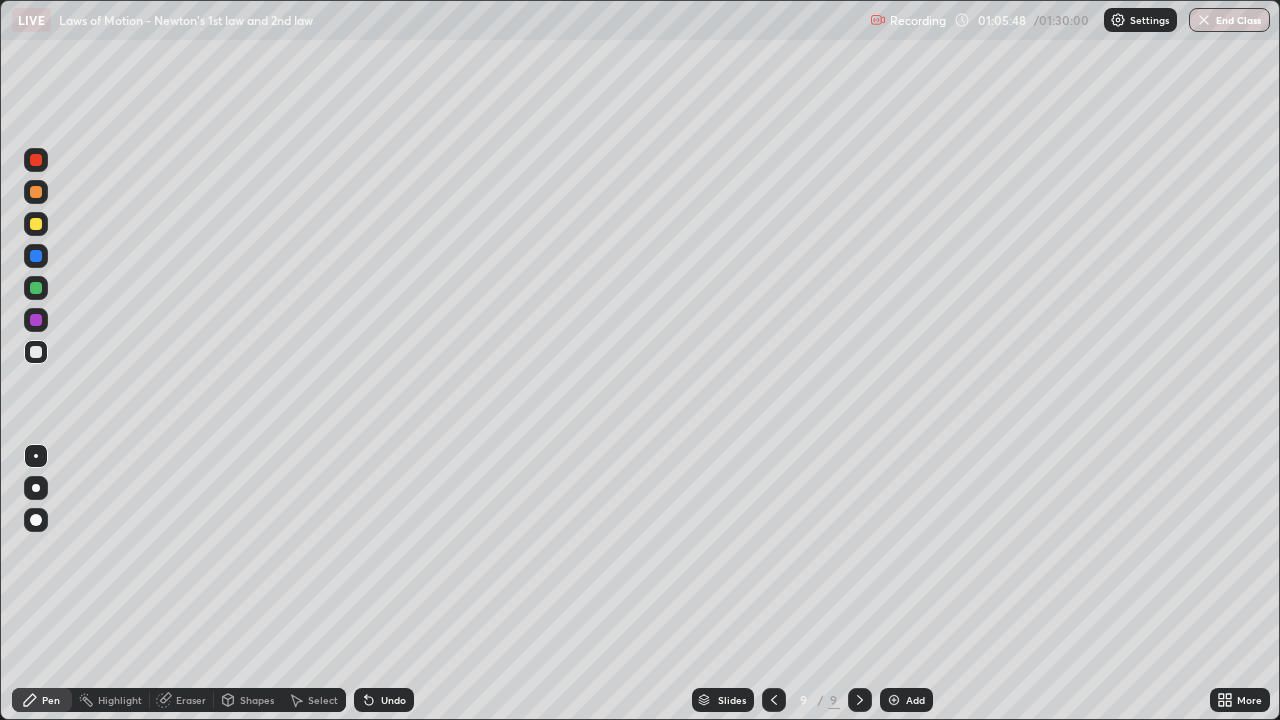 click at bounding box center (36, 288) 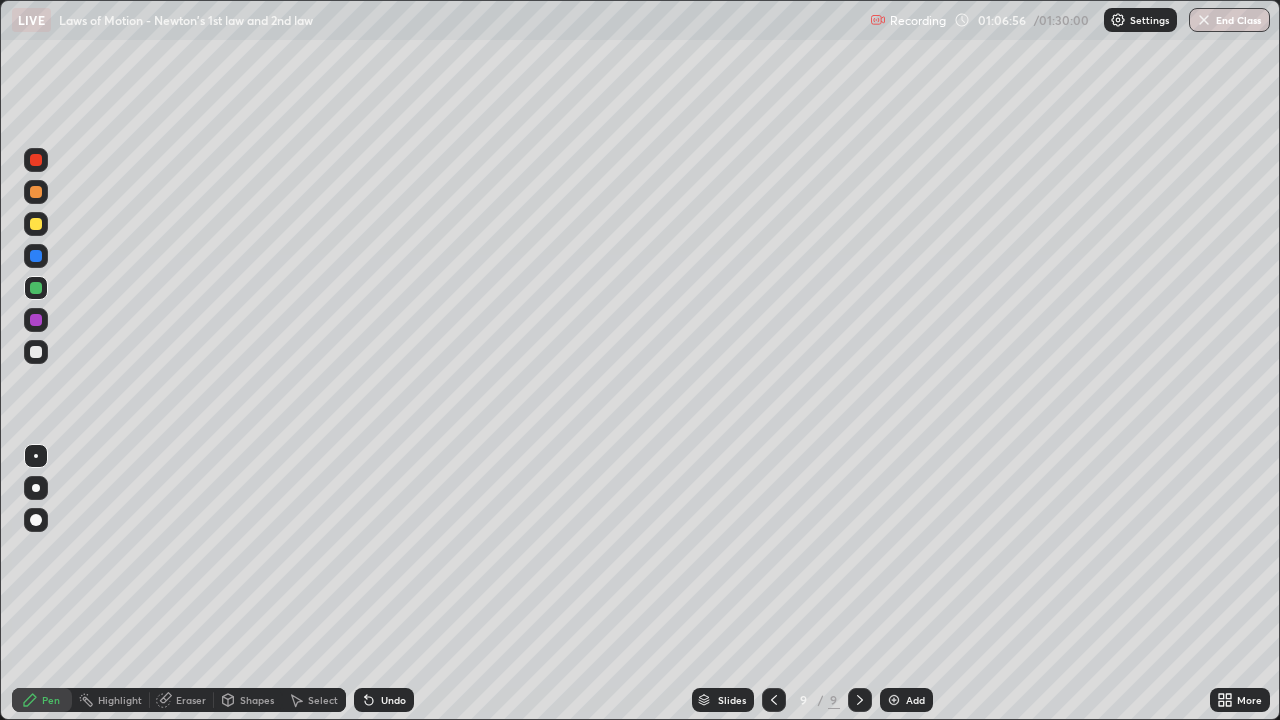 click at bounding box center [36, 352] 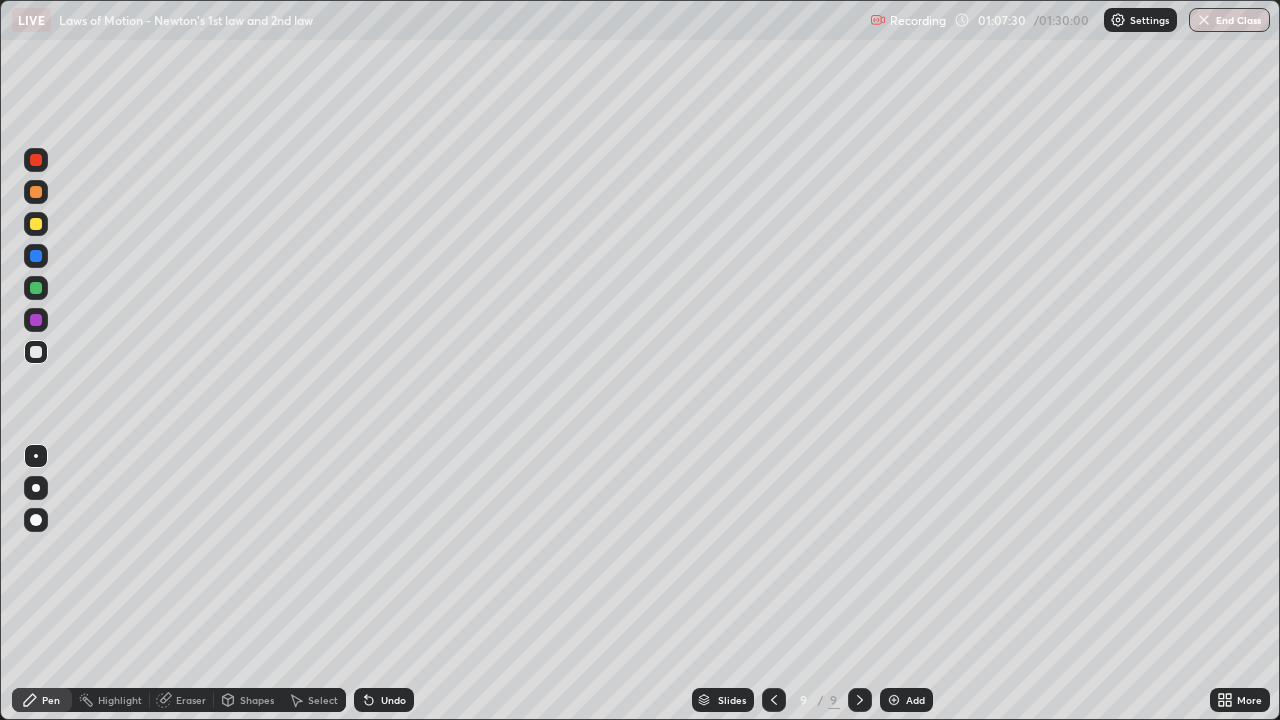click at bounding box center [36, 224] 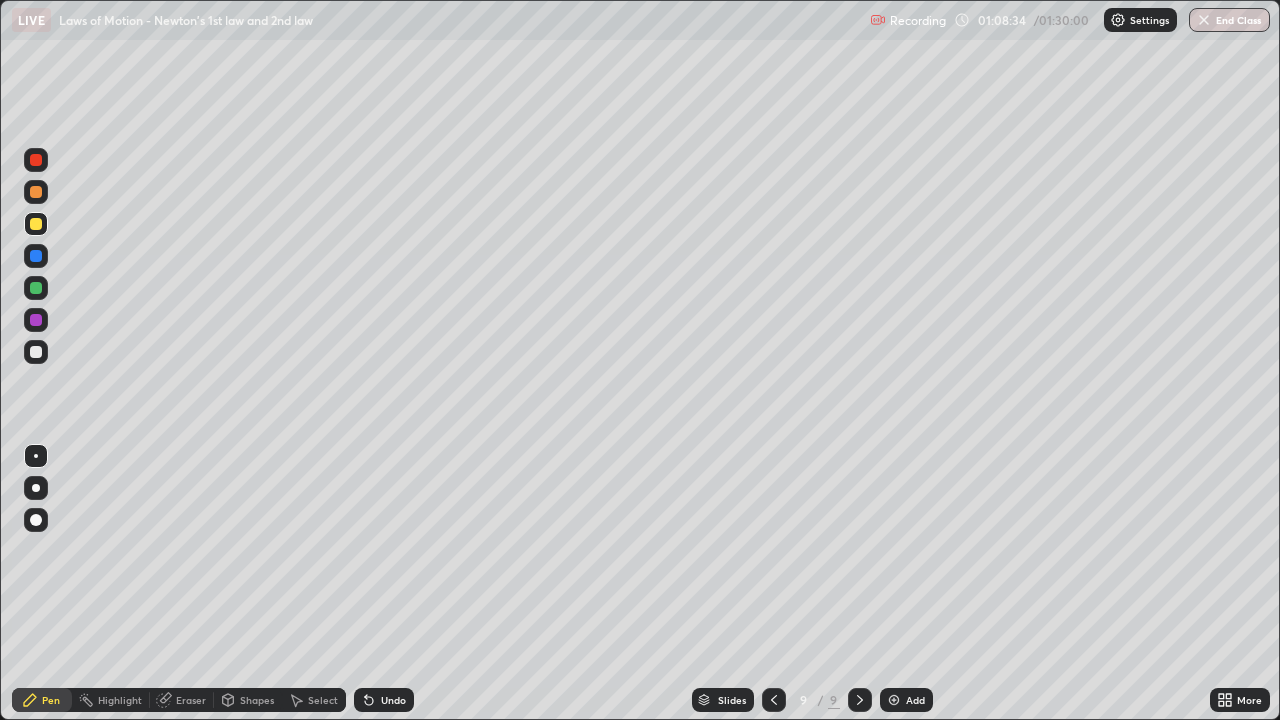 click at bounding box center [36, 352] 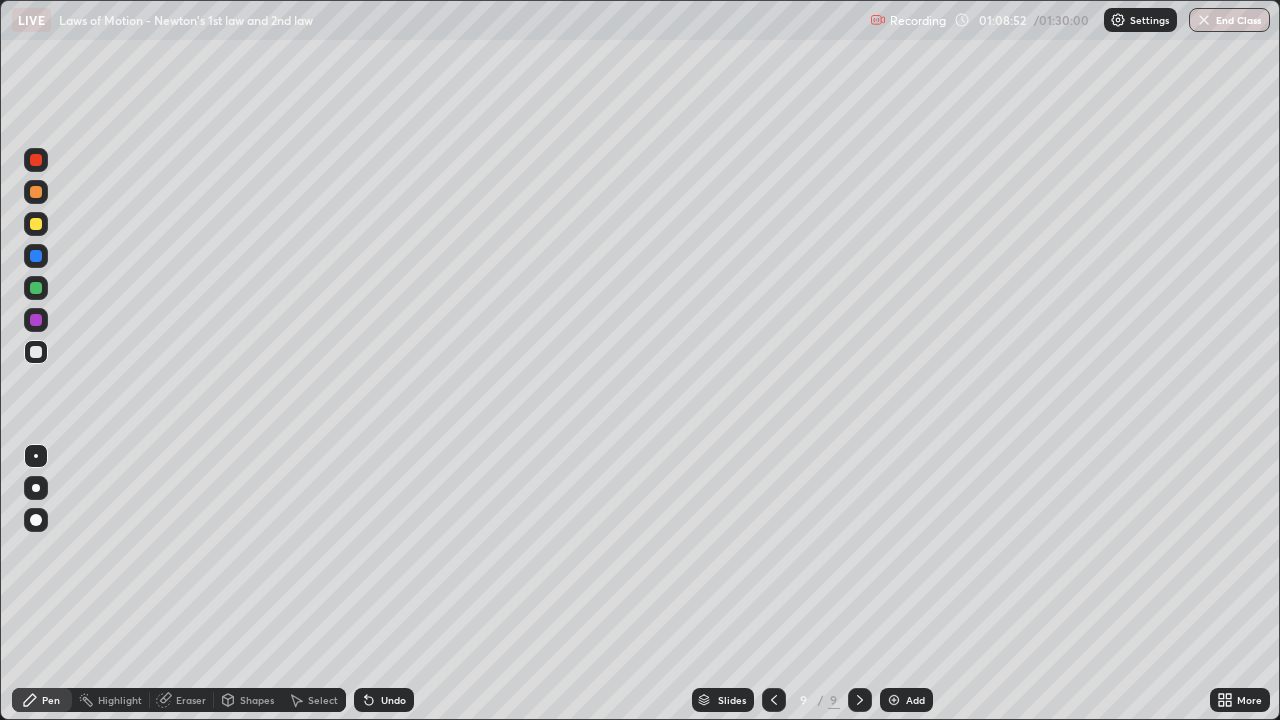 click on "Undo" at bounding box center [393, 700] 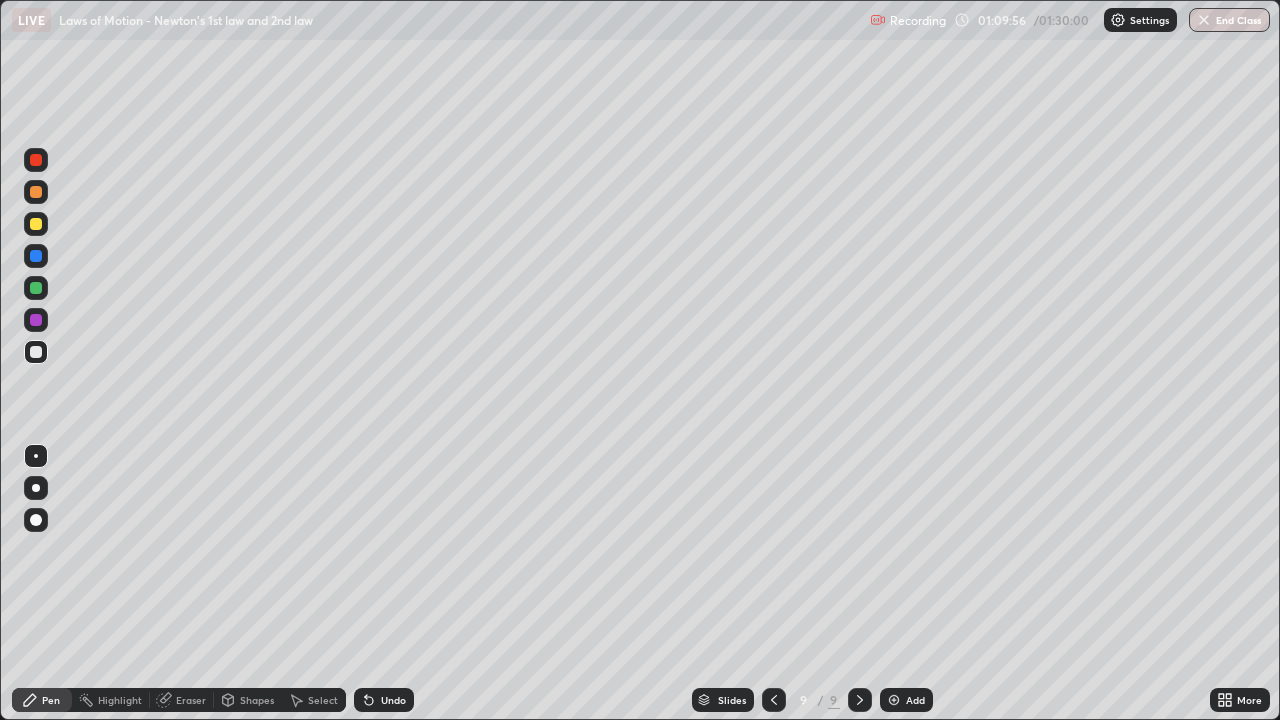 click at bounding box center (36, 288) 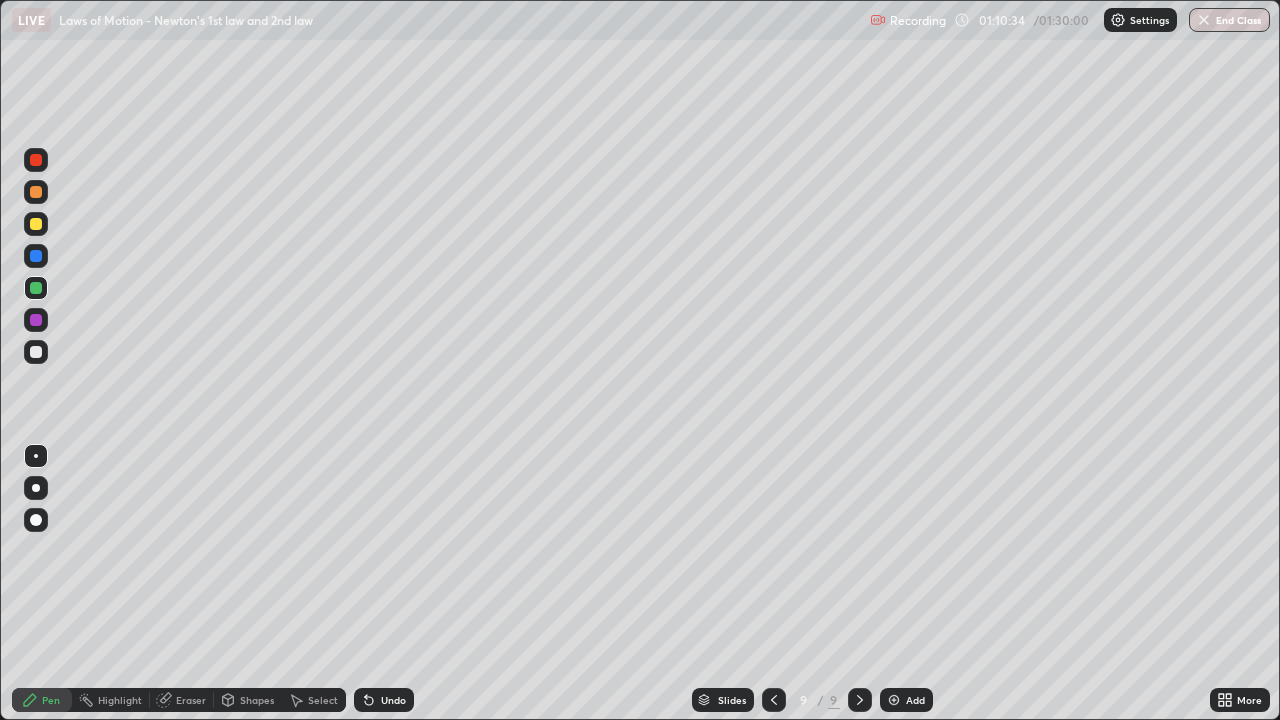 click at bounding box center (36, 224) 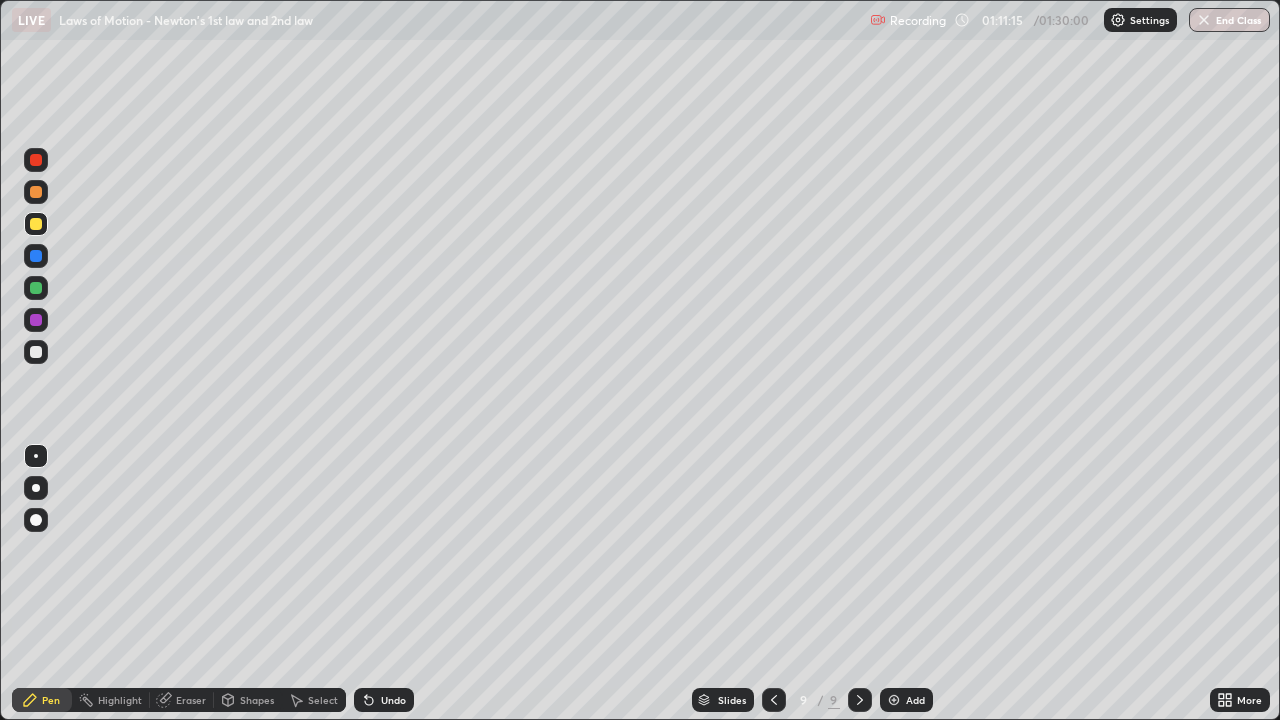 click at bounding box center [894, 700] 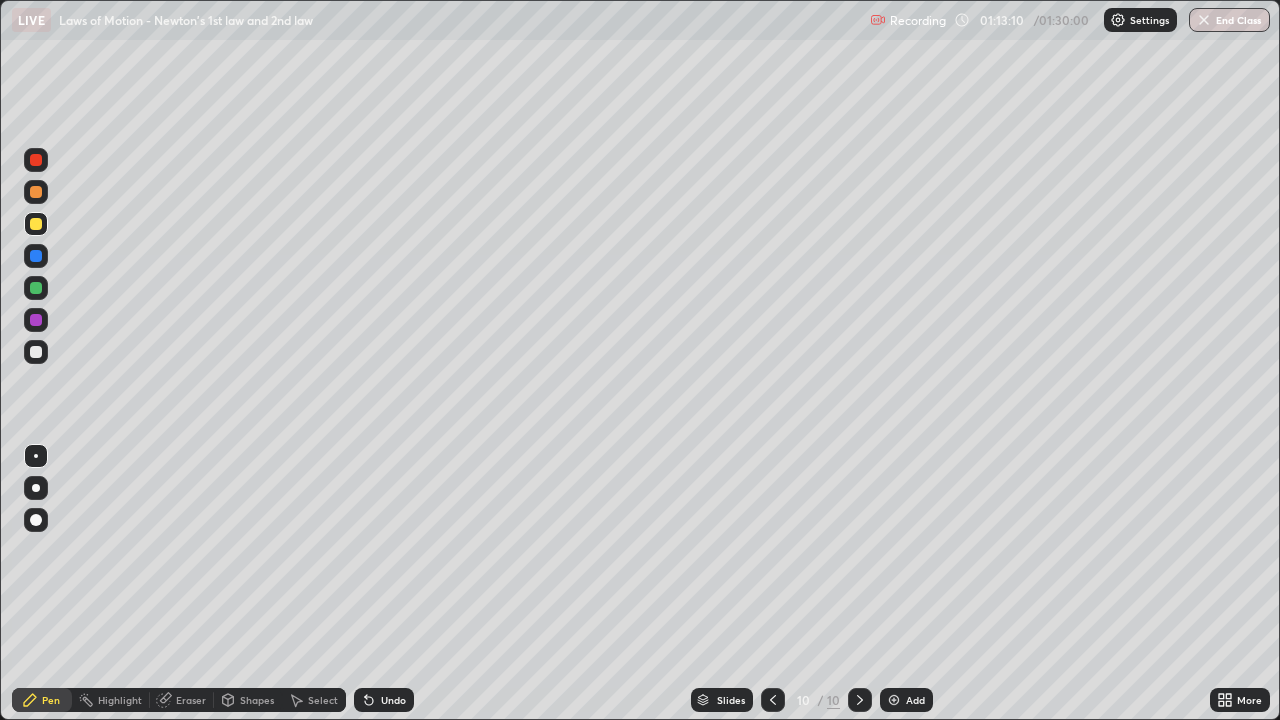 click at bounding box center [36, 288] 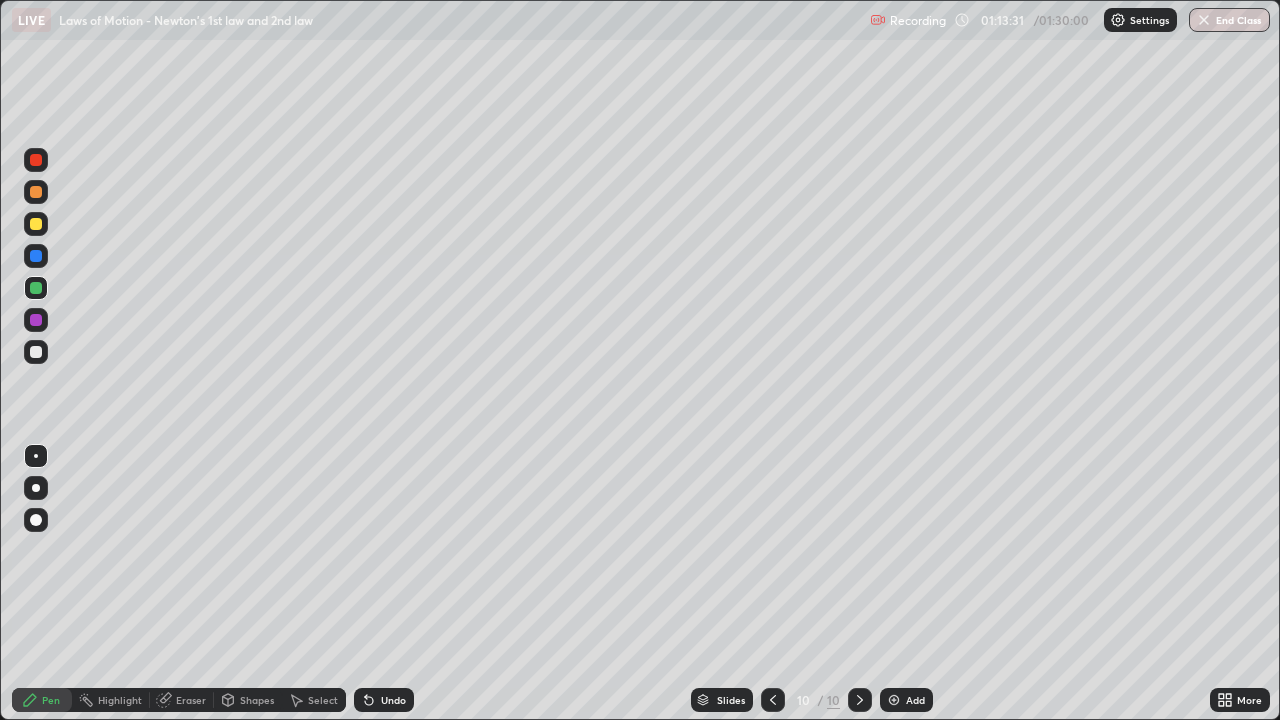 click at bounding box center [36, 352] 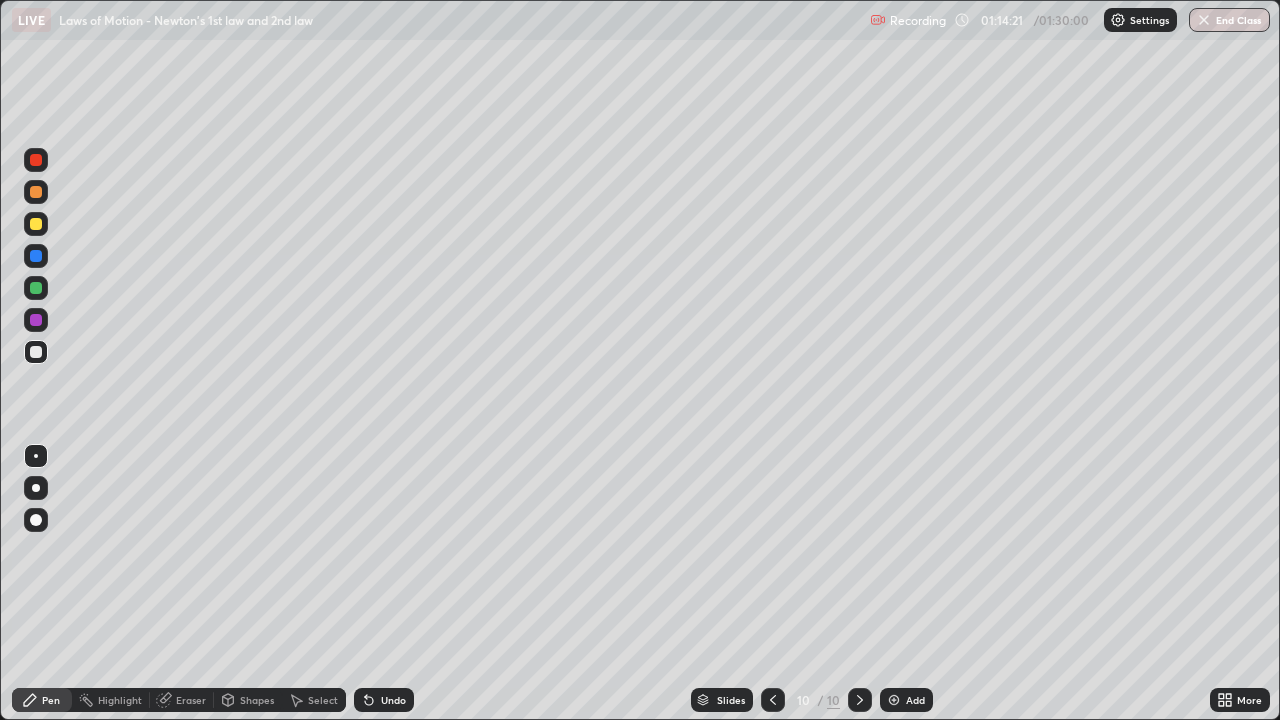 click at bounding box center [36, 224] 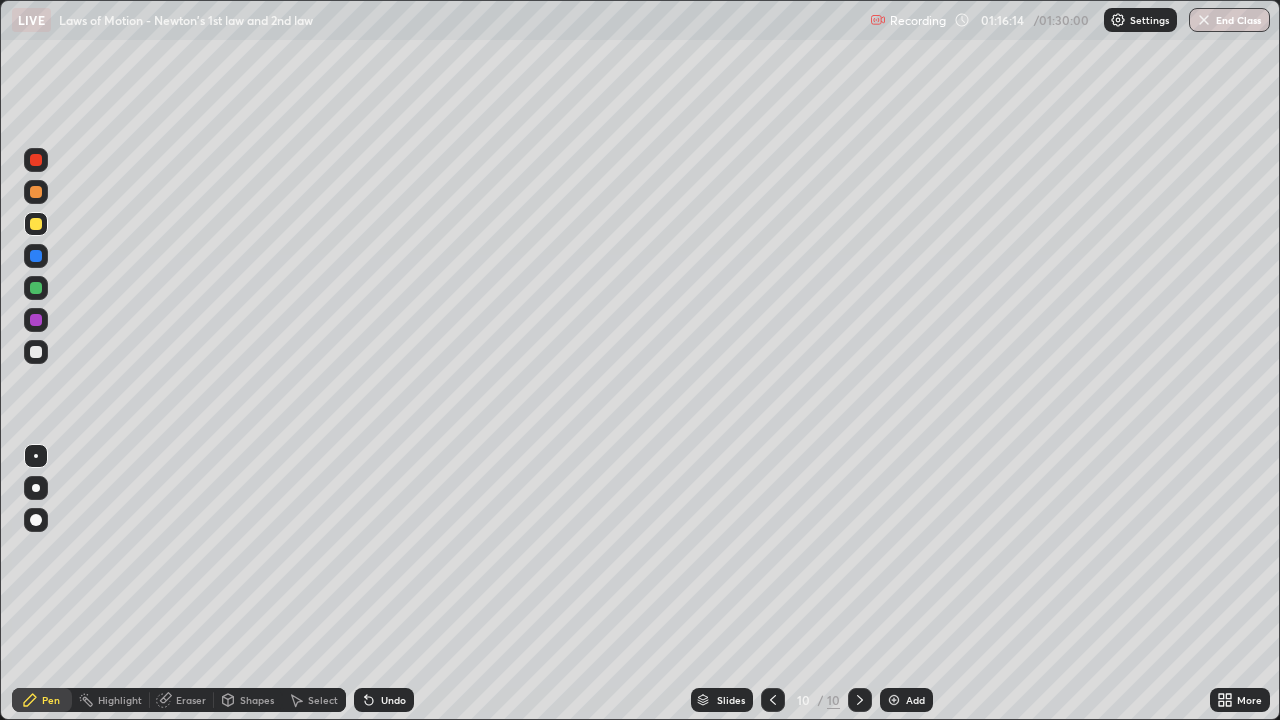 click at bounding box center (36, 288) 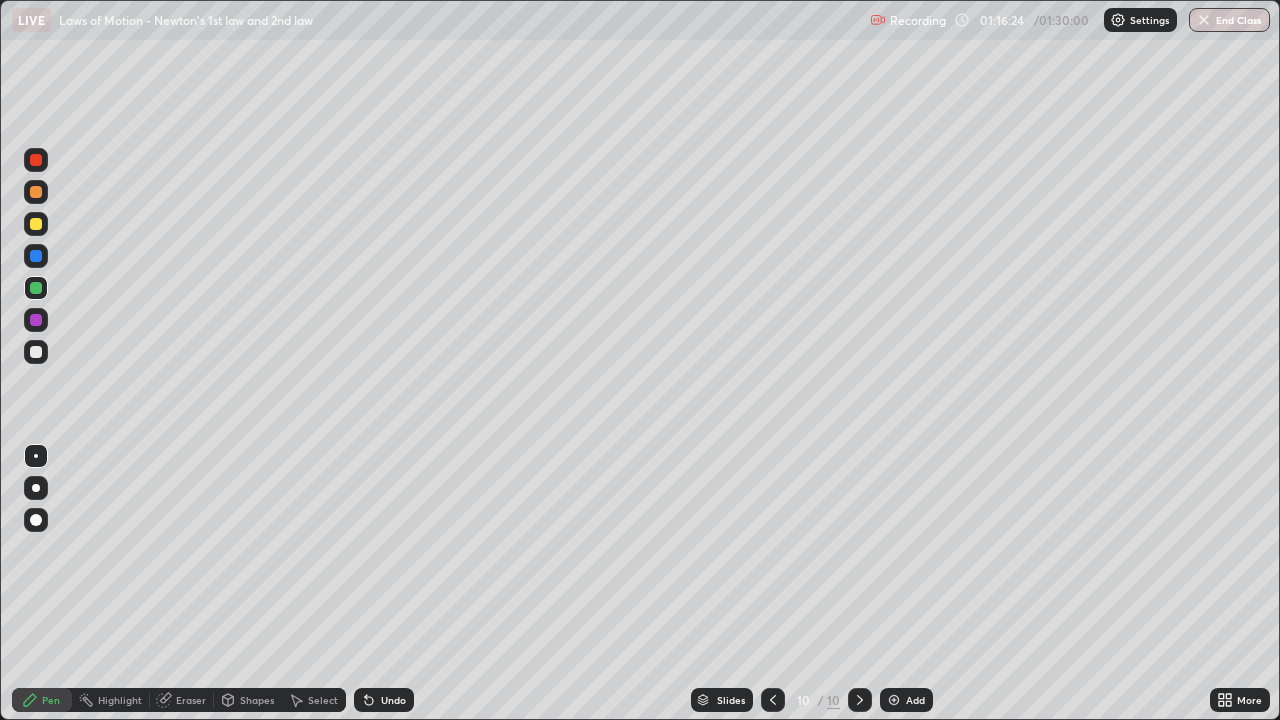 click at bounding box center [36, 352] 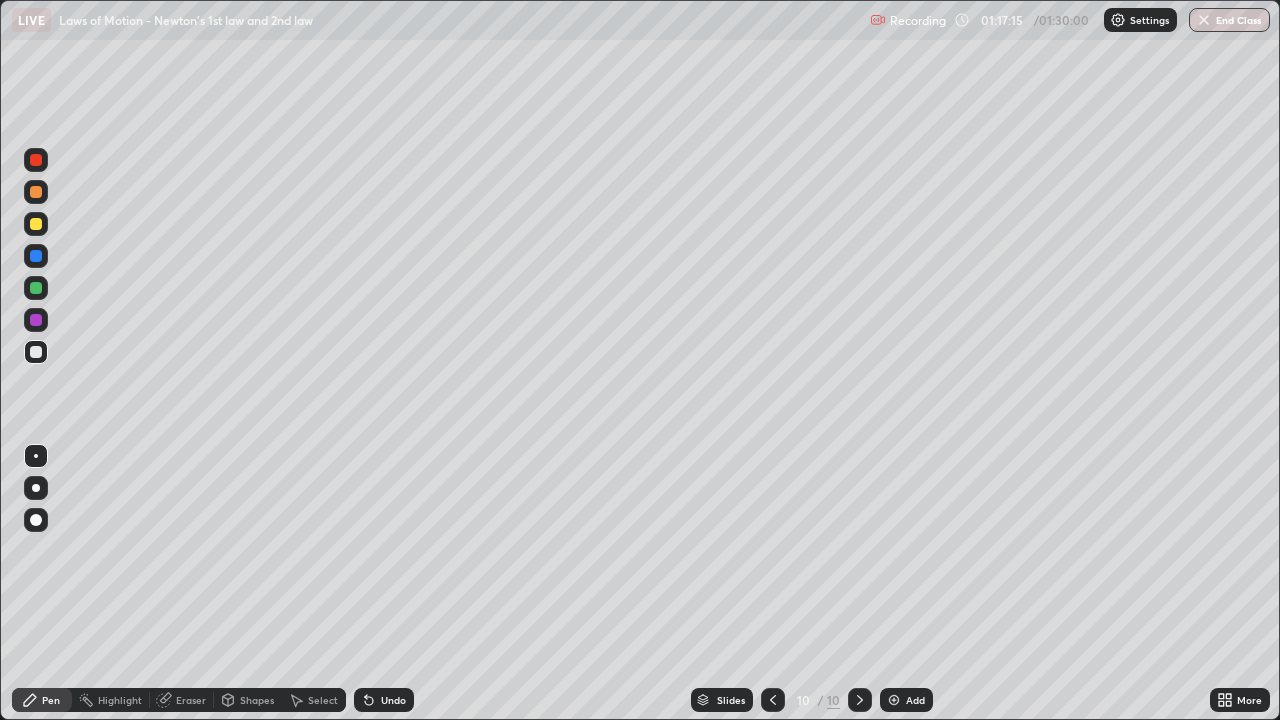 click on "Add" at bounding box center (906, 700) 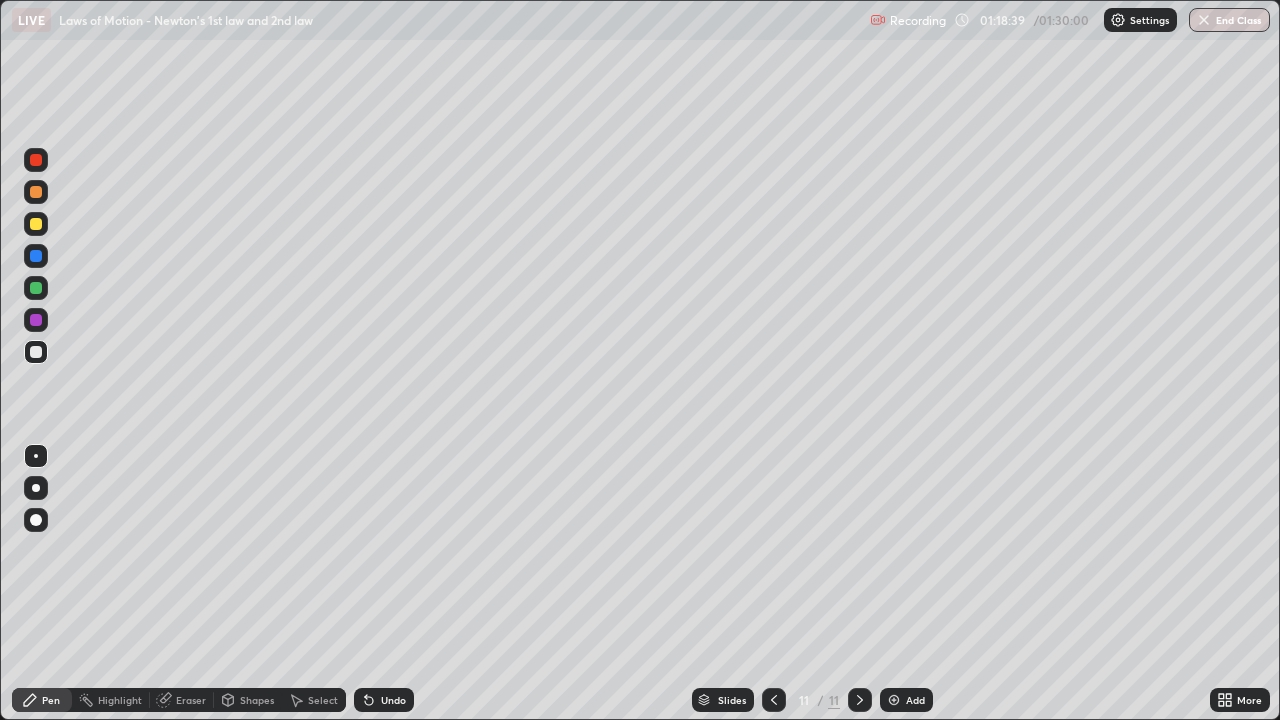 click at bounding box center [36, 288] 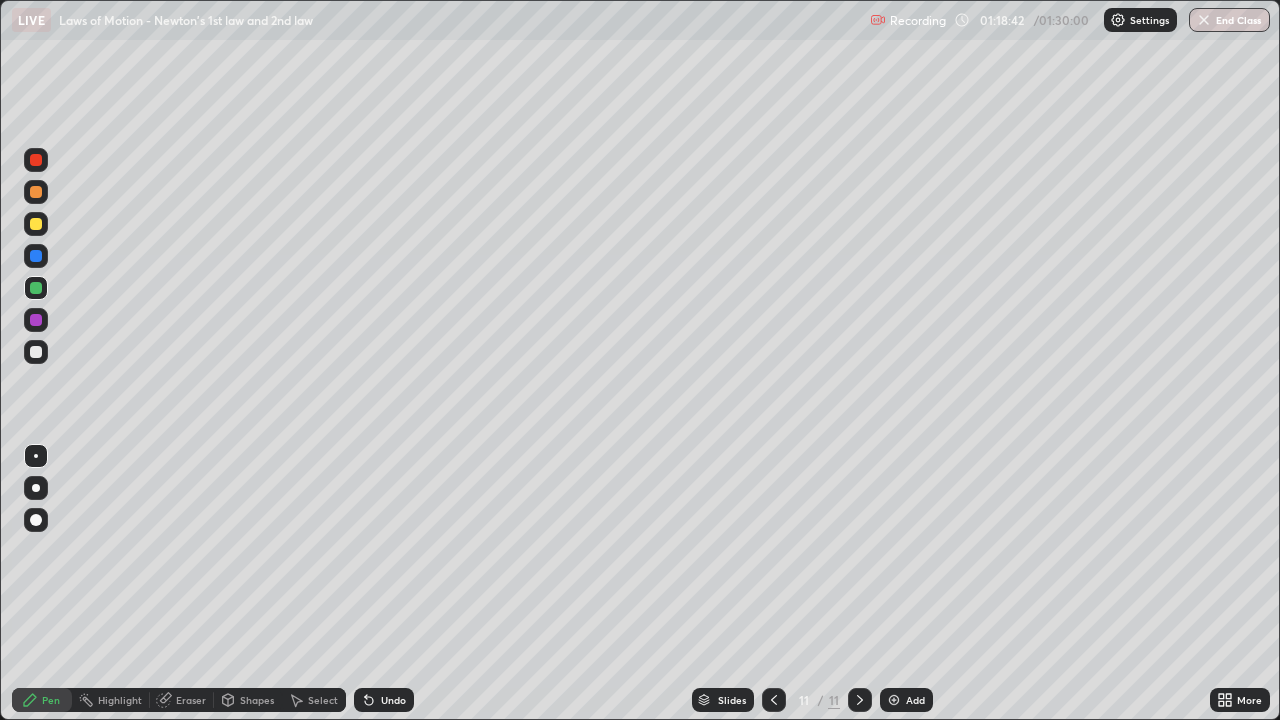 click on "Undo" at bounding box center (384, 700) 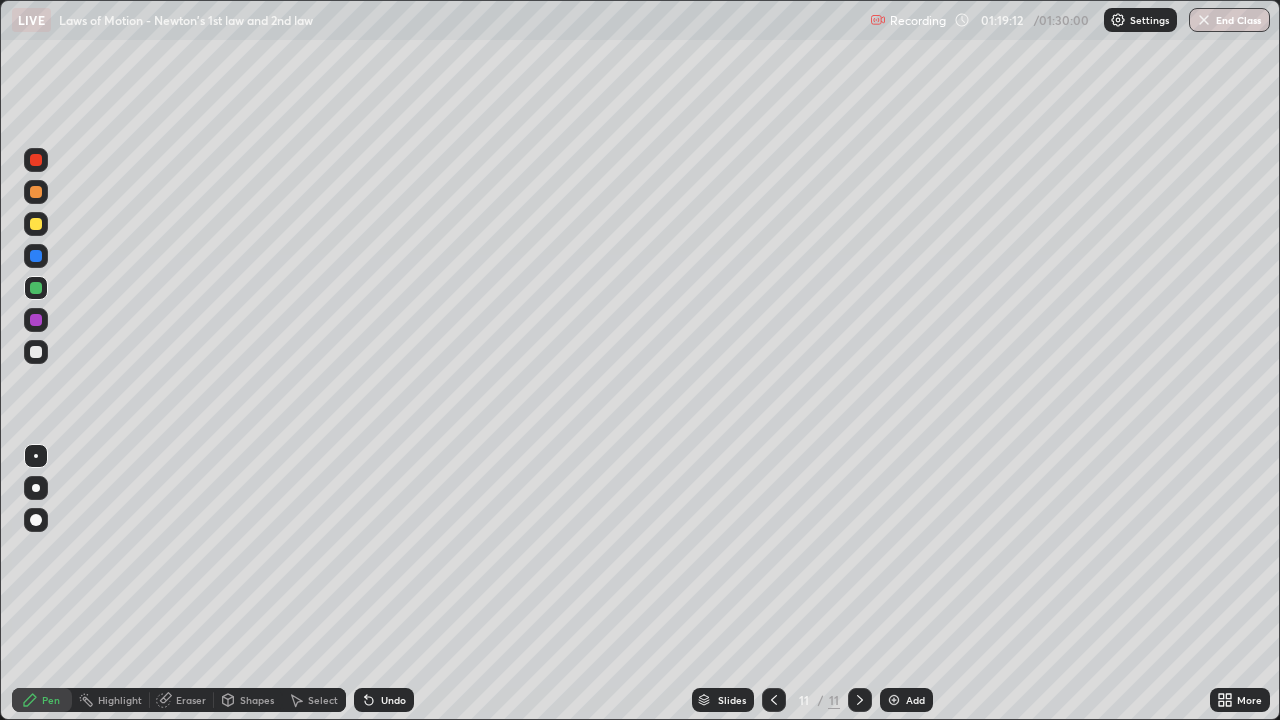 click at bounding box center (36, 192) 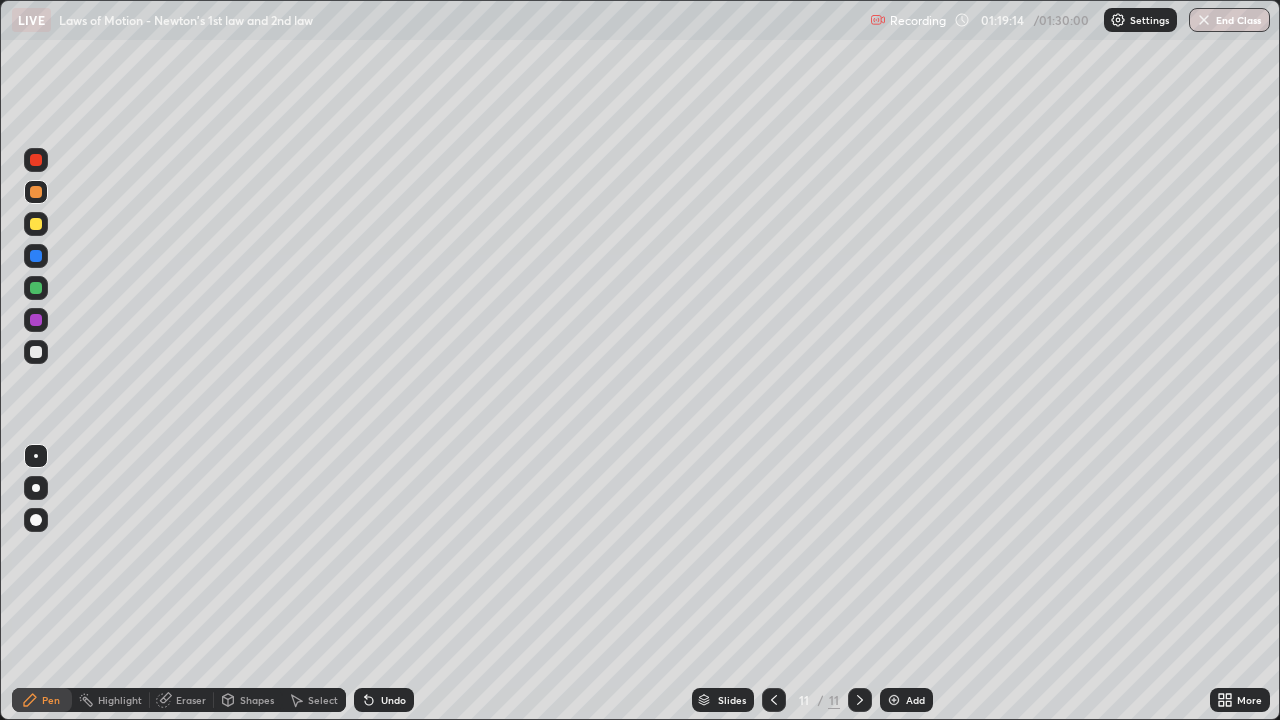 click at bounding box center [36, 352] 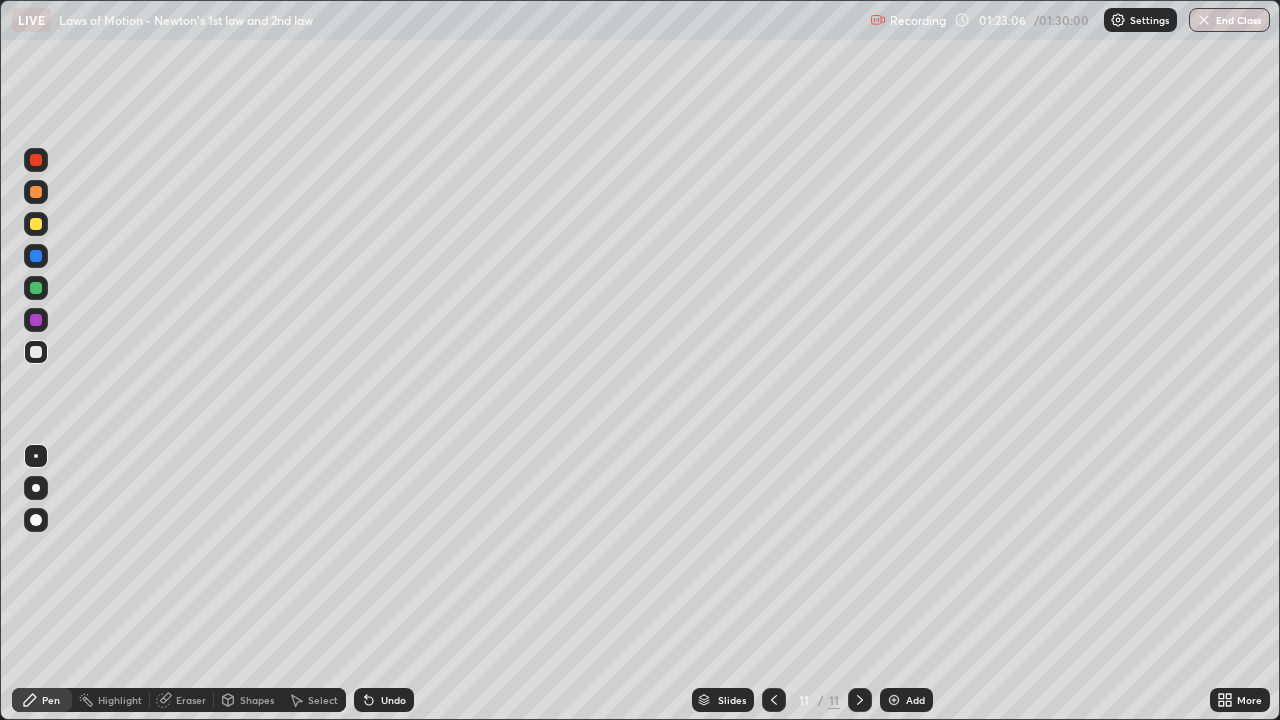 click at bounding box center [36, 224] 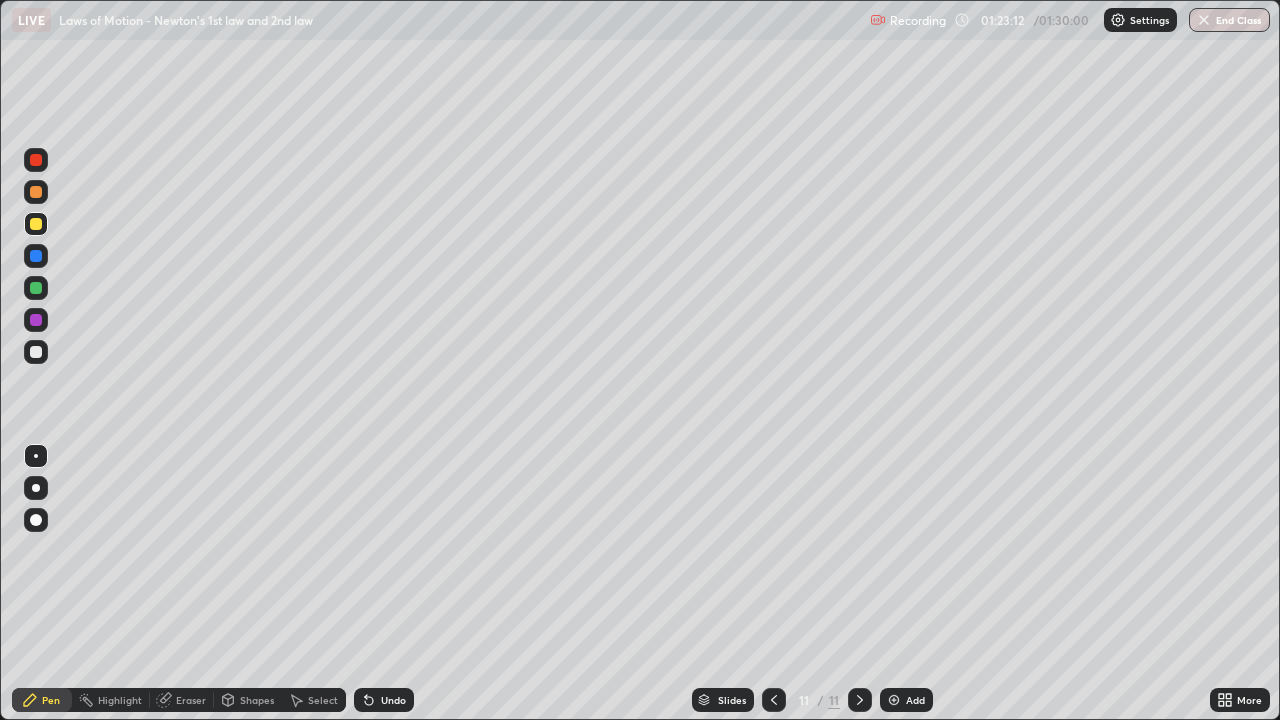 click on "Undo" at bounding box center [384, 700] 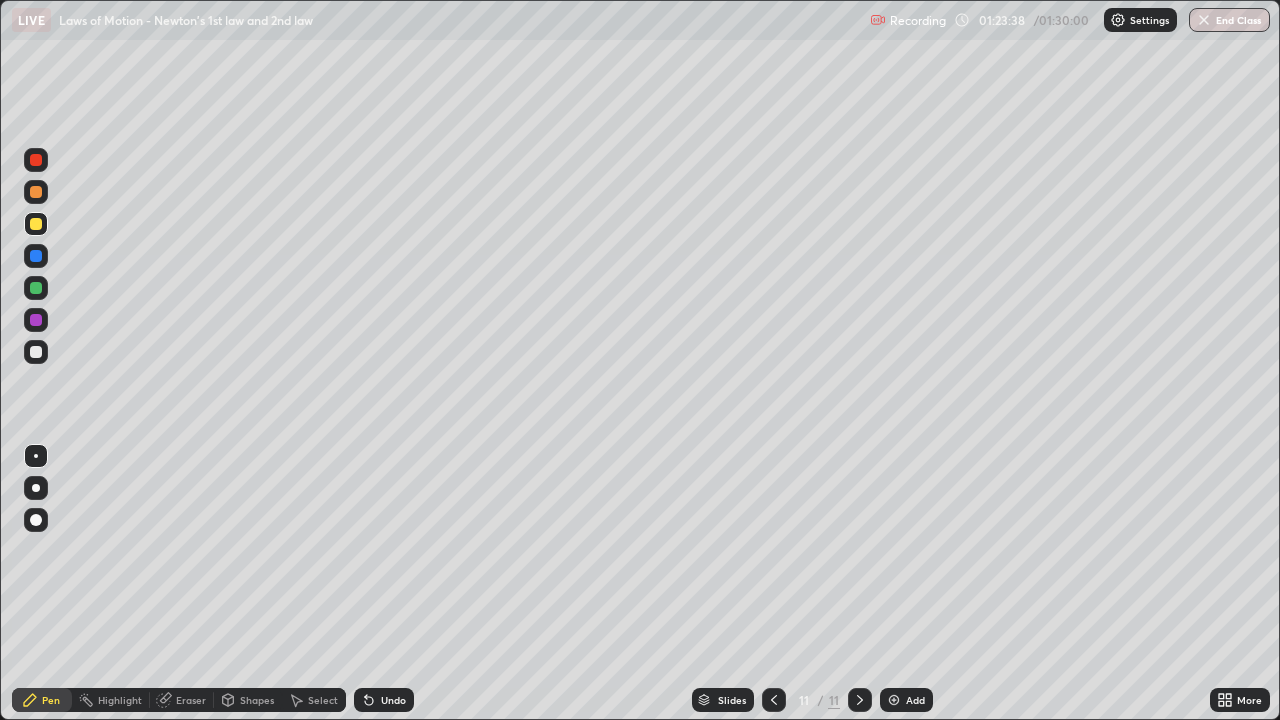 click at bounding box center [36, 288] 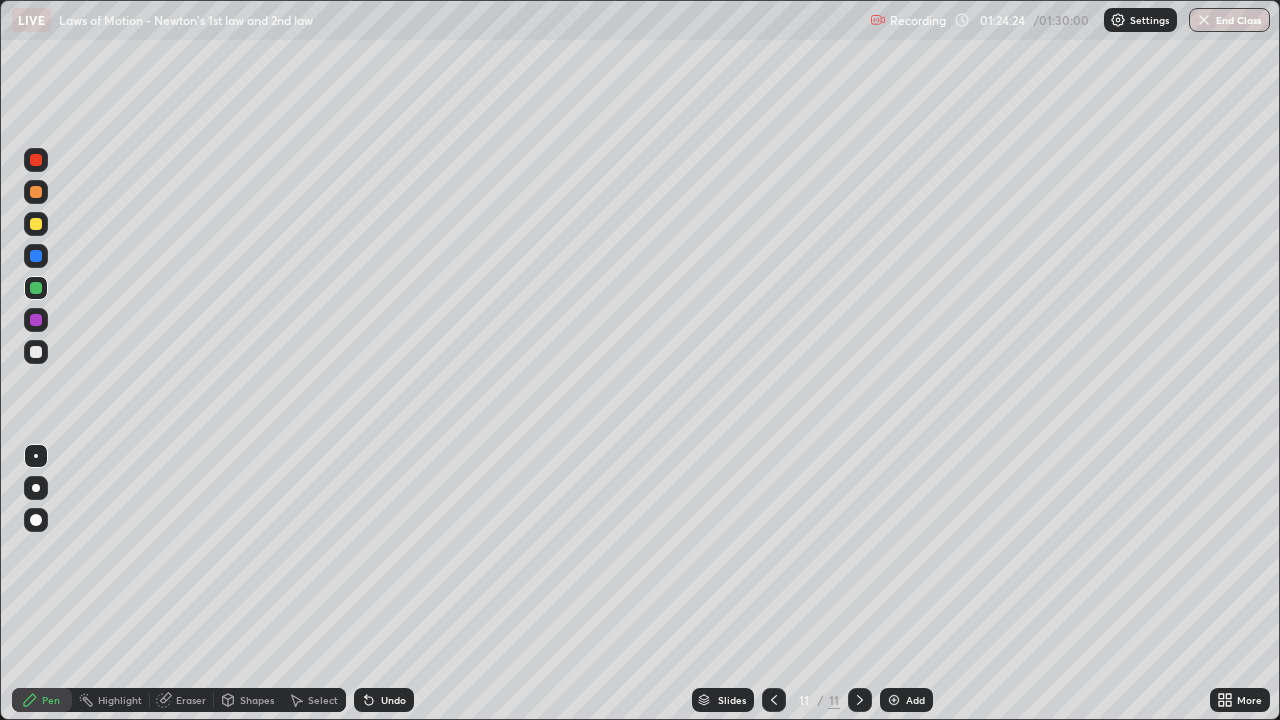 click at bounding box center [36, 224] 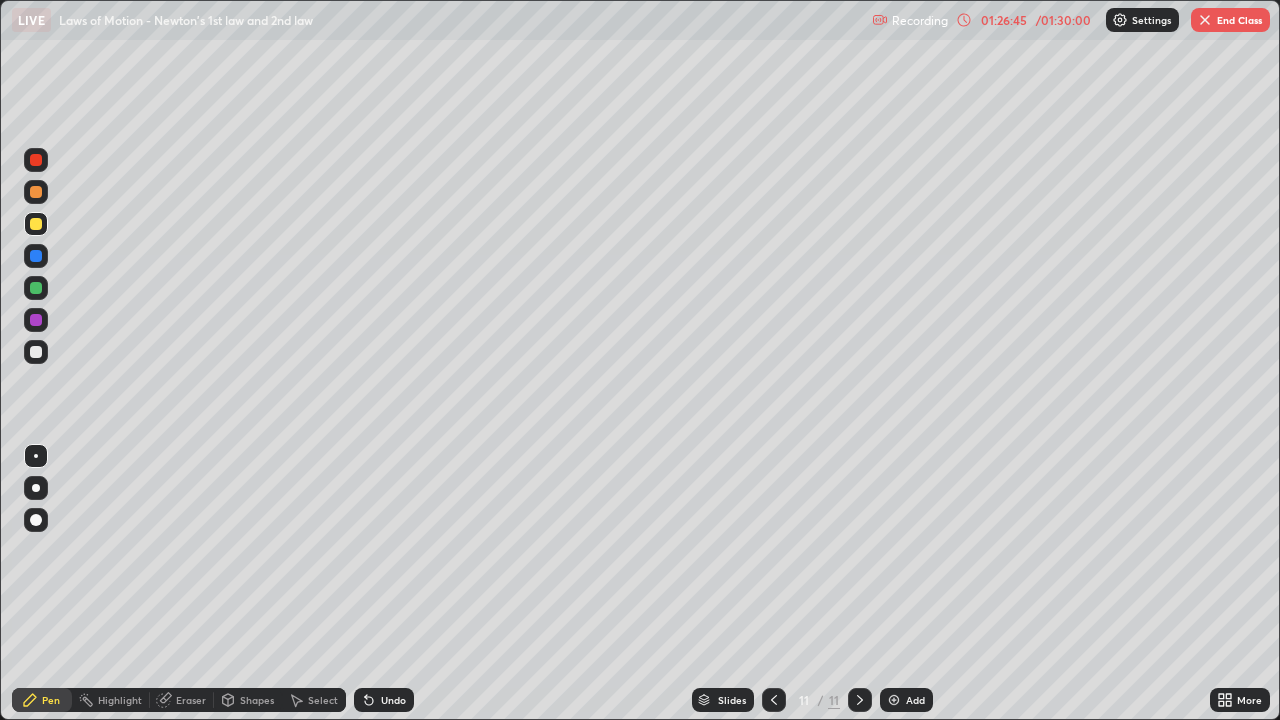 click on "Add" at bounding box center [906, 700] 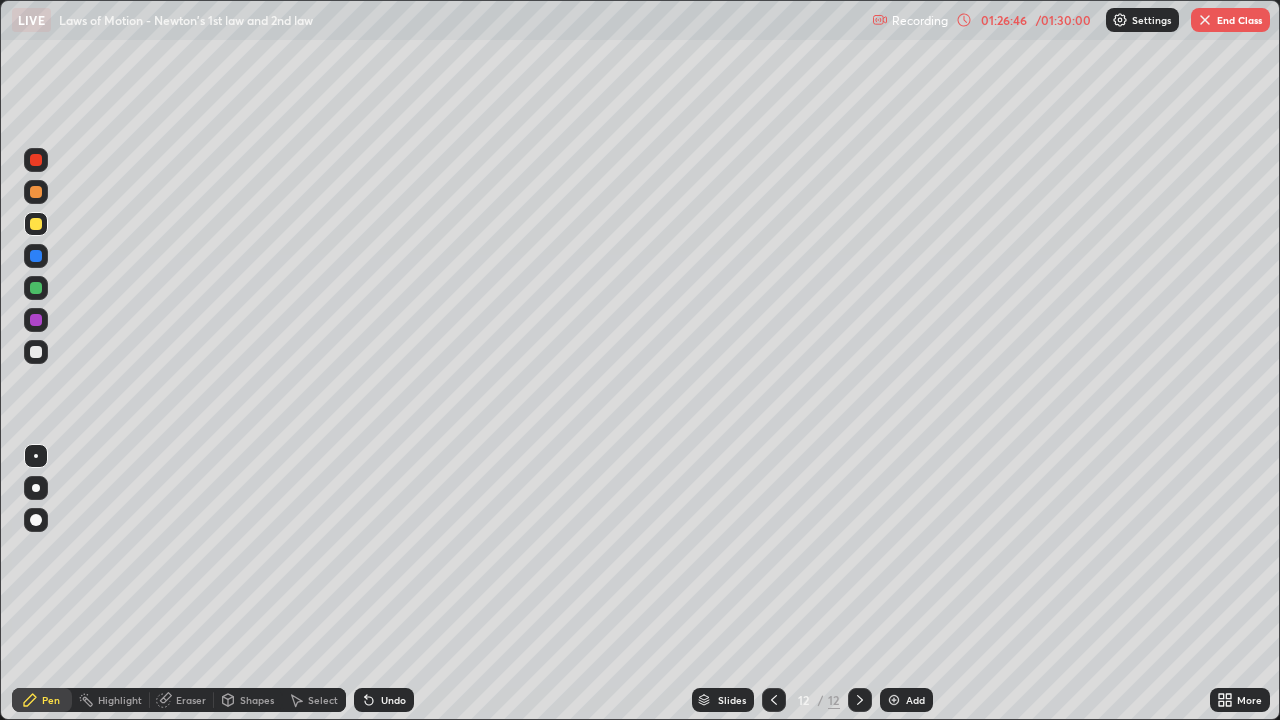 click at bounding box center [36, 352] 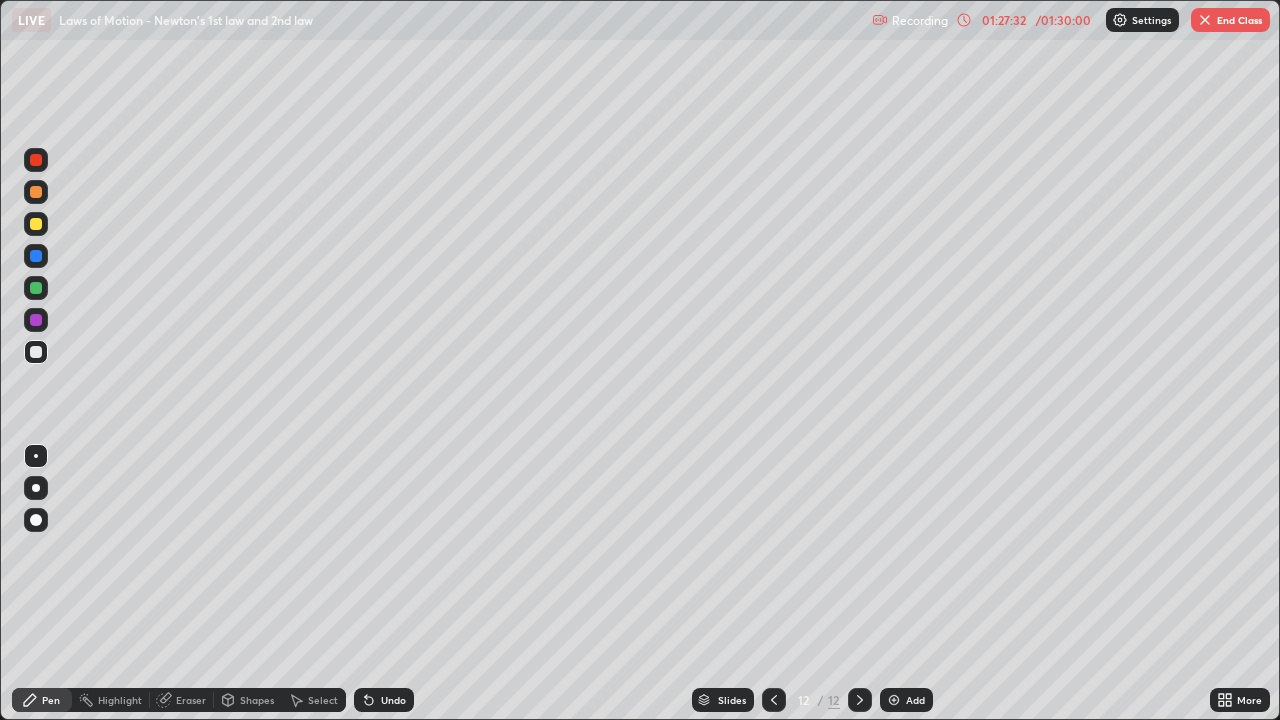 click on "Eraser" at bounding box center (191, 700) 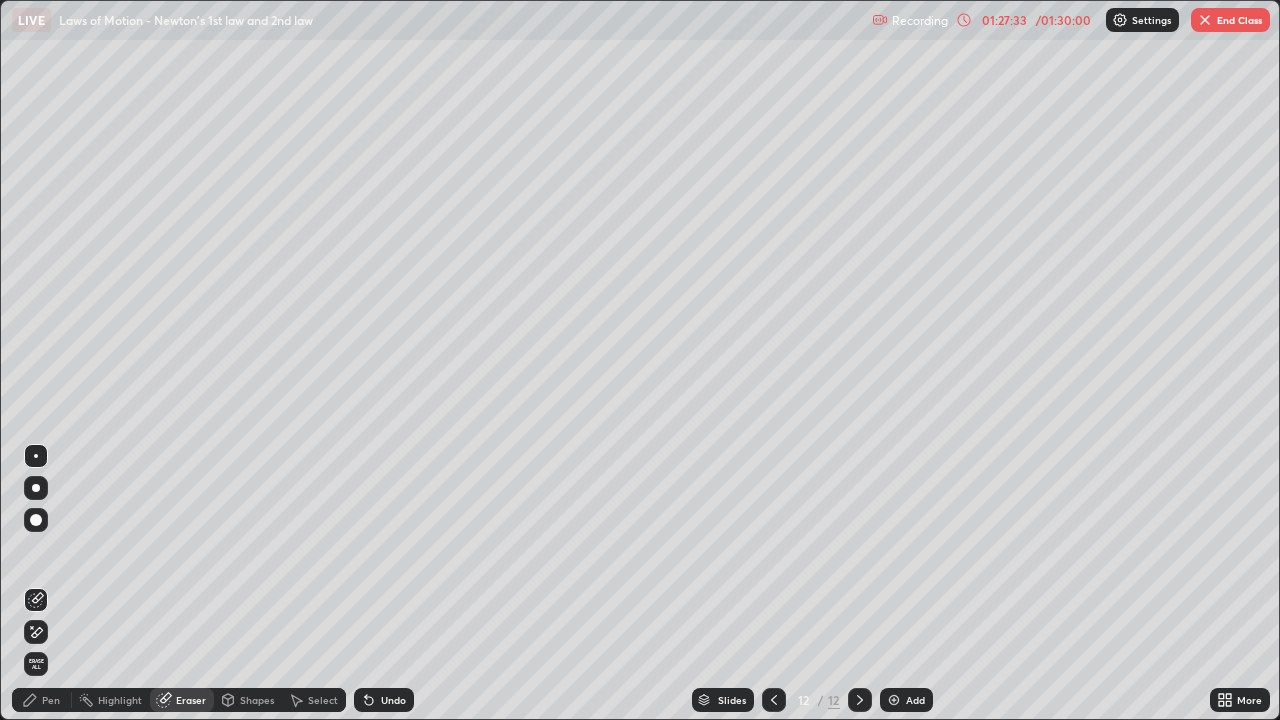 click on "Pen" at bounding box center [51, 700] 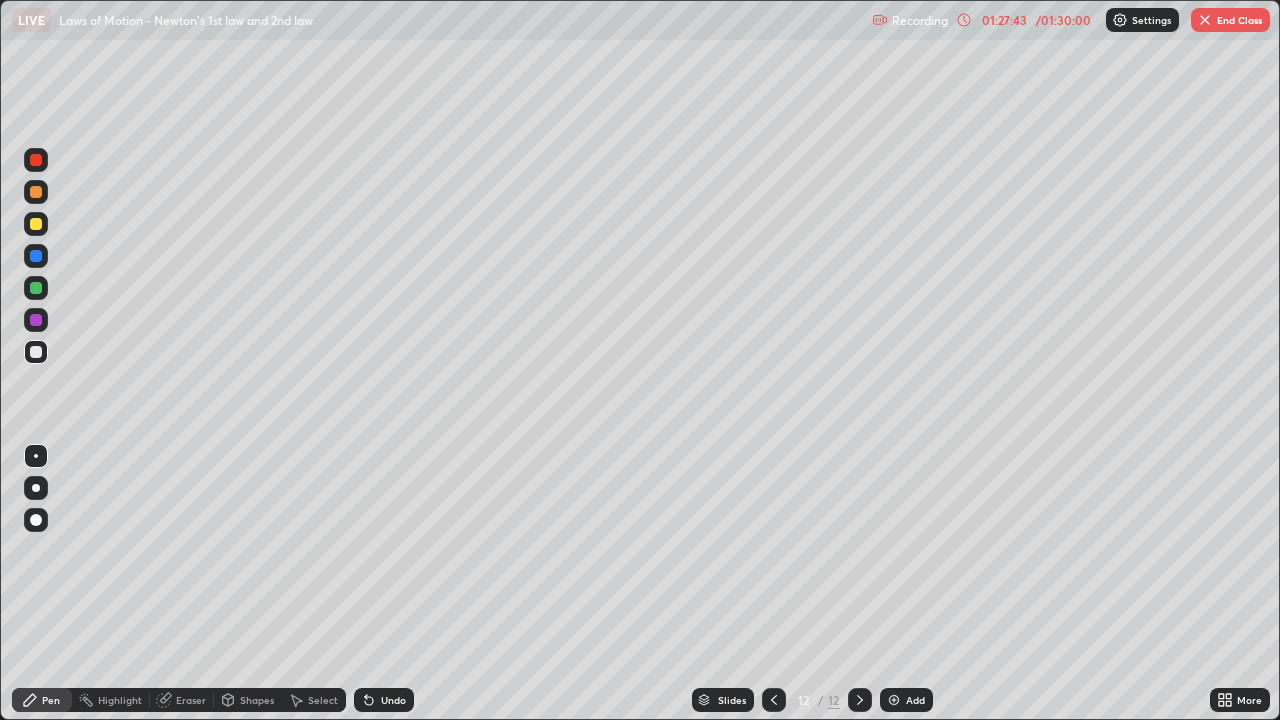click at bounding box center [36, 288] 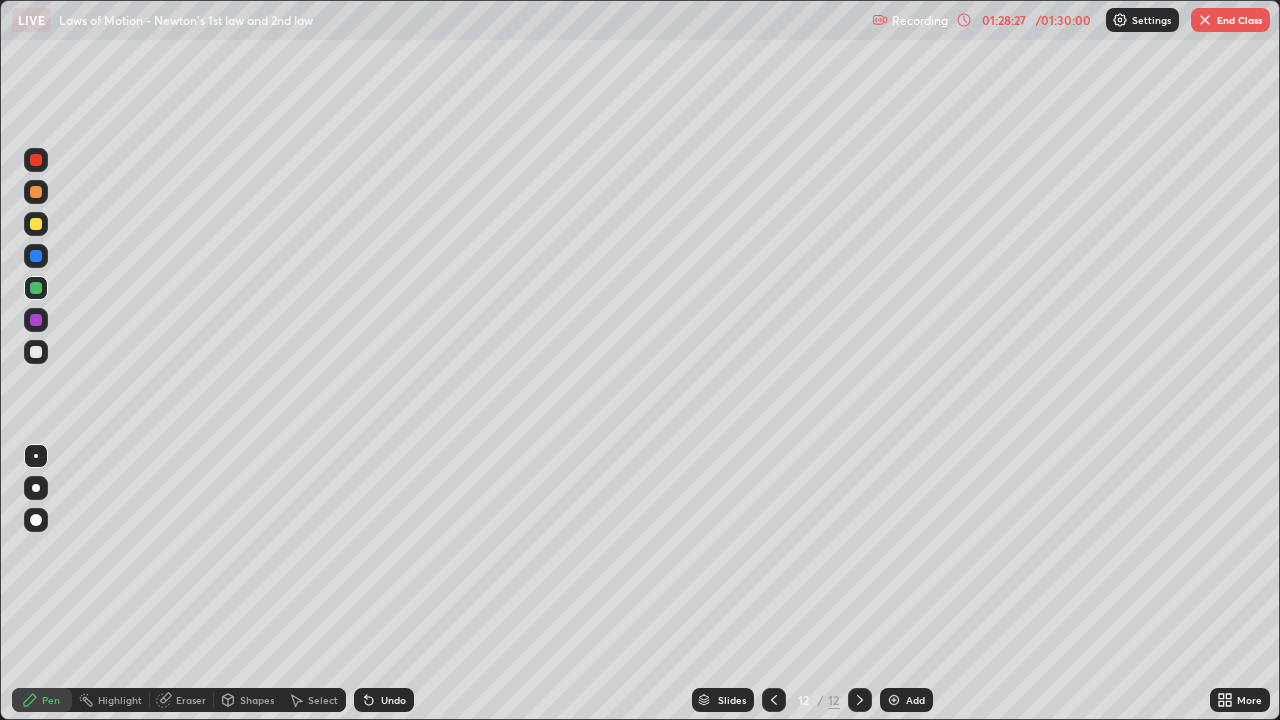 click at bounding box center (36, 224) 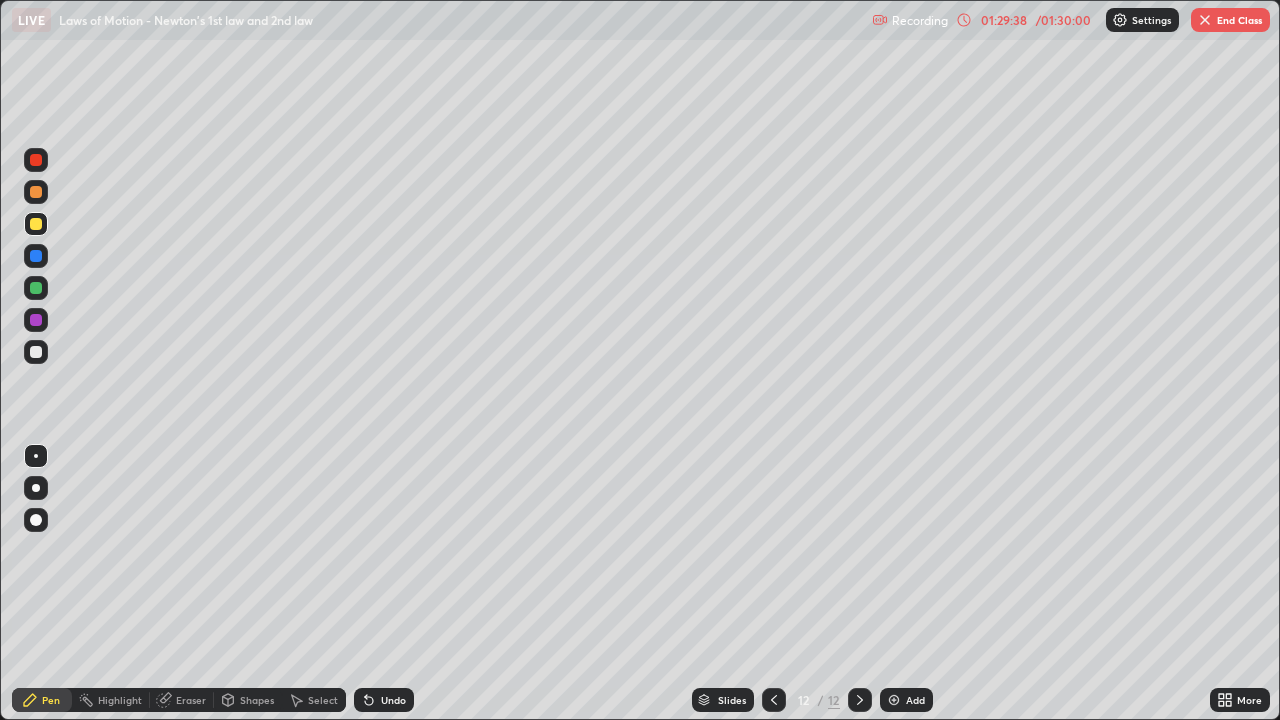 click at bounding box center [36, 192] 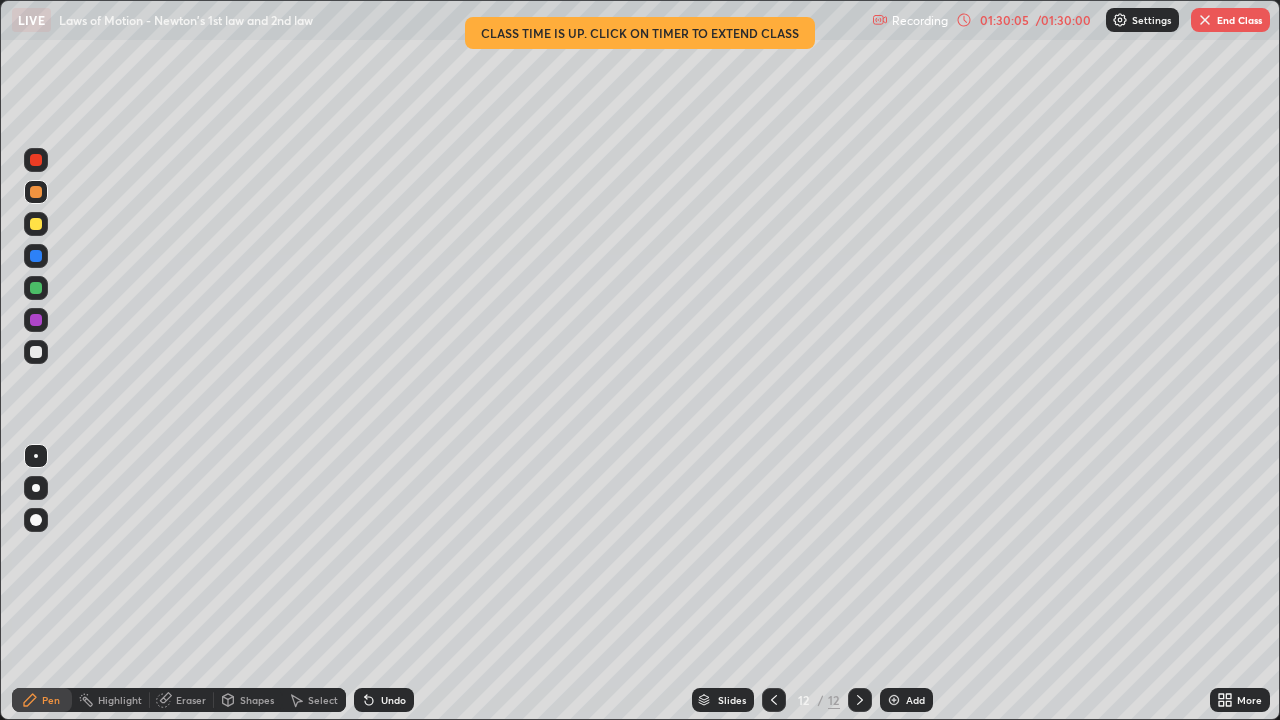 click on "Undo" at bounding box center (384, 700) 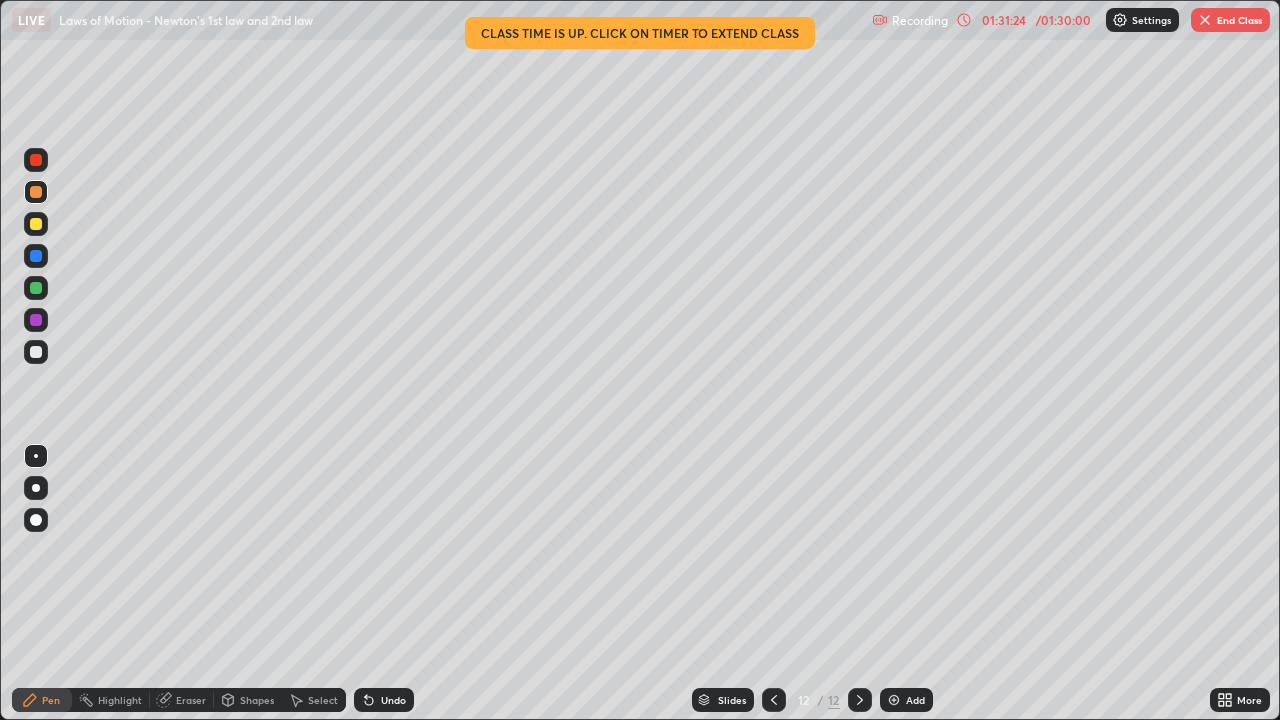 click 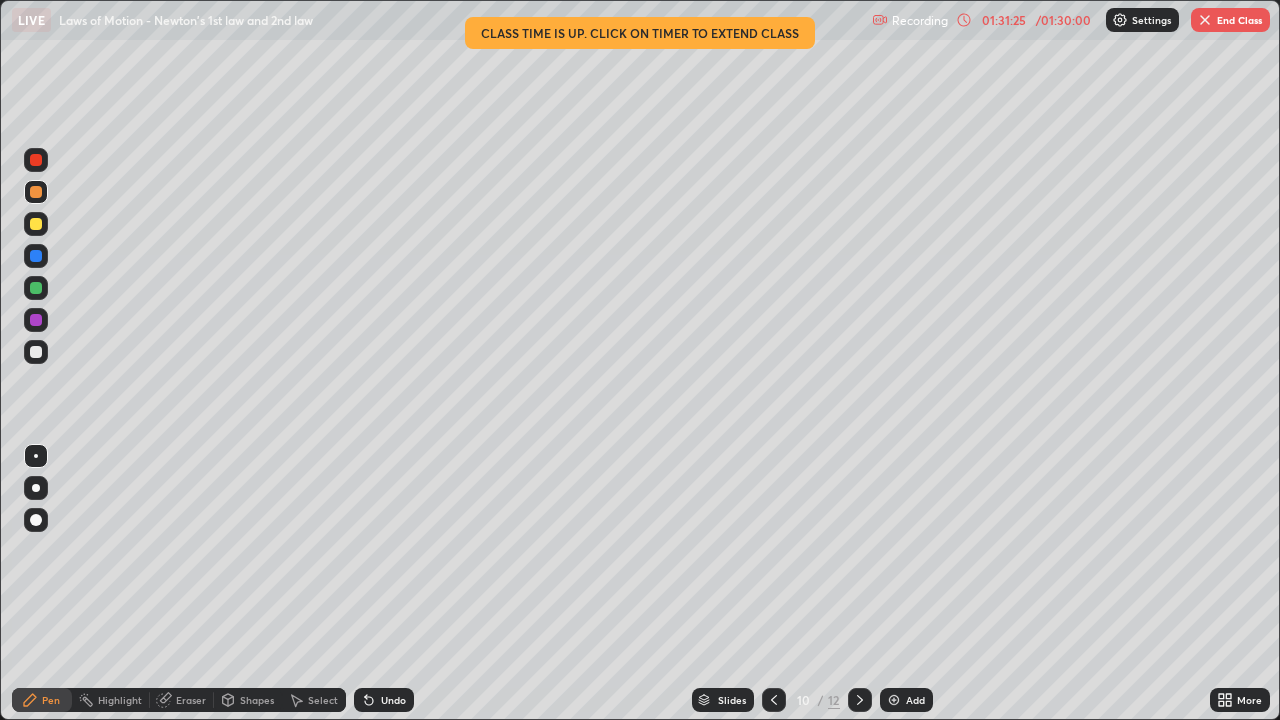 click 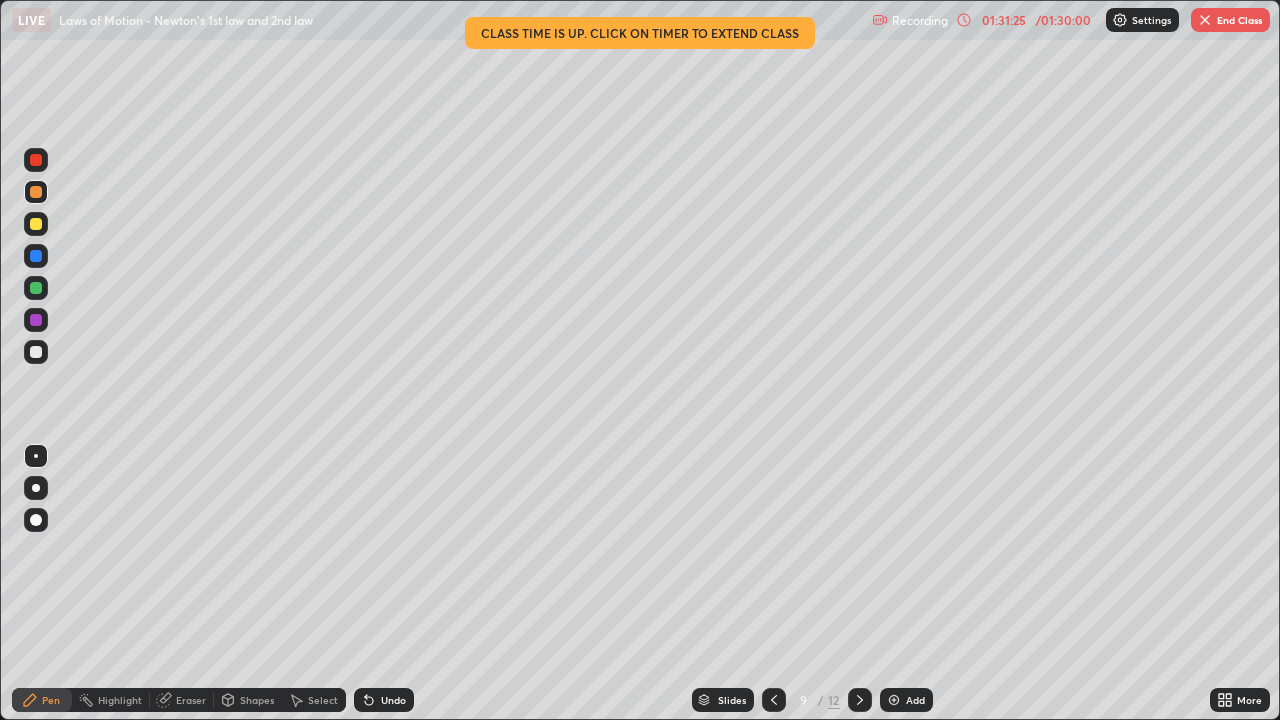 click 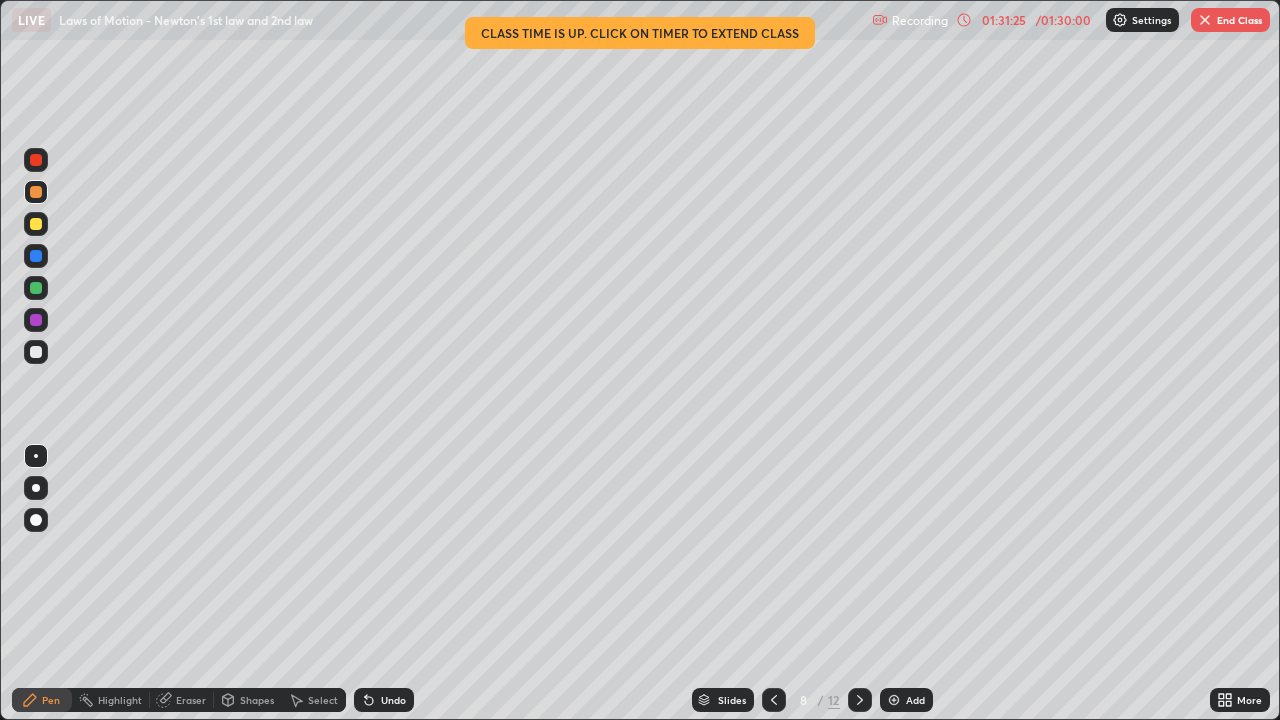 click 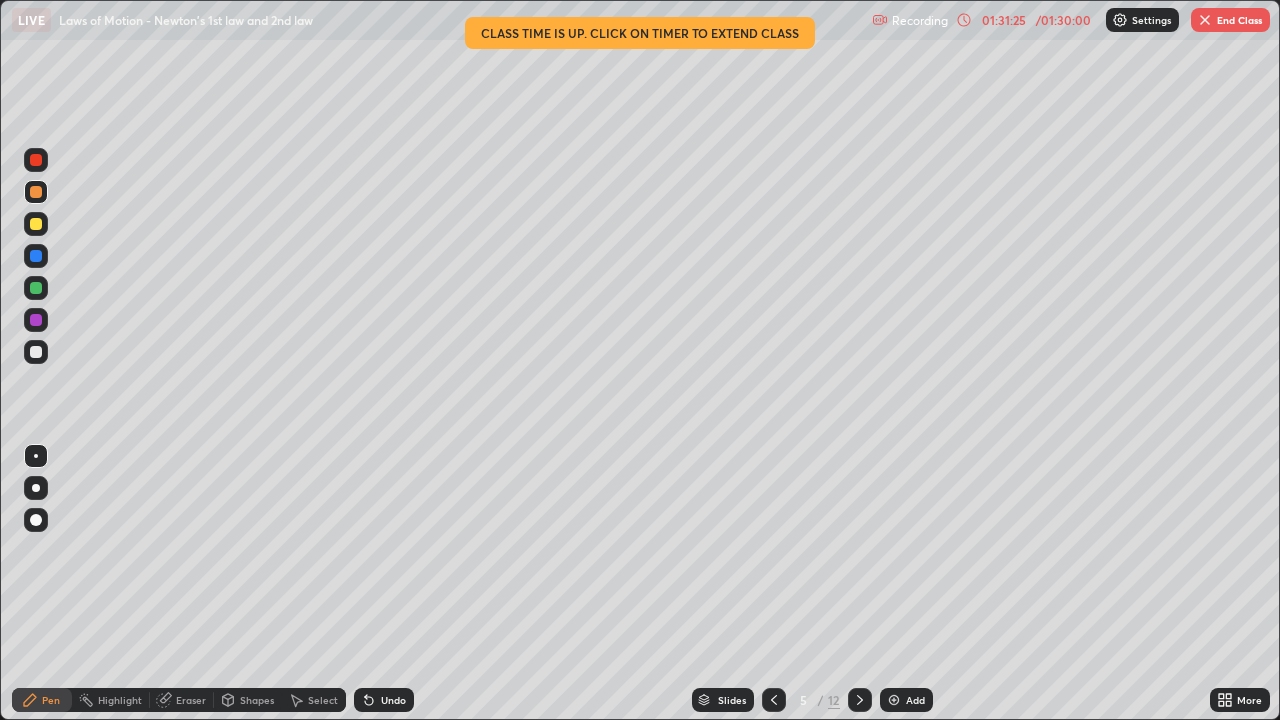 click 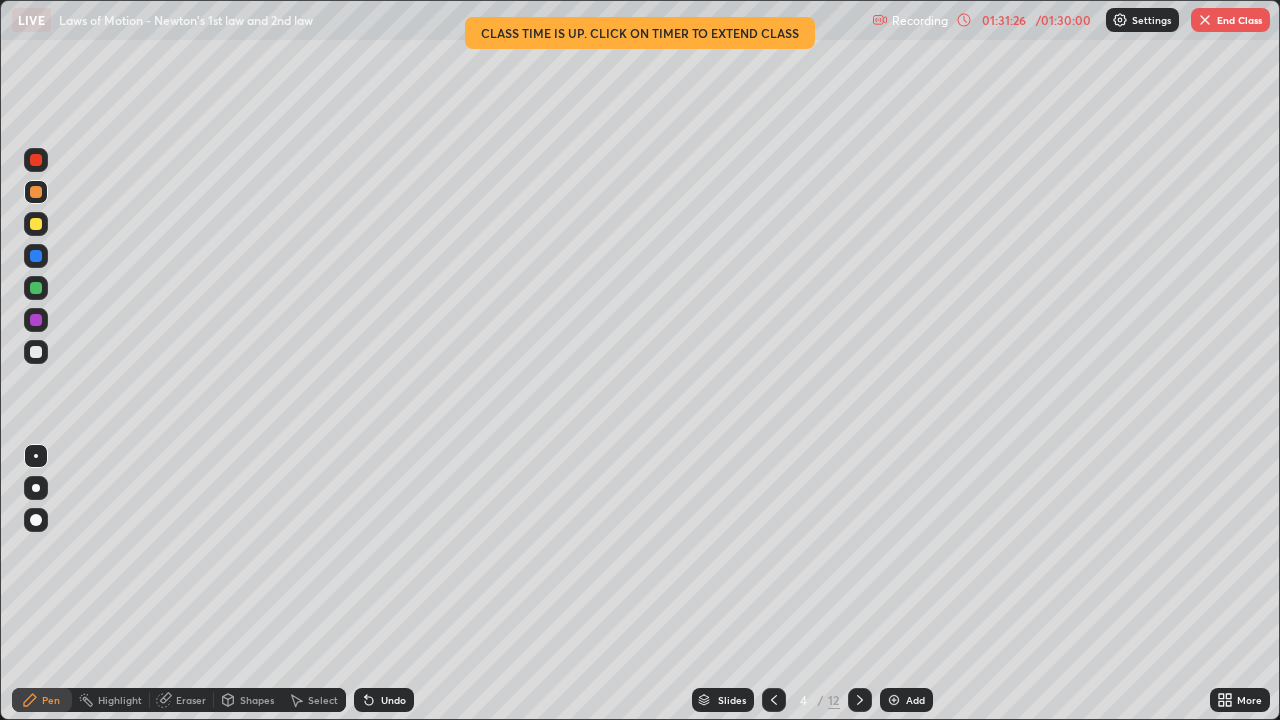 click 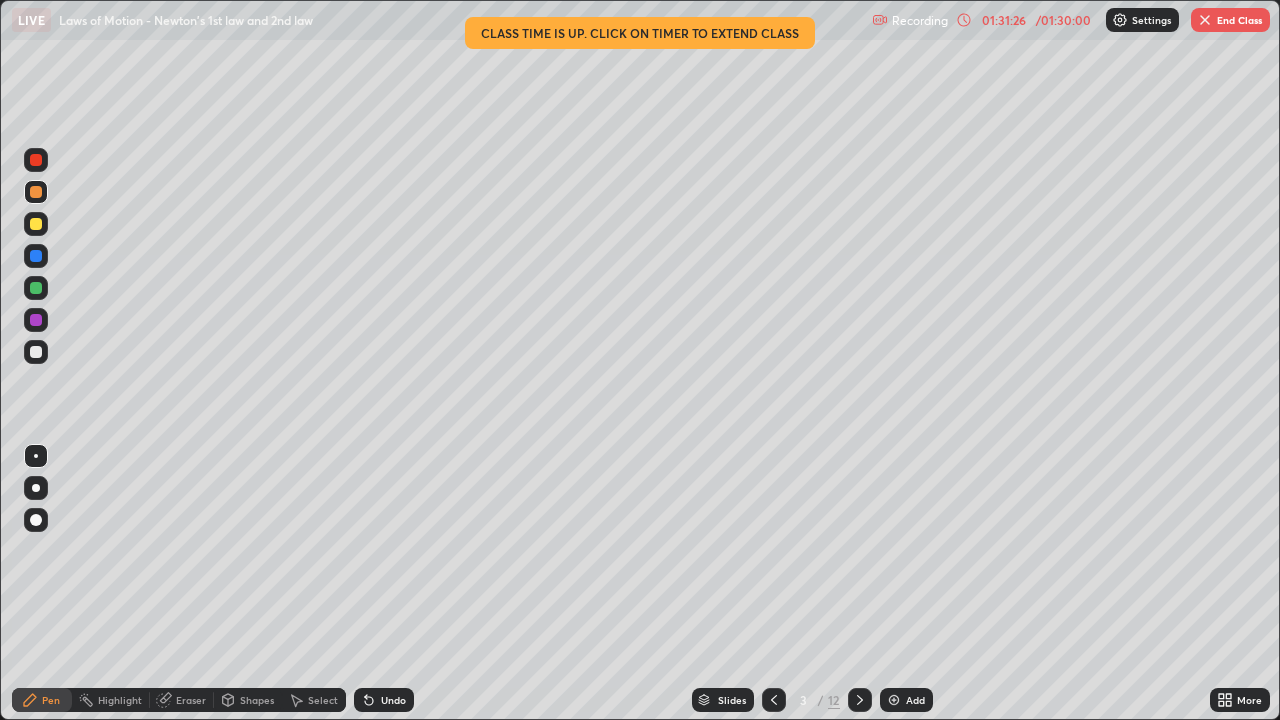 click 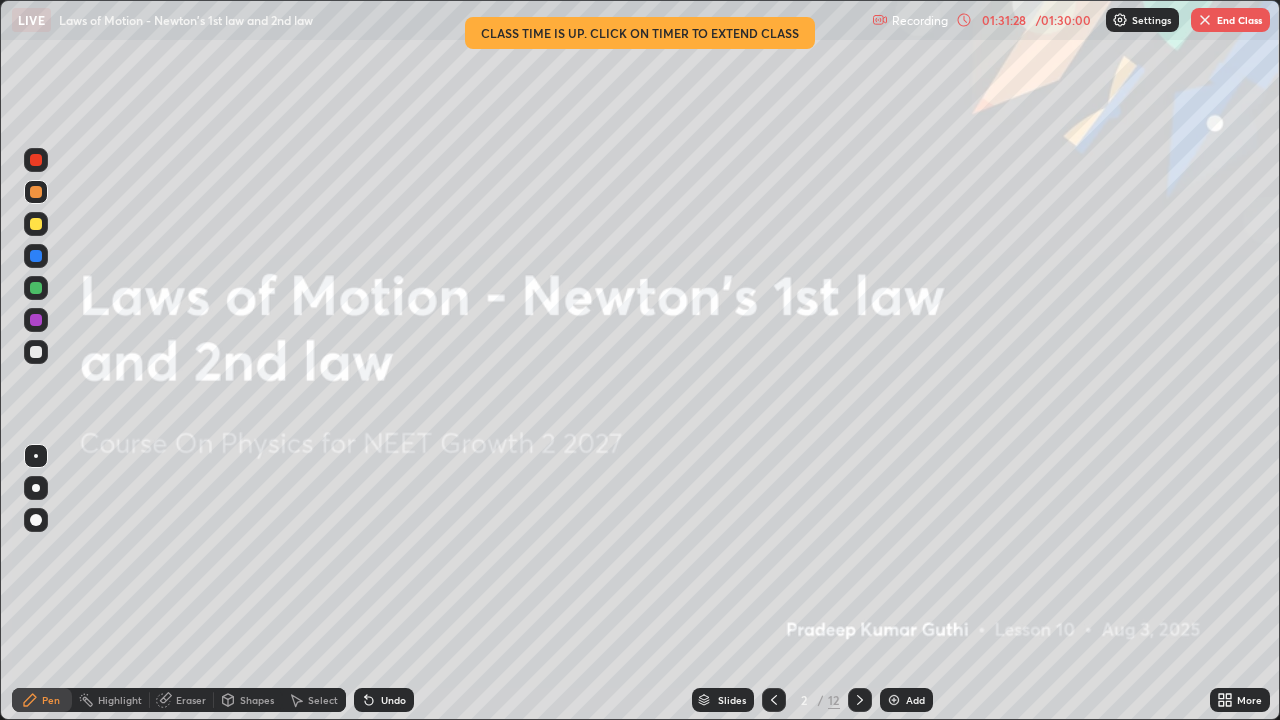 click 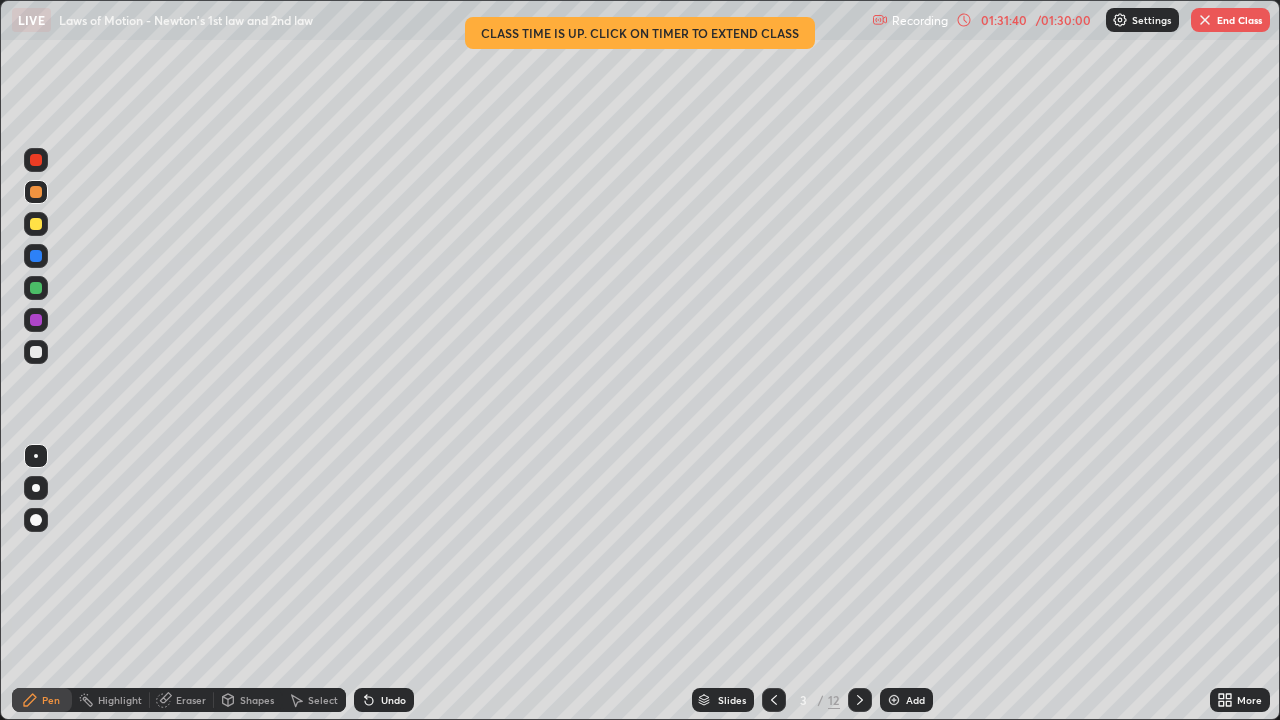 click at bounding box center (860, 700) 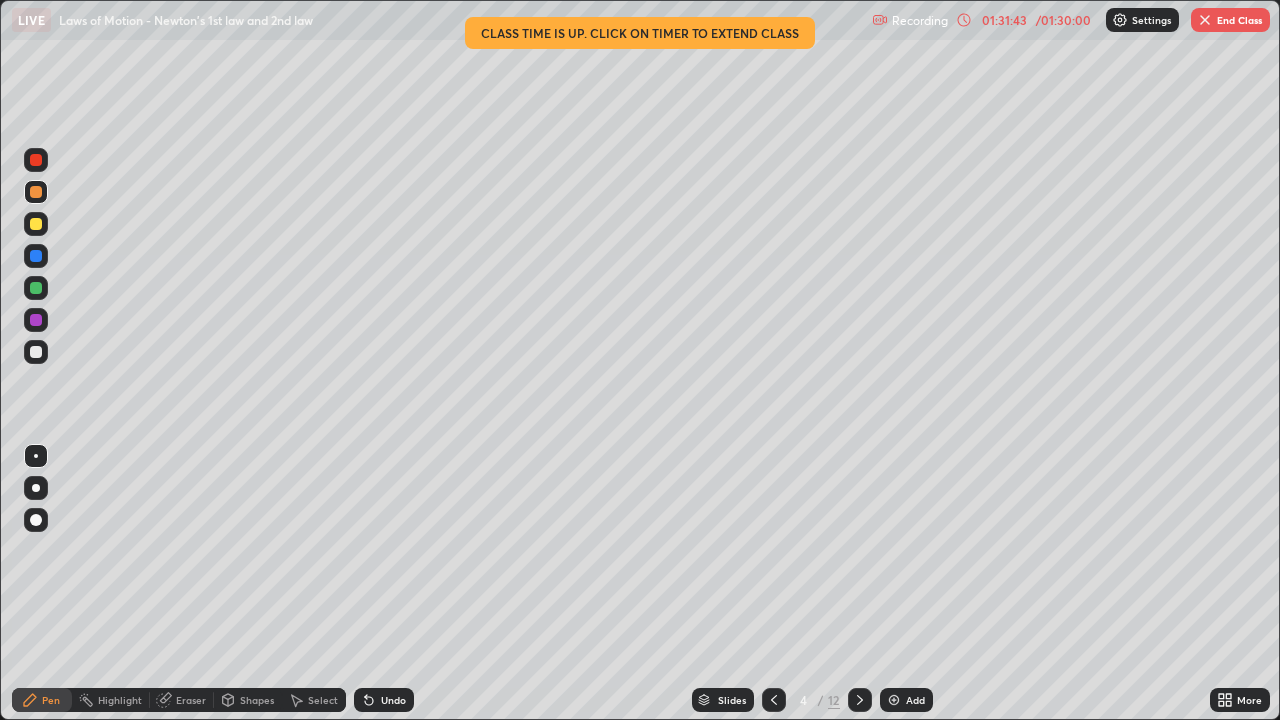 click at bounding box center (860, 700) 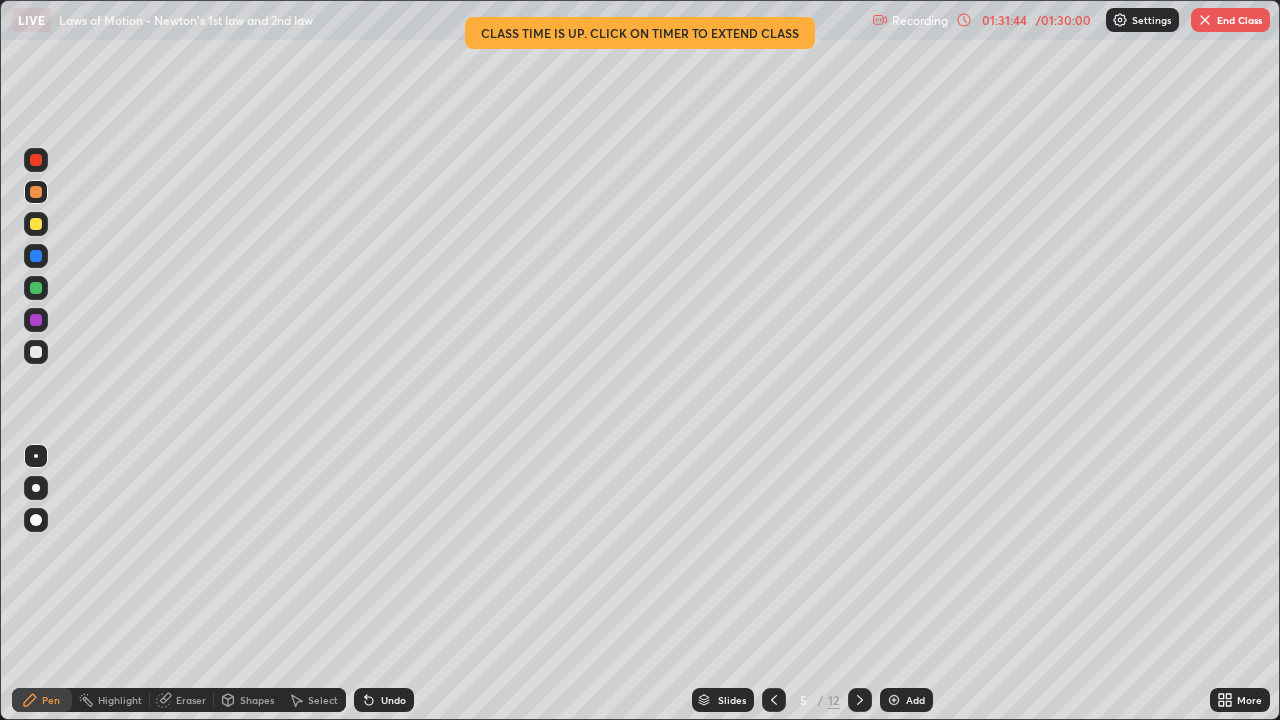 click 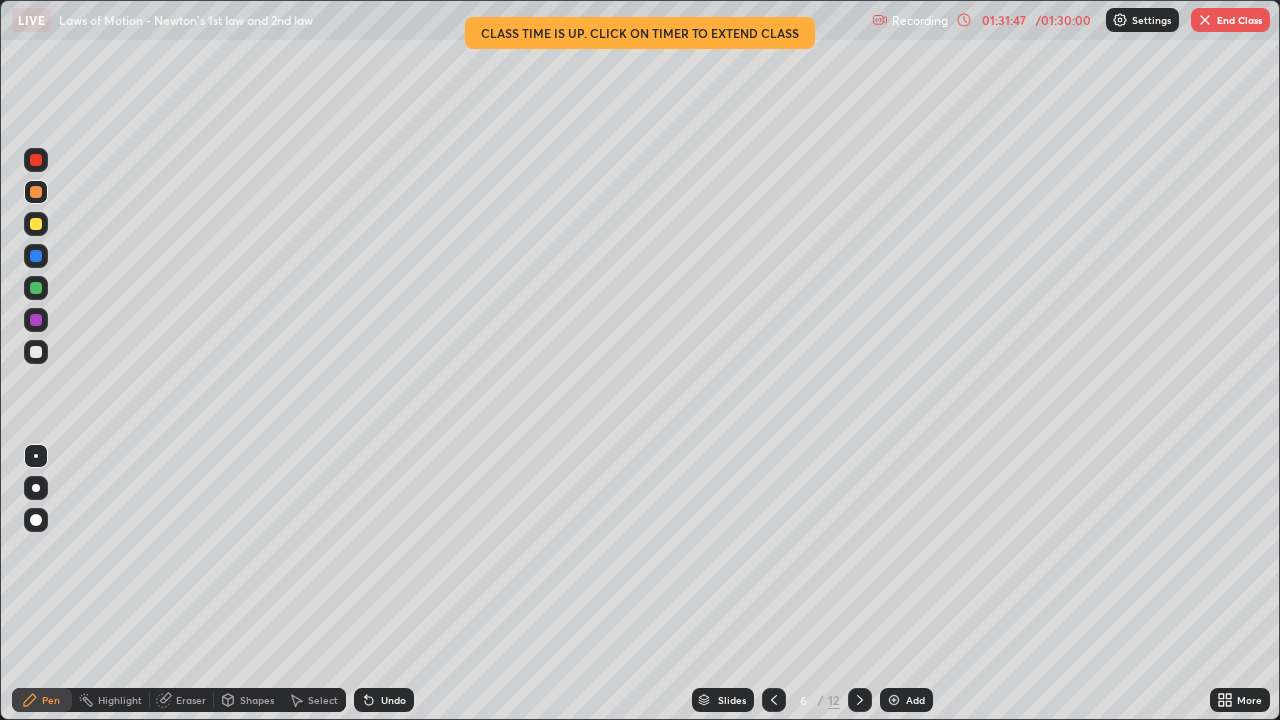 click 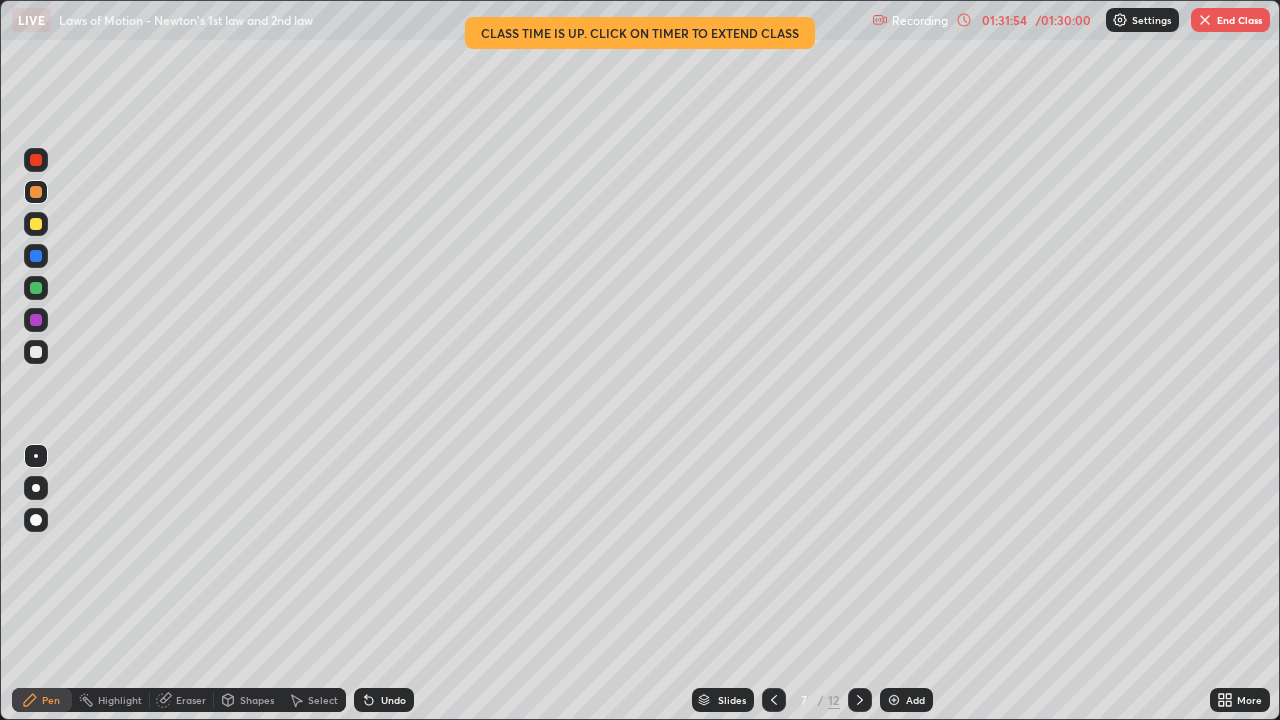 click 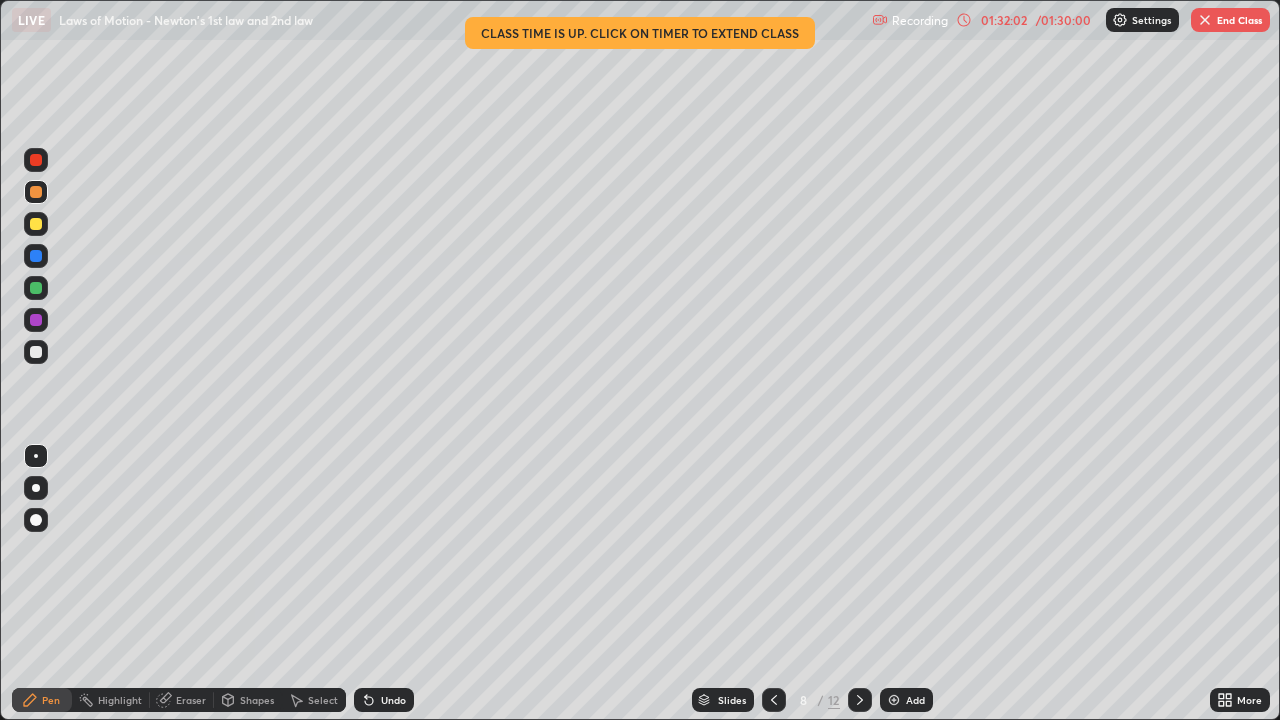 click 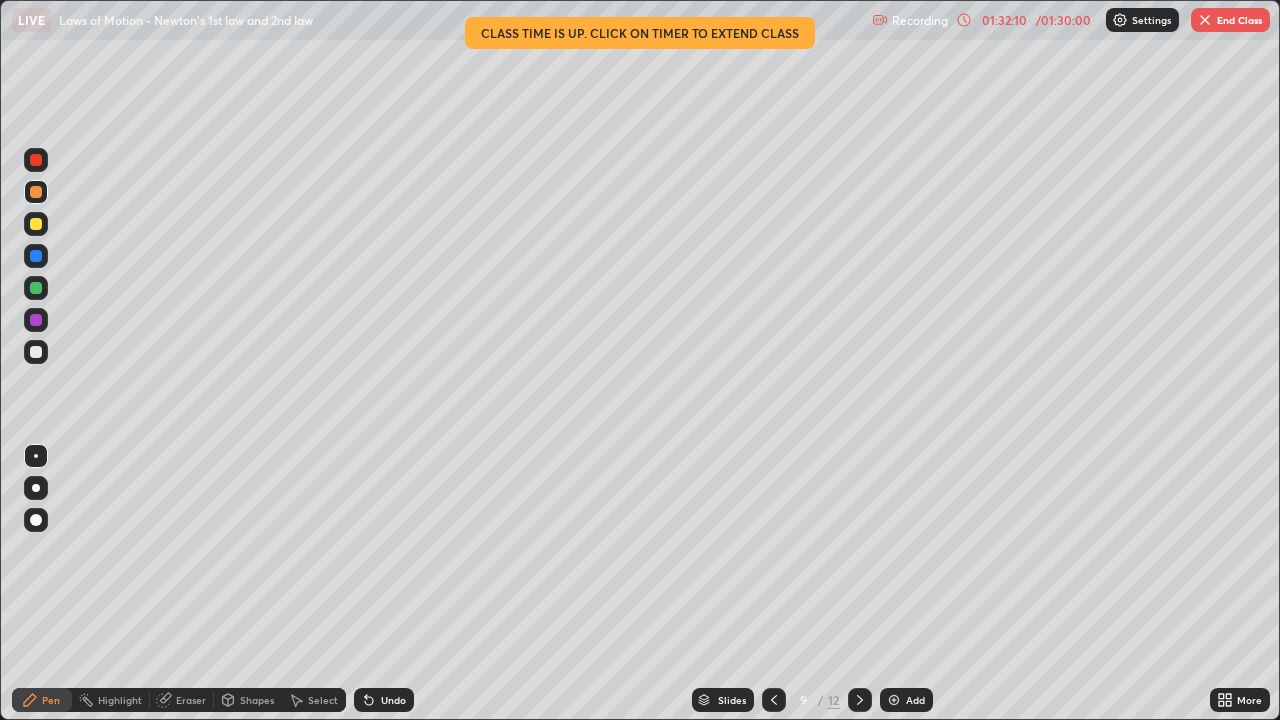 click 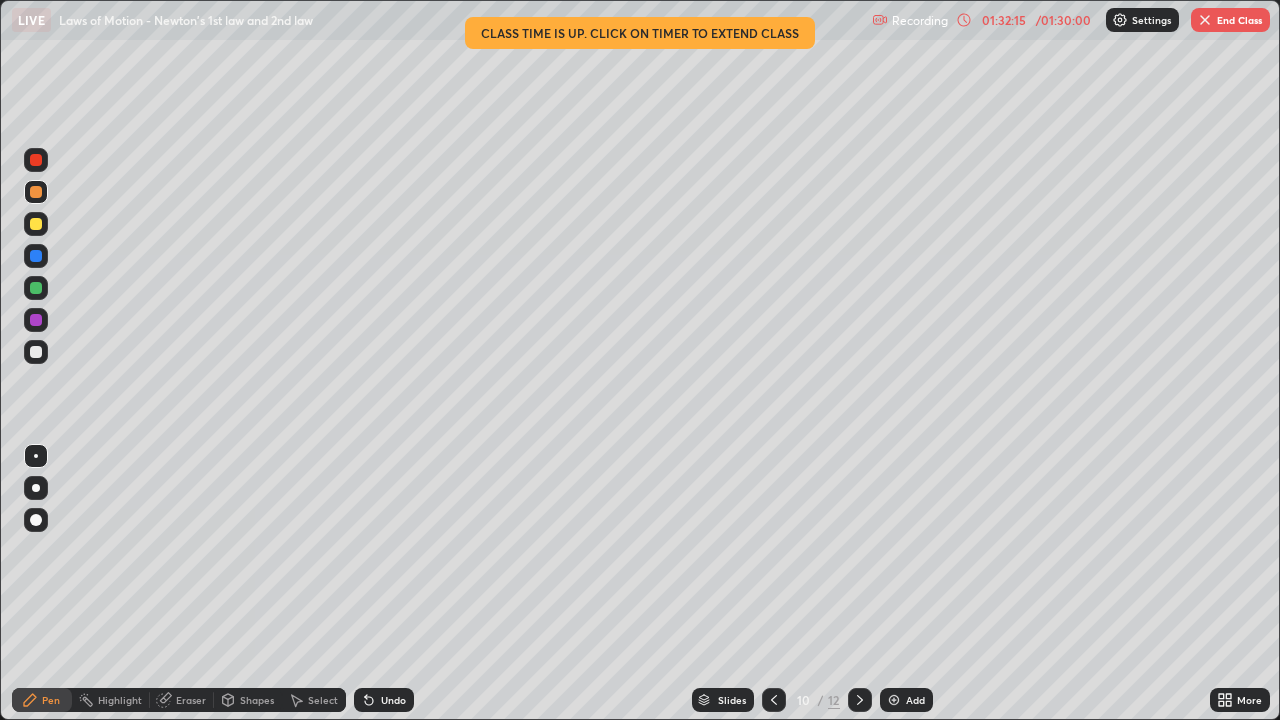 click at bounding box center (860, 700) 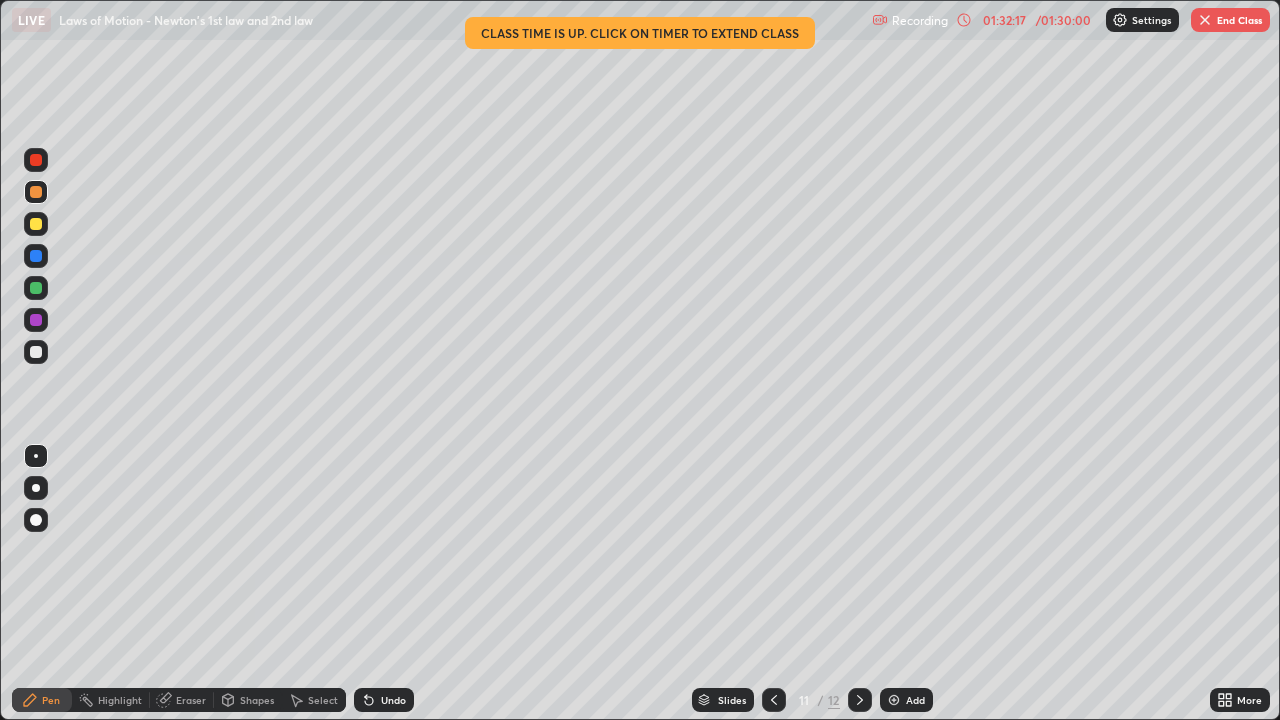 click 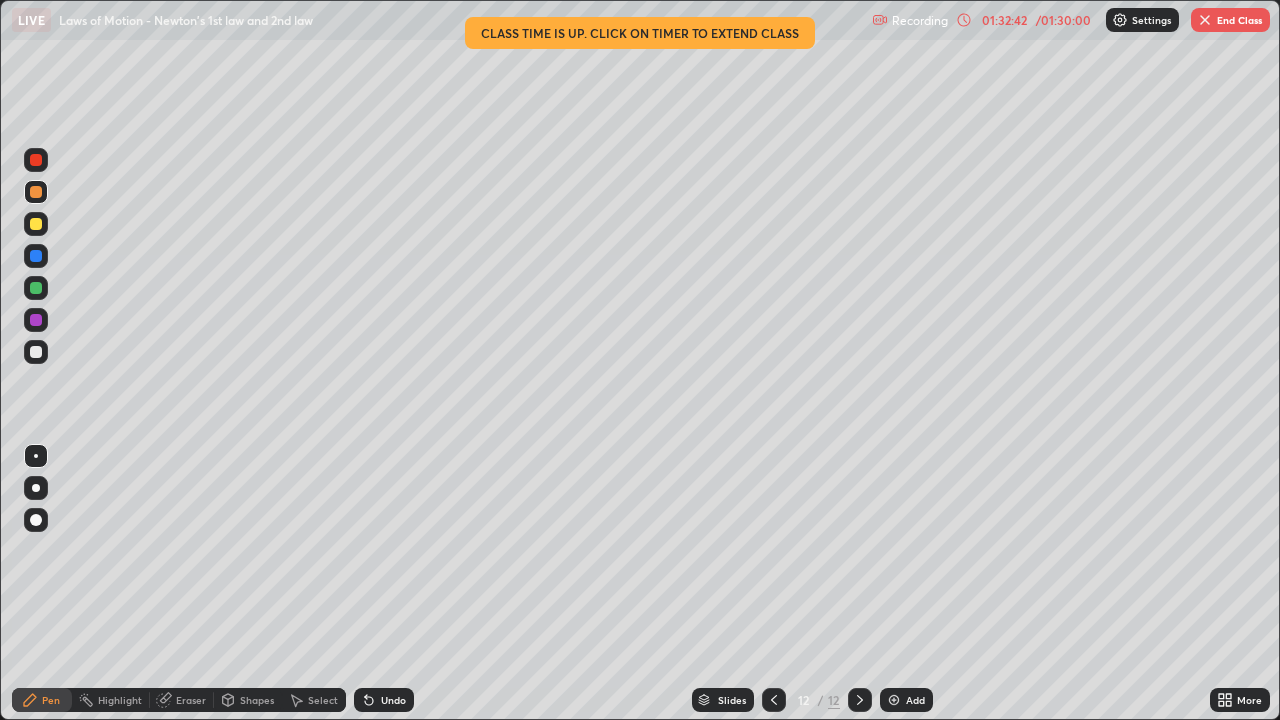 click on "End Class" at bounding box center [1230, 20] 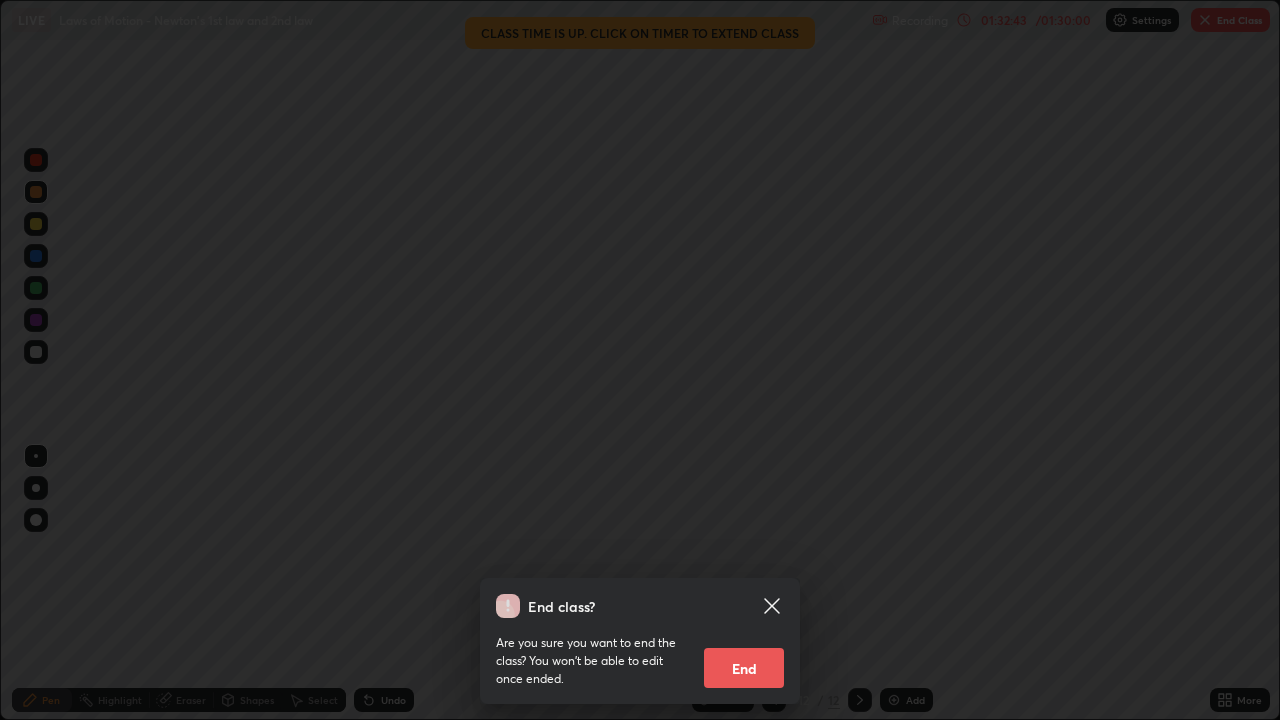 click on "End" at bounding box center (744, 668) 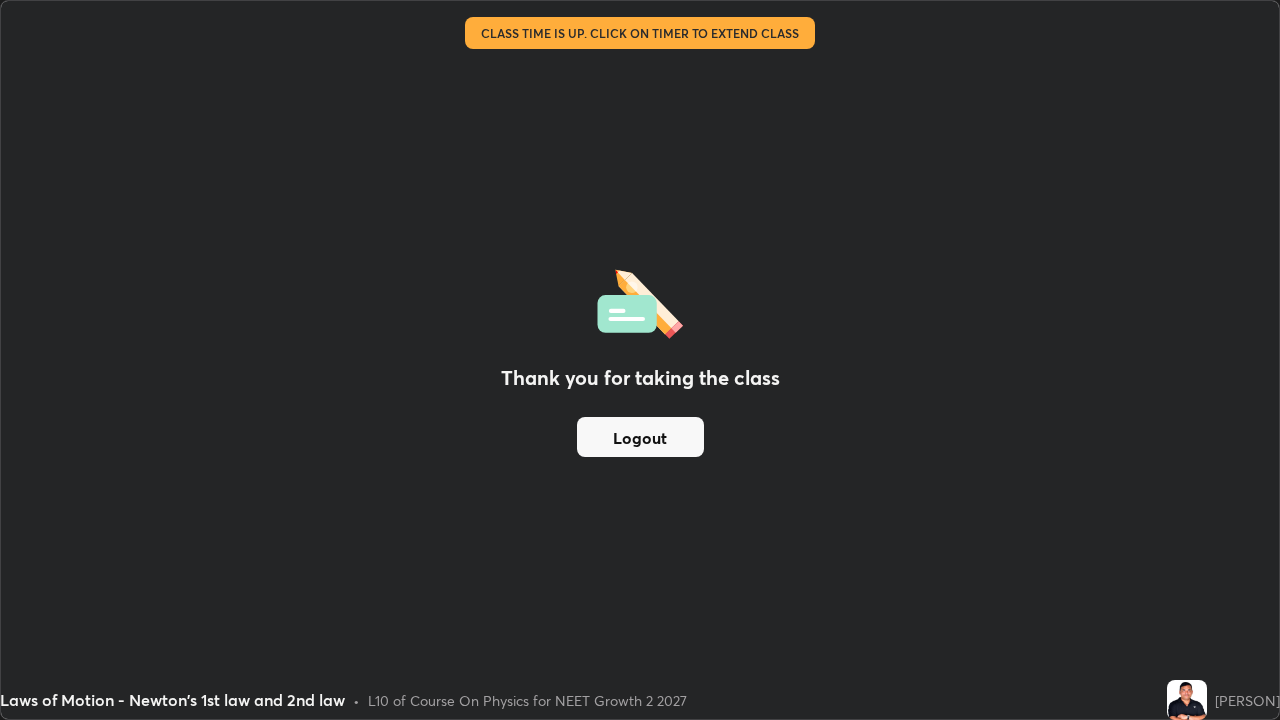 click on "Logout" at bounding box center [640, 437] 